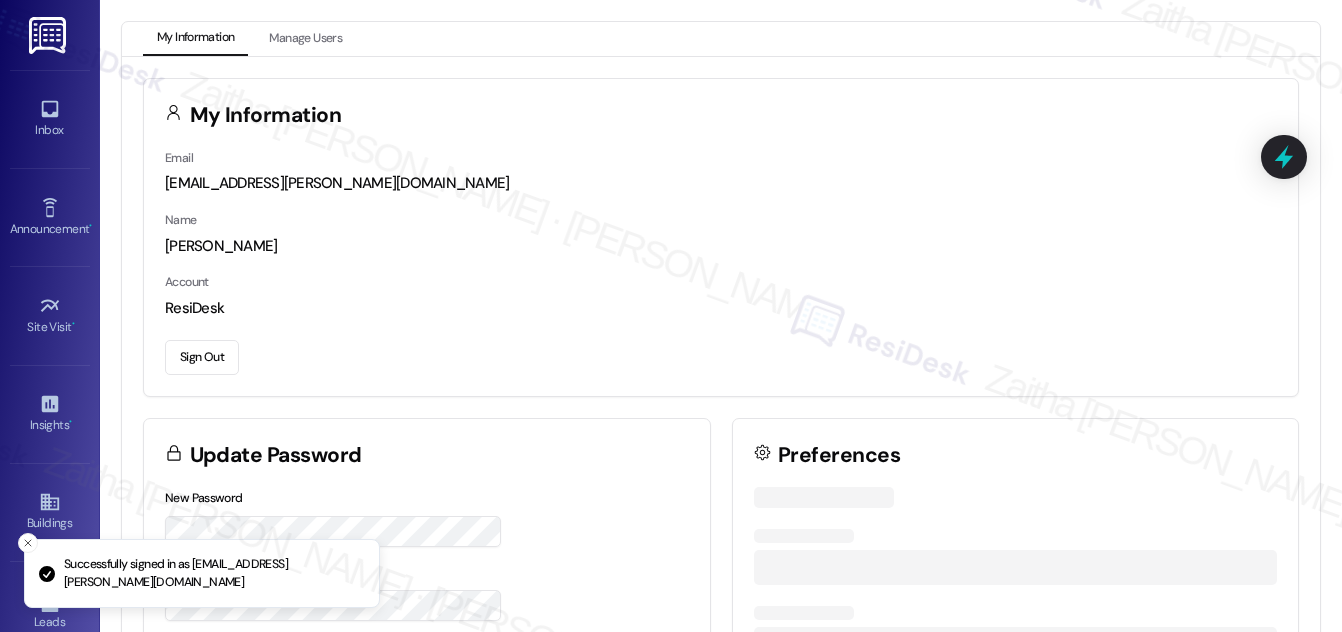 scroll, scrollTop: 0, scrollLeft: 0, axis: both 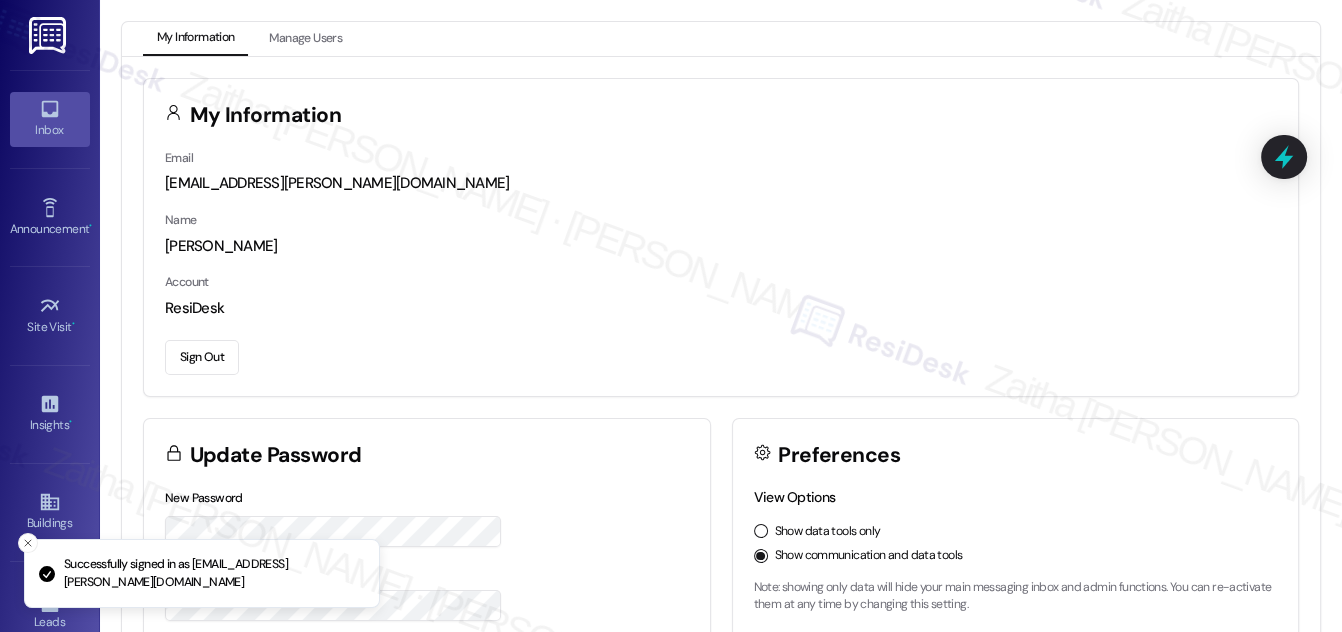 click on "Inbox" at bounding box center (50, 130) 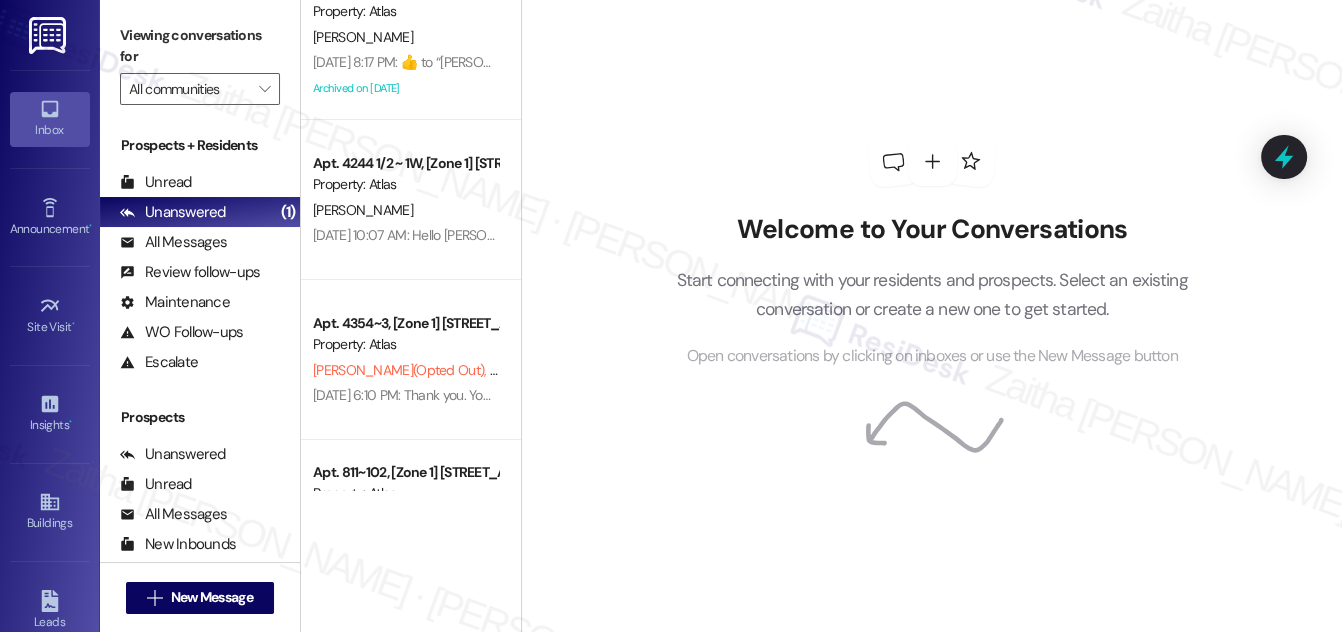 scroll, scrollTop: 469, scrollLeft: 0, axis: vertical 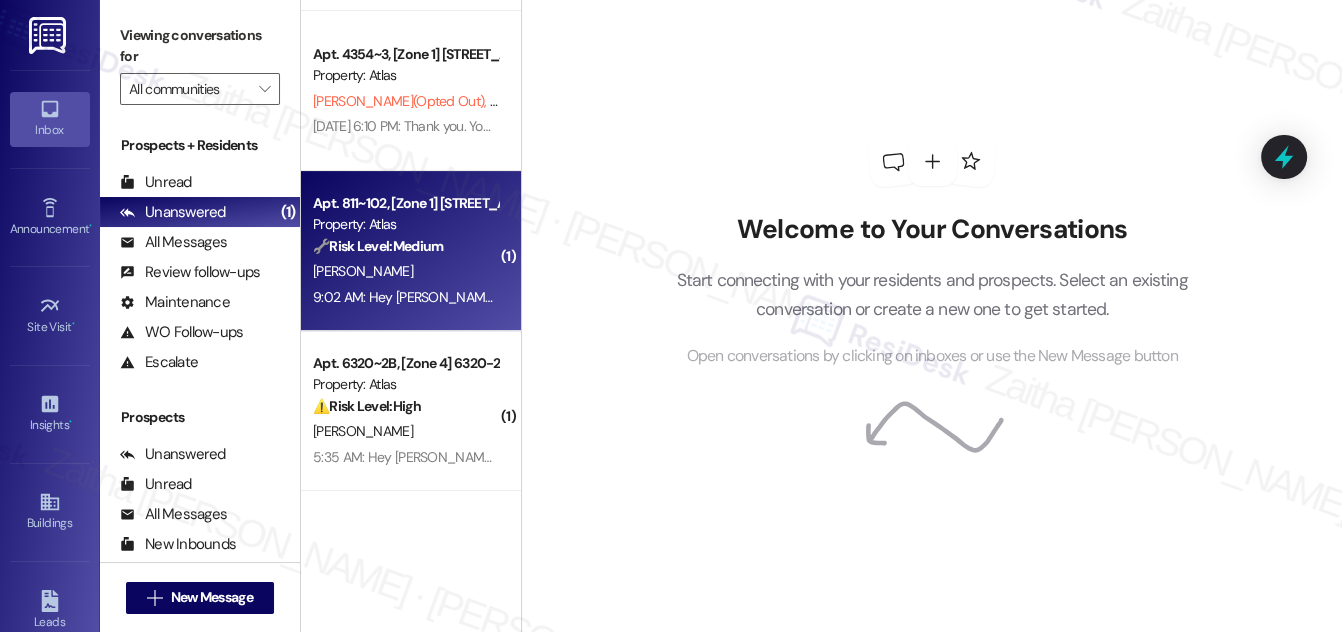 click on "[PERSON_NAME]" at bounding box center (405, 271) 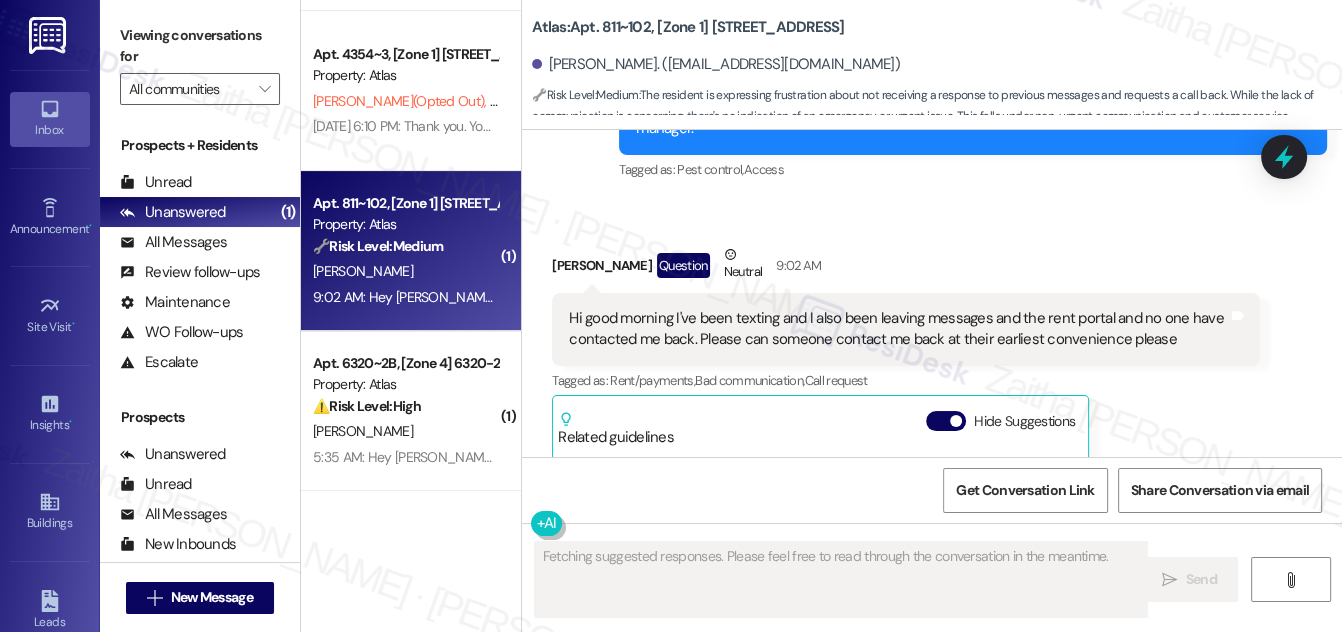 scroll, scrollTop: 6737, scrollLeft: 0, axis: vertical 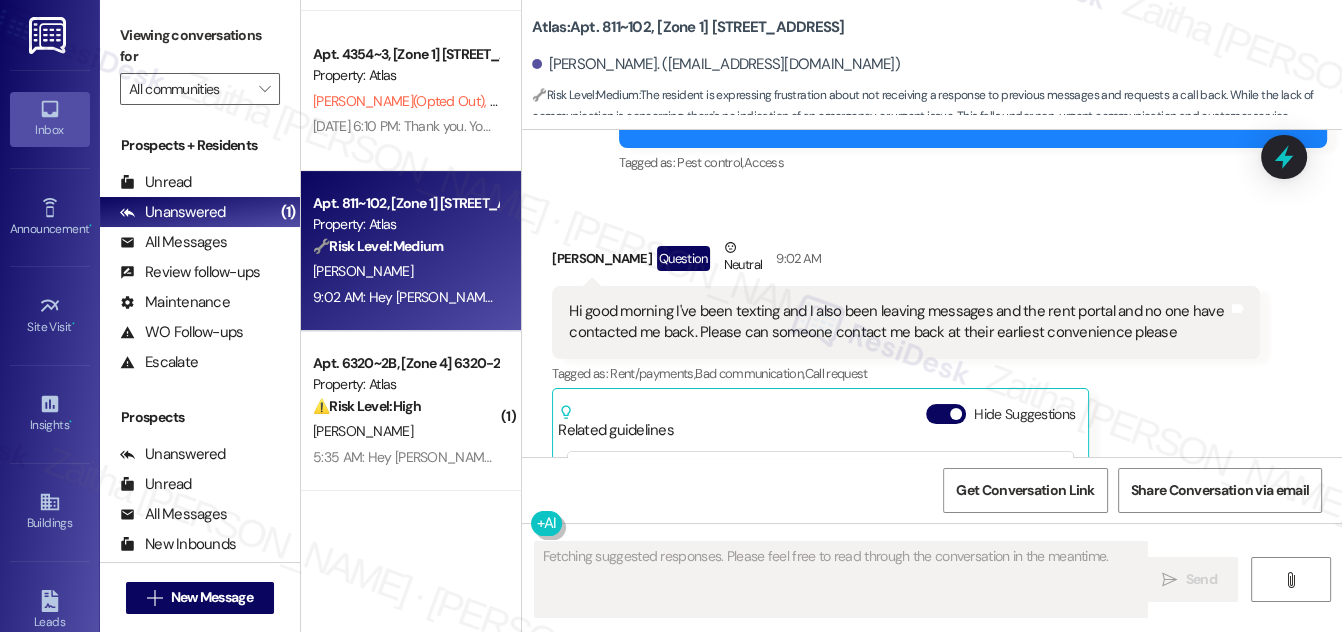 click on "Hide Suggestions" at bounding box center [946, 414] 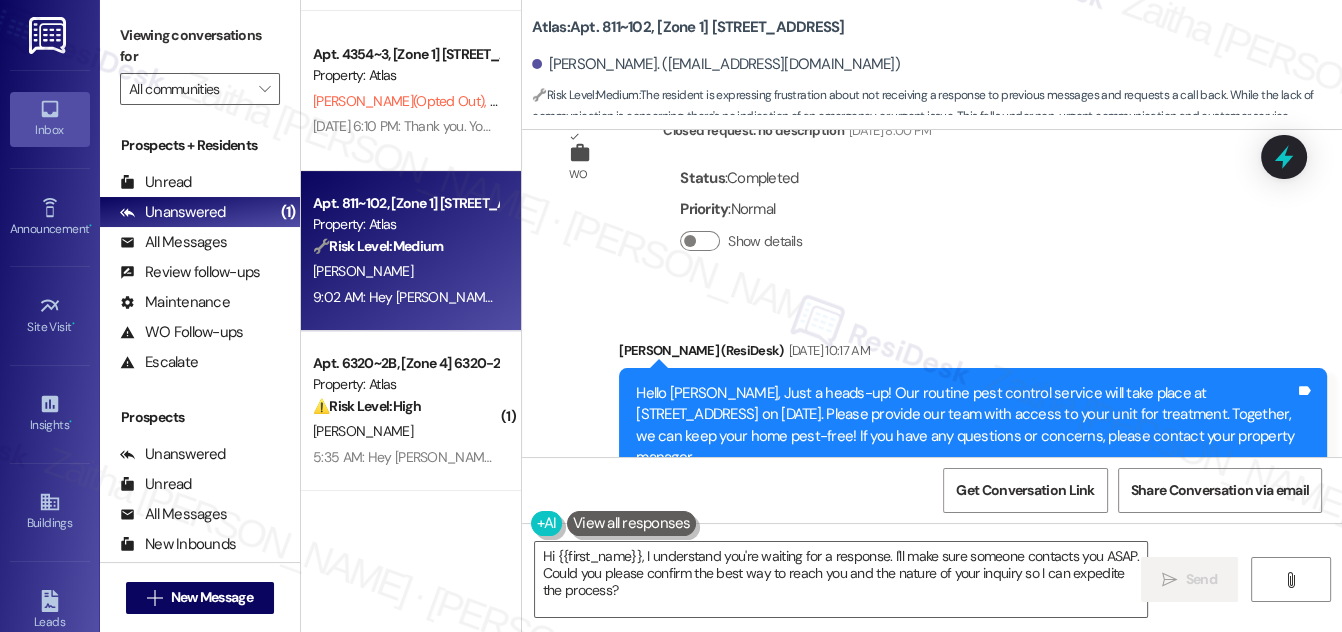 scroll, scrollTop: 6402, scrollLeft: 0, axis: vertical 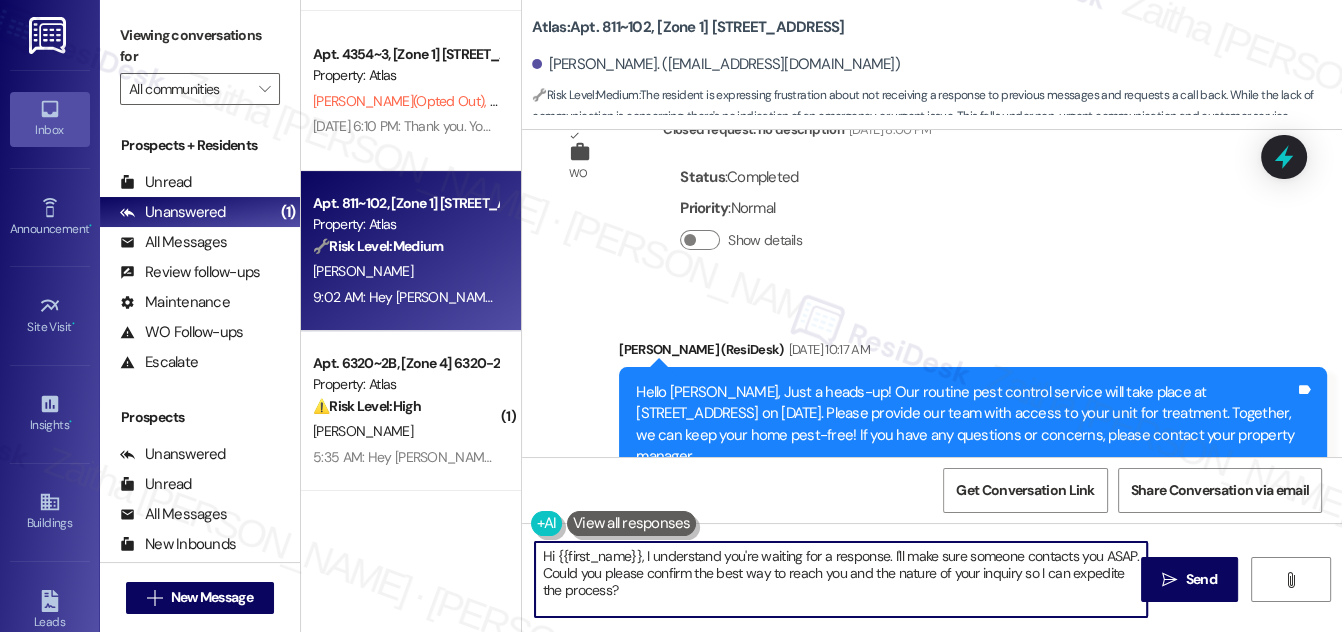 click on "Hi {{first_name}}, I understand you're waiting for a response. I'll make sure someone contacts you ASAP. Could you please confirm the best way to reach you and the nature of your inquiry so I can expedite the process?" at bounding box center (841, 579) 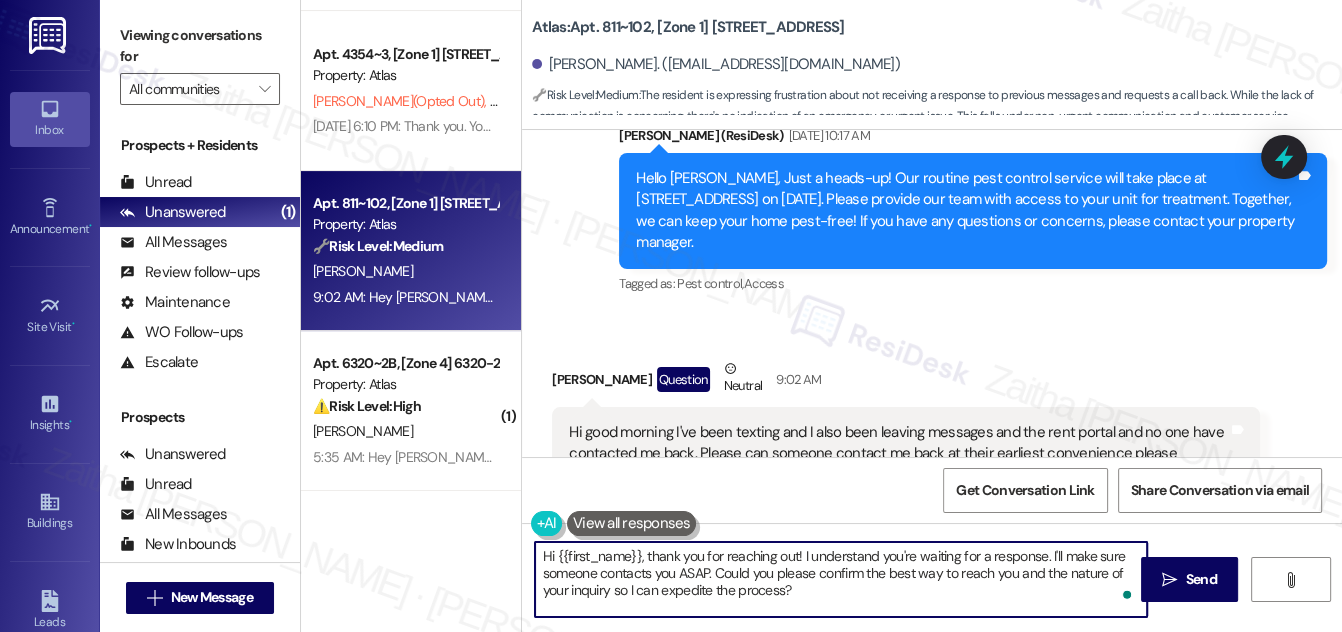 scroll, scrollTop: 6584, scrollLeft: 0, axis: vertical 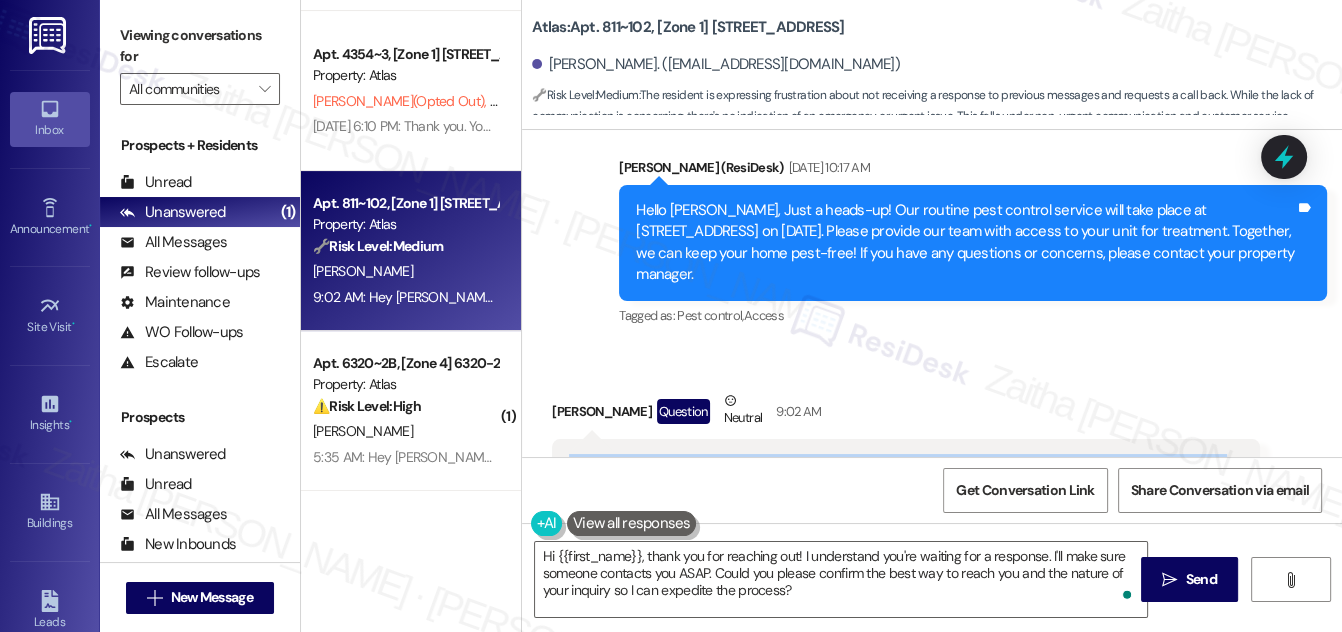 drag, startPoint x: 594, startPoint y: 214, endPoint x: 1181, endPoint y: 228, distance: 587.16693 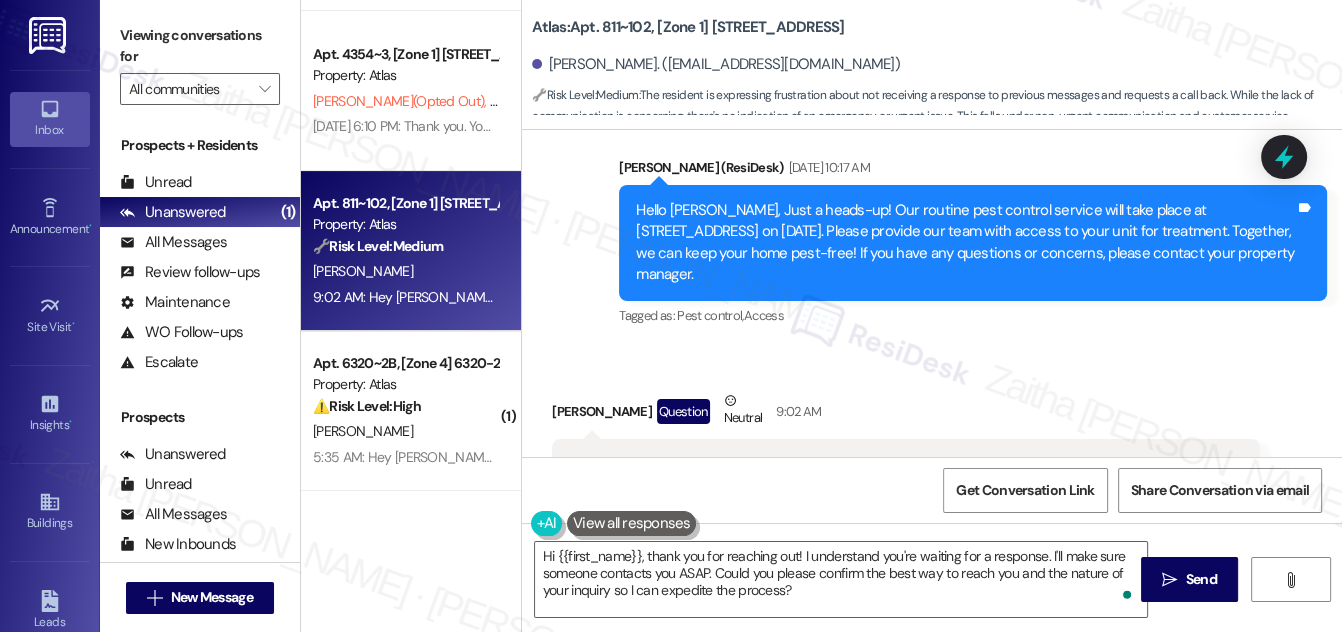 click on "Received via SMS Derita Conley Question   Neutral 9:02 AM Hi good morning I've been texting and I also been leaving messages and the rent portal and no one have contacted me back. Please can someone contact me back at their earliest convenience please Tags and notes Tagged as:   Rent/payments ,  Click to highlight conversations about Rent/payments Bad communication ,  Click to highlight conversations about Bad communication Call request Click to highlight conversations about Call request  Related guidelines Show suggestions" at bounding box center (906, 495) 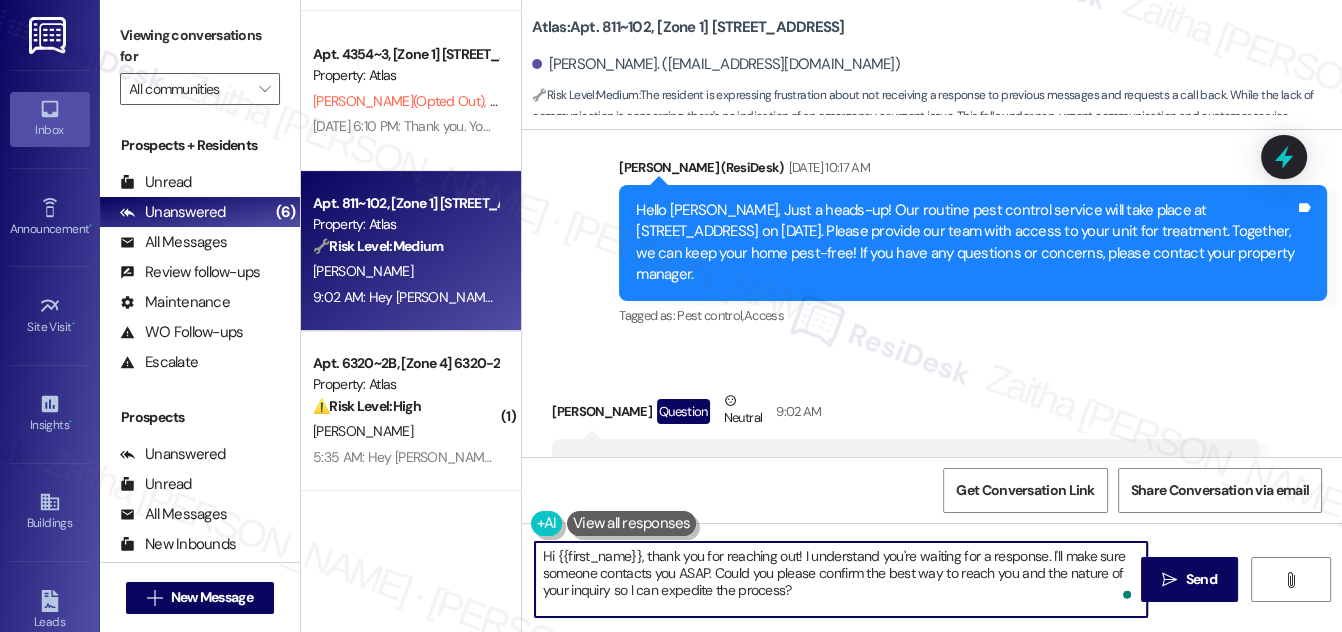 click on "Hi {{first_name}}, thank you for reaching out! I understand you're waiting for a response. I'll make sure someone contacts you ASAP. Could you please confirm the best way to reach you and the nature of your inquiry so I can expedite the process?" at bounding box center (841, 579) 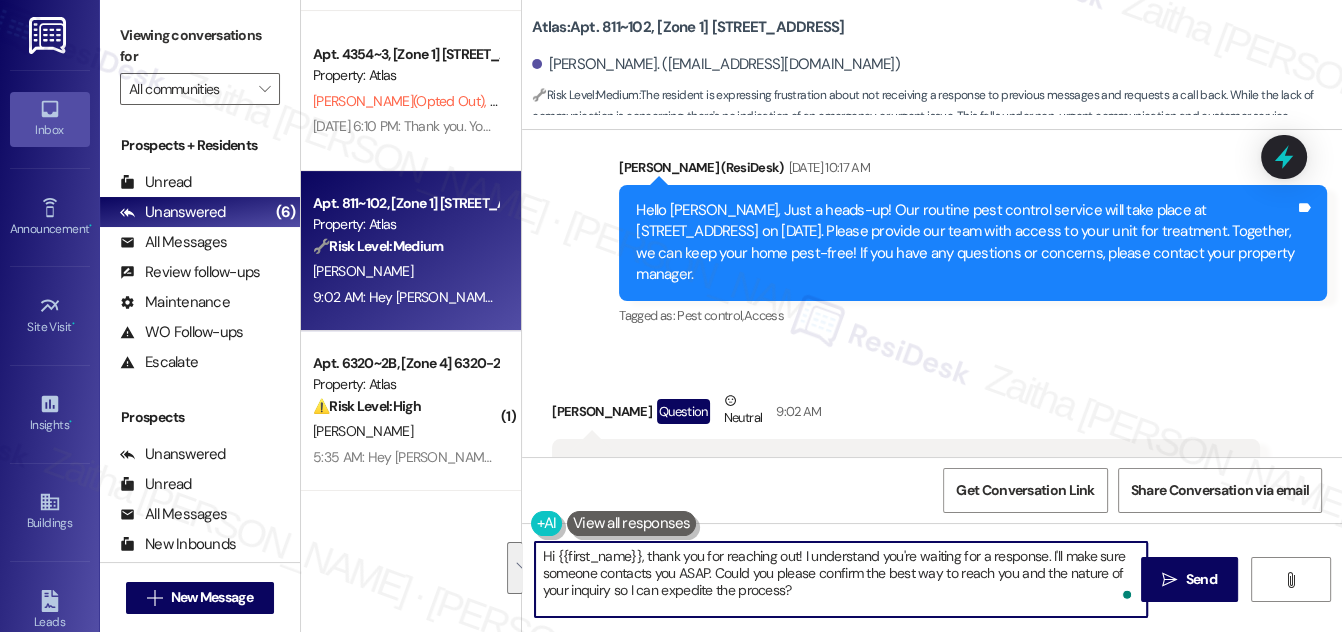 drag, startPoint x: 644, startPoint y: 555, endPoint x: 854, endPoint y: 596, distance: 213.96495 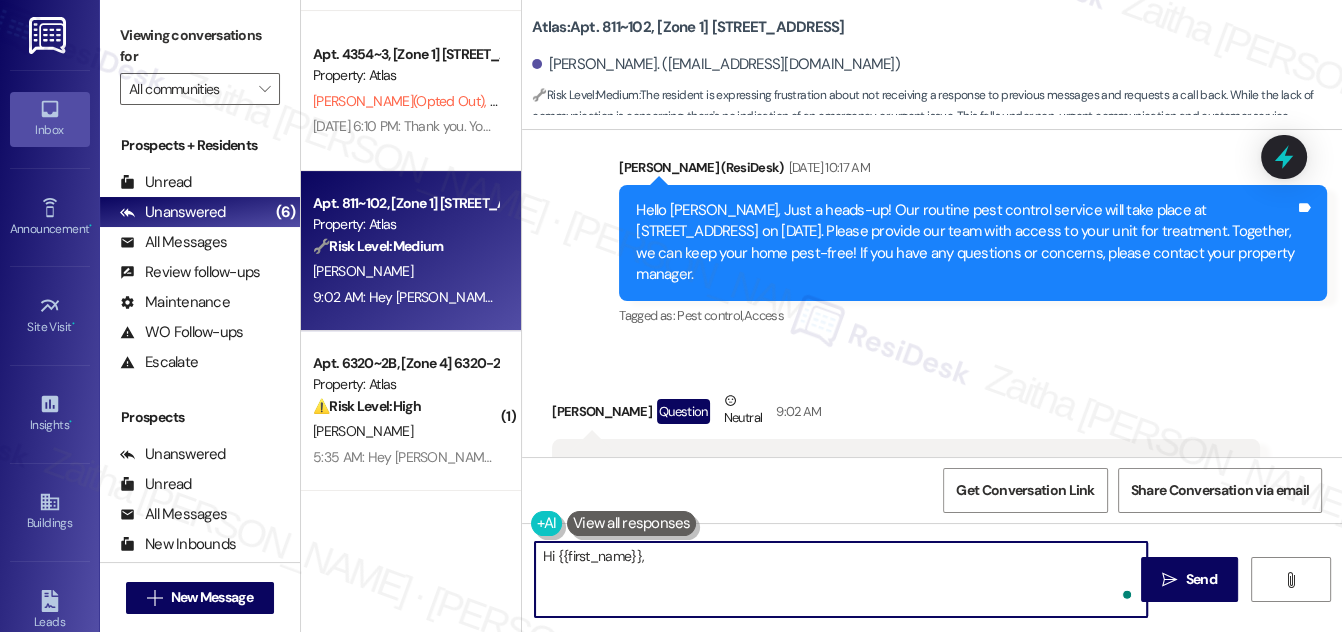 paste on "Thank you for reaching out, and I’m sorry to hear you haven’t been contacted yet. I’ll check in with the team to make sure your message is being seen. When you have a moment, could you please share more about the issue you’re needing help with? That way, we can better understand how to support you." 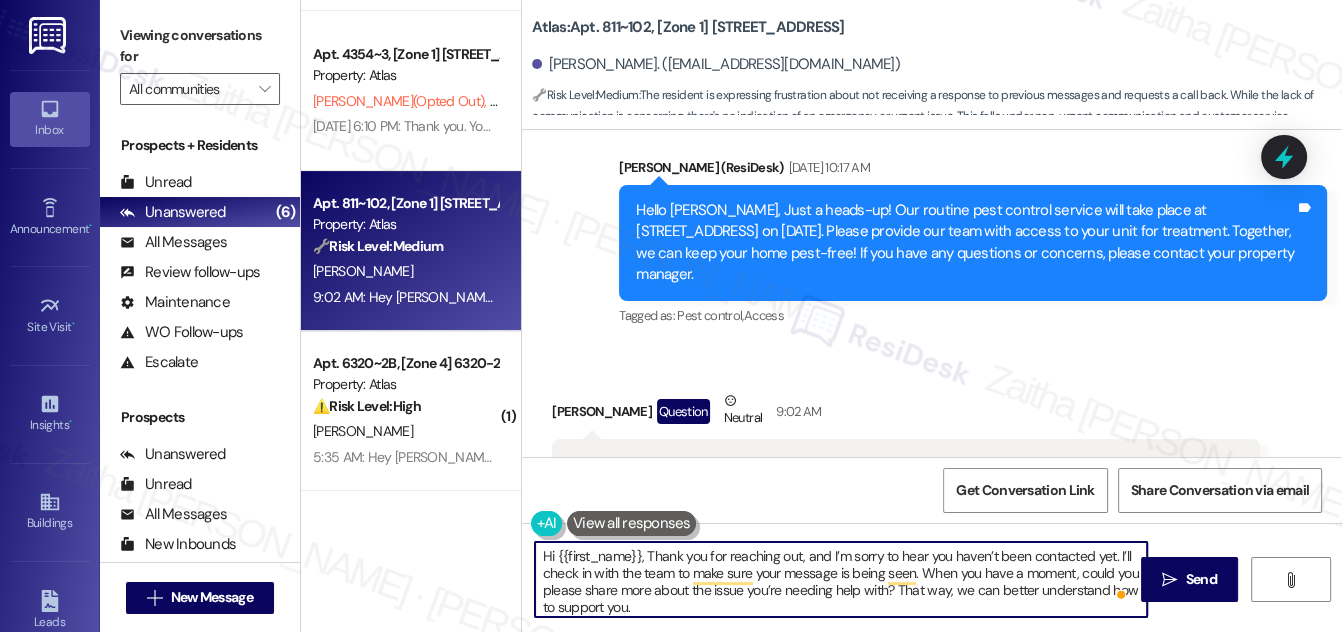 click on "Hi {{first_name}}, Thank you for reaching out, and I’m sorry to hear you haven’t been contacted yet. I’ll check in with the team to make sure your message is being seen. When you have a moment, could you please share more about the issue you’re needing help with? That way, we can better understand how to support you." at bounding box center [841, 579] 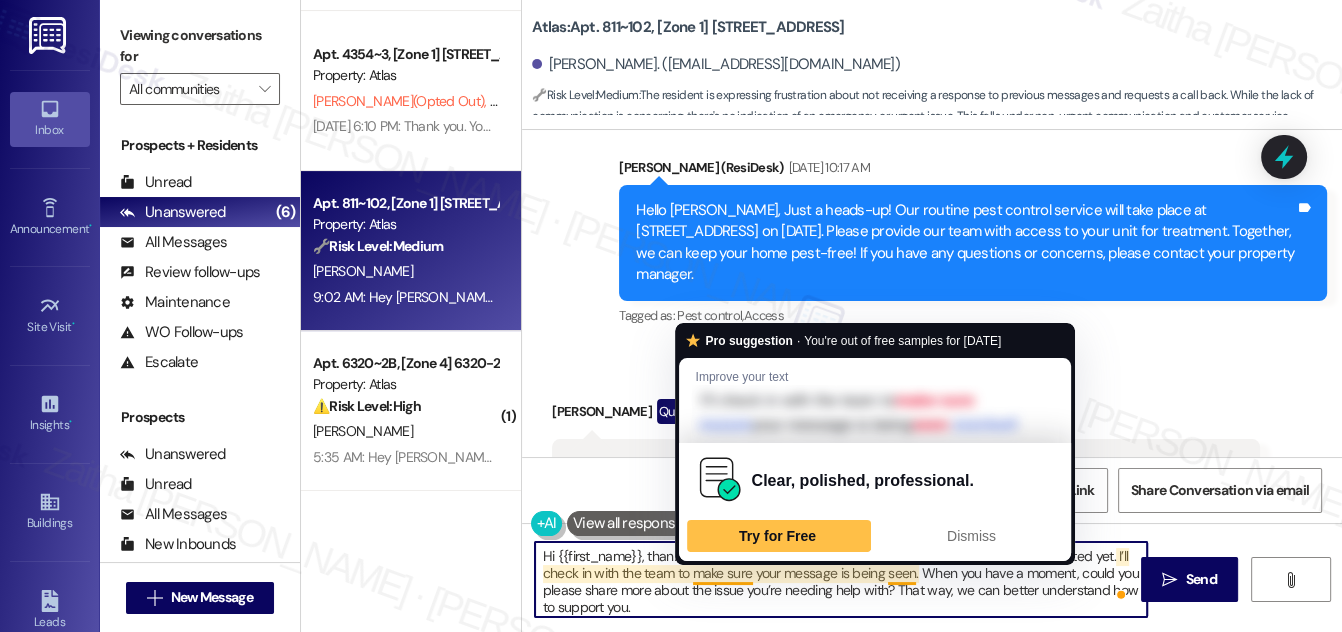 click on "Hi {{first_name}}, thank you for reaching out, and I’m sorry to hear you haven’t been contacted yet. I’ll check in with the team to make sure your message is being seen. When you have a moment, could you please share more about the issue you’re needing help with? That way, we can better understand how to support you." at bounding box center [841, 579] 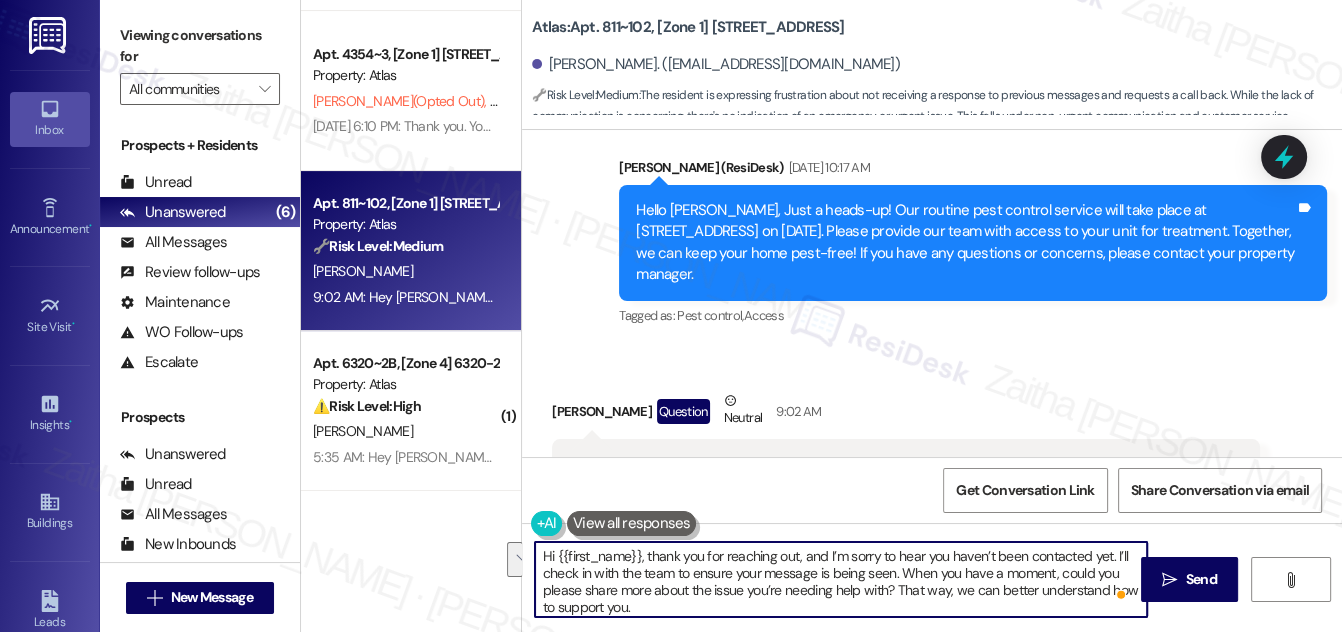 drag, startPoint x: 1112, startPoint y: 554, endPoint x: 902, endPoint y: 575, distance: 211.0474 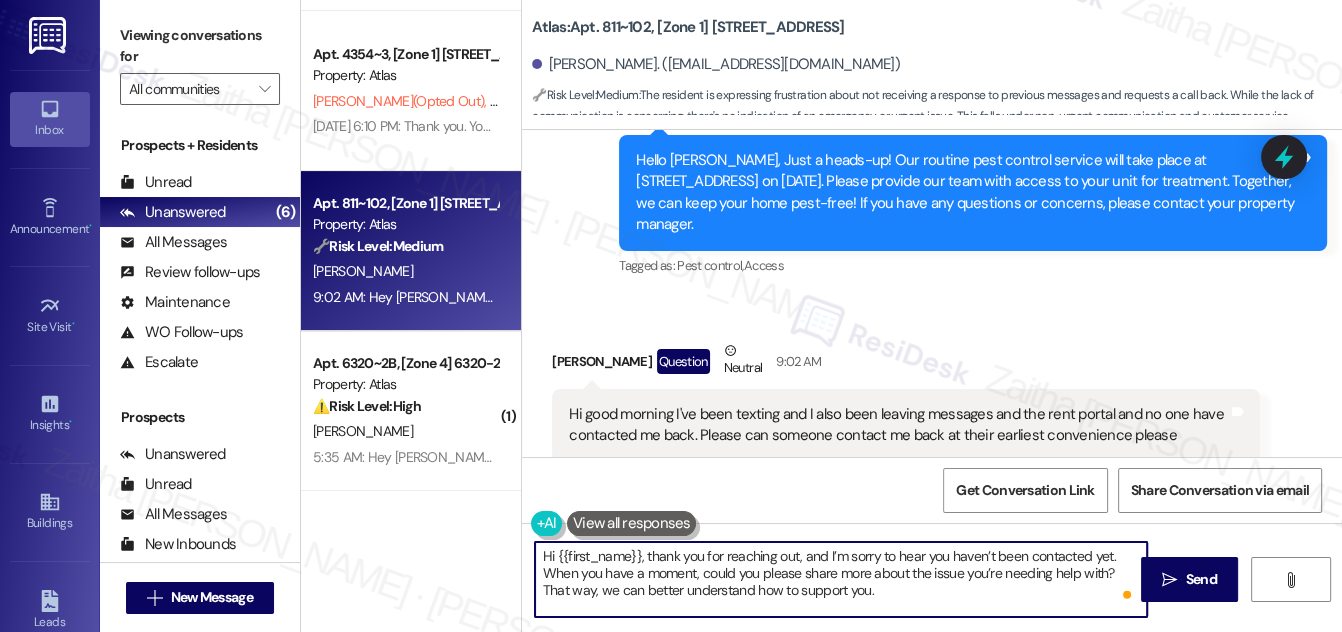scroll, scrollTop: 6675, scrollLeft: 0, axis: vertical 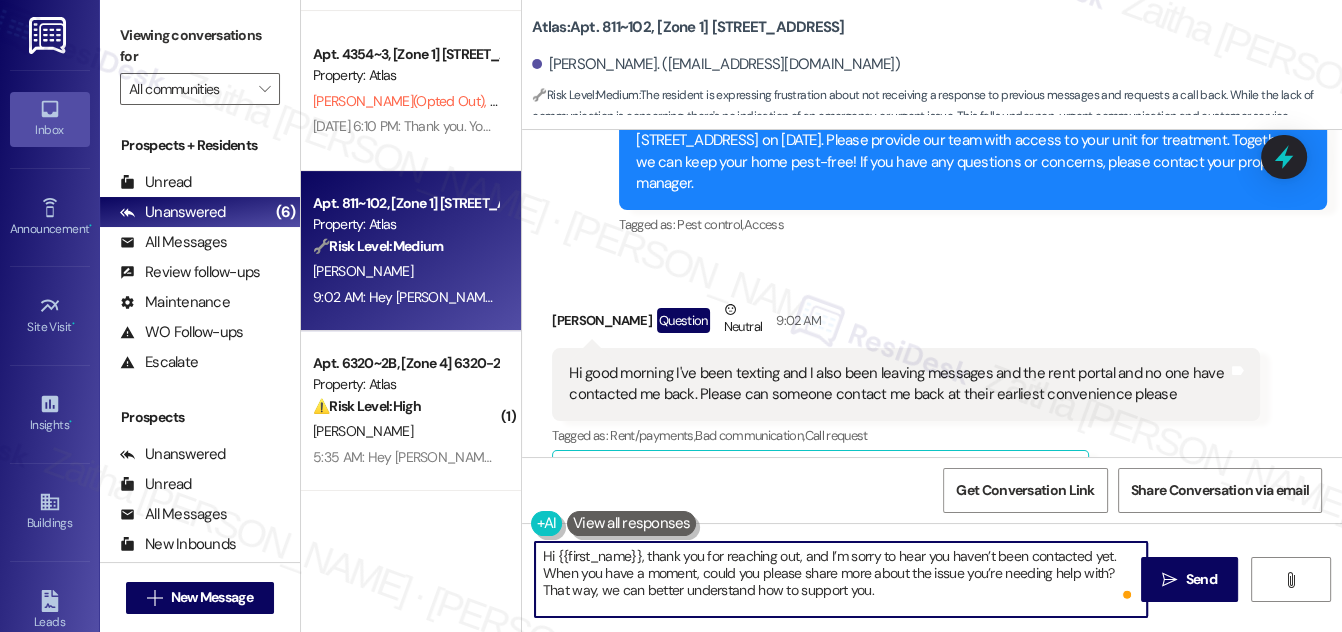 click on "Hi {{first_name}}, thank you for reaching out, and I’m sorry to hear you haven’t been contacted yet. When you have a moment, could you please share more about the issue you’re needing help with? That way, we can better understand how to support you." at bounding box center [841, 579] 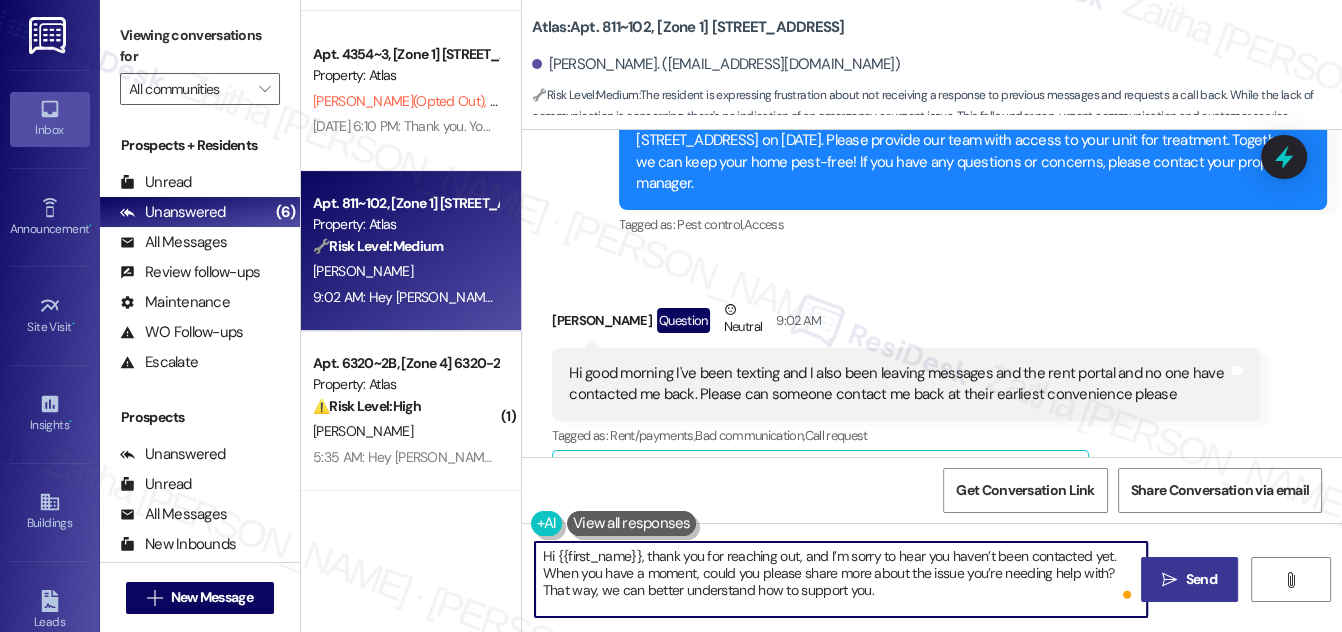 type on "Hi {{first_name}}, thank you for reaching out, and I’m sorry to hear you haven’t been contacted yet. When you have a moment, could you please share more about the issue you’re needing help with? That way, we can better understand how to support you." 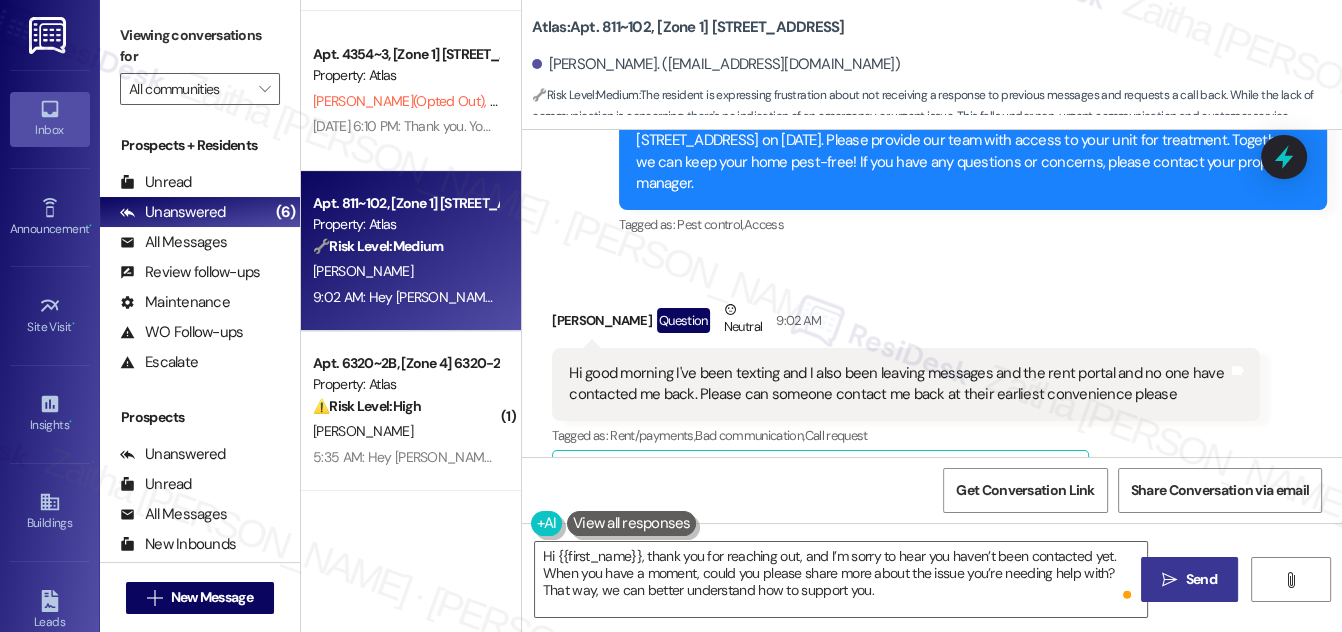 click on "Send" at bounding box center (1201, 579) 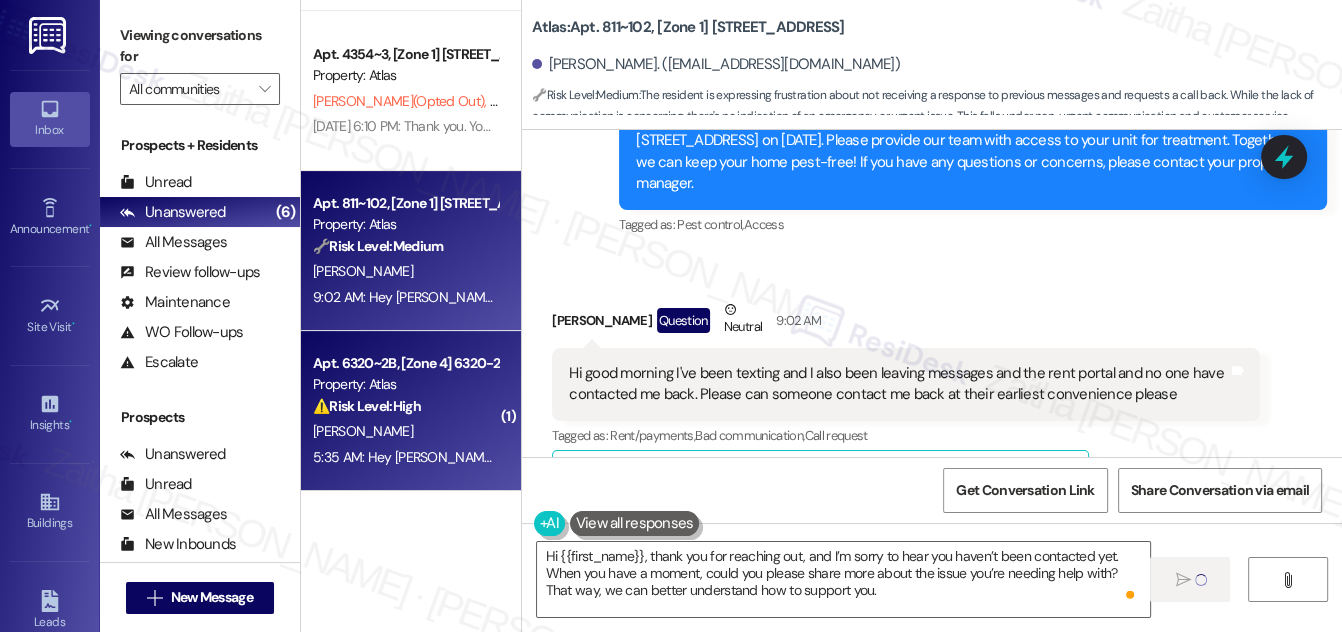 type 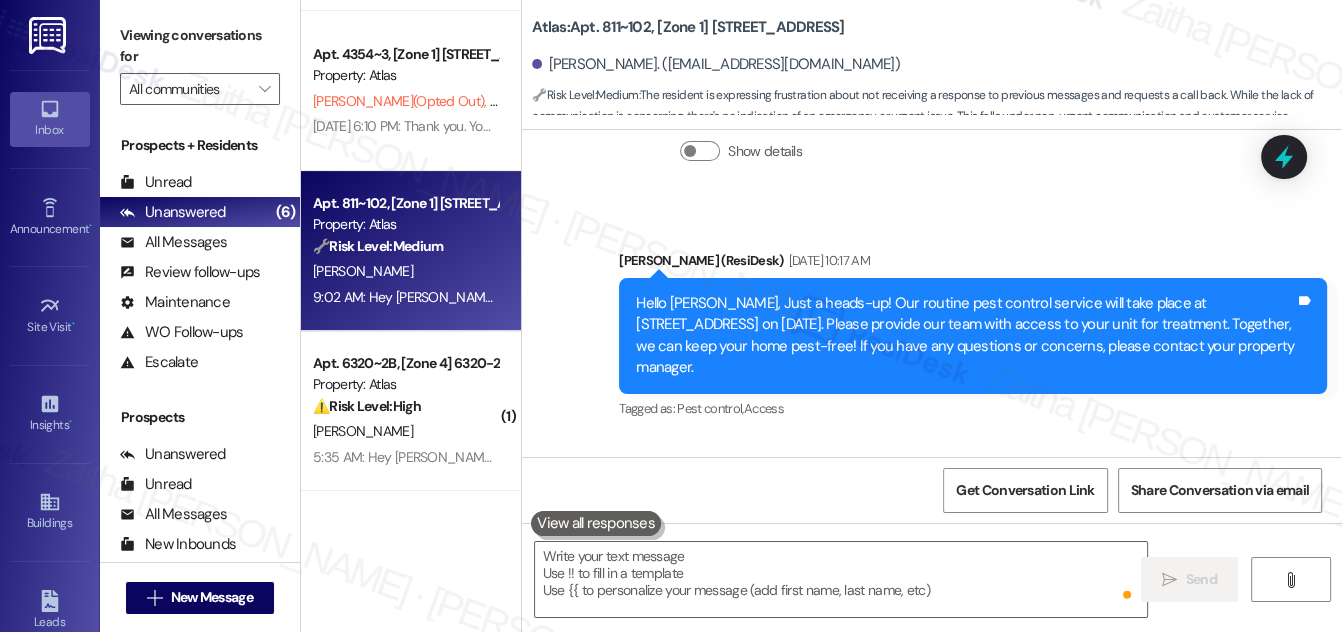 scroll, scrollTop: 6484, scrollLeft: 0, axis: vertical 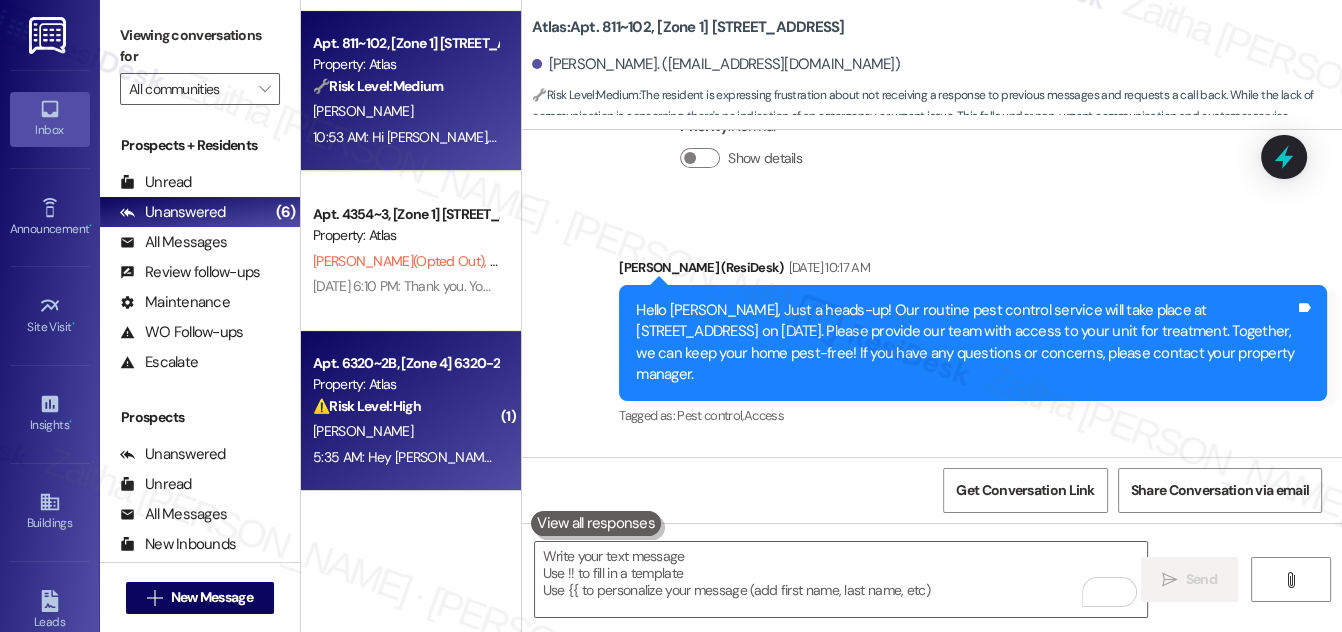 click on "⚠️  Risk Level:  High The resident is requesting a delay in rent payment until the 7th of August due to being short on funds. This involves a financial concern and potential late fee, requiring prompt attention." at bounding box center (405, 406) 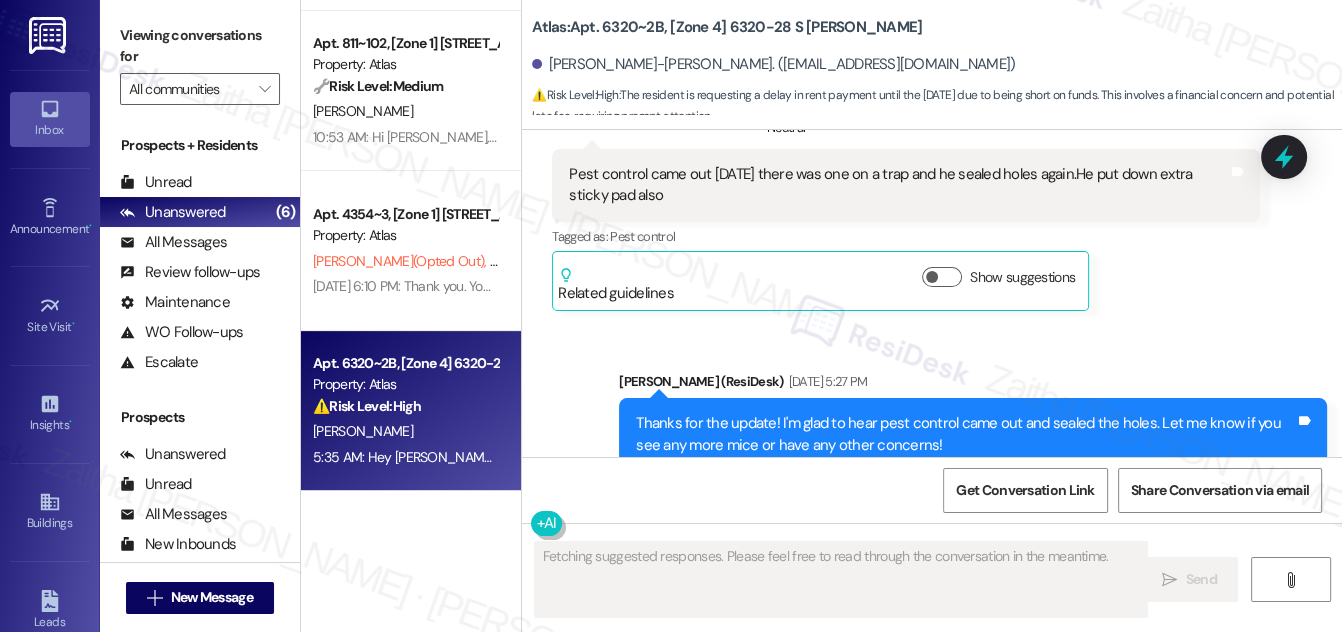 scroll, scrollTop: 51550, scrollLeft: 0, axis: vertical 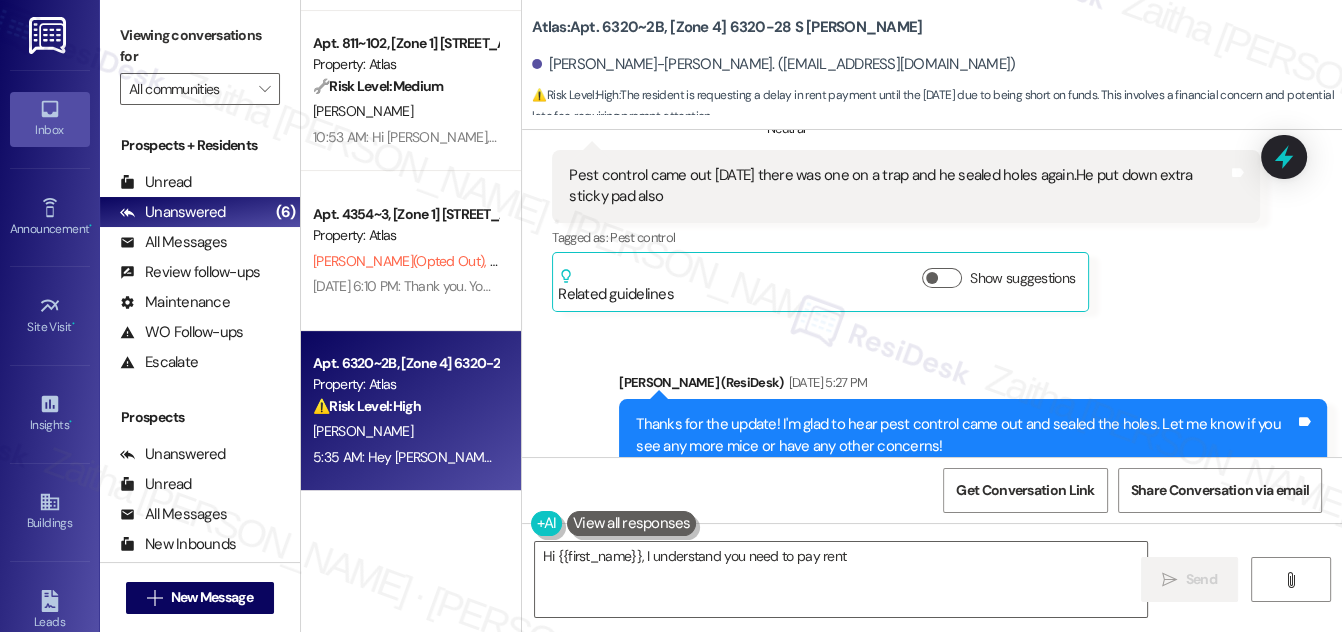 click on "Hide Suggestions" at bounding box center [946, 743] 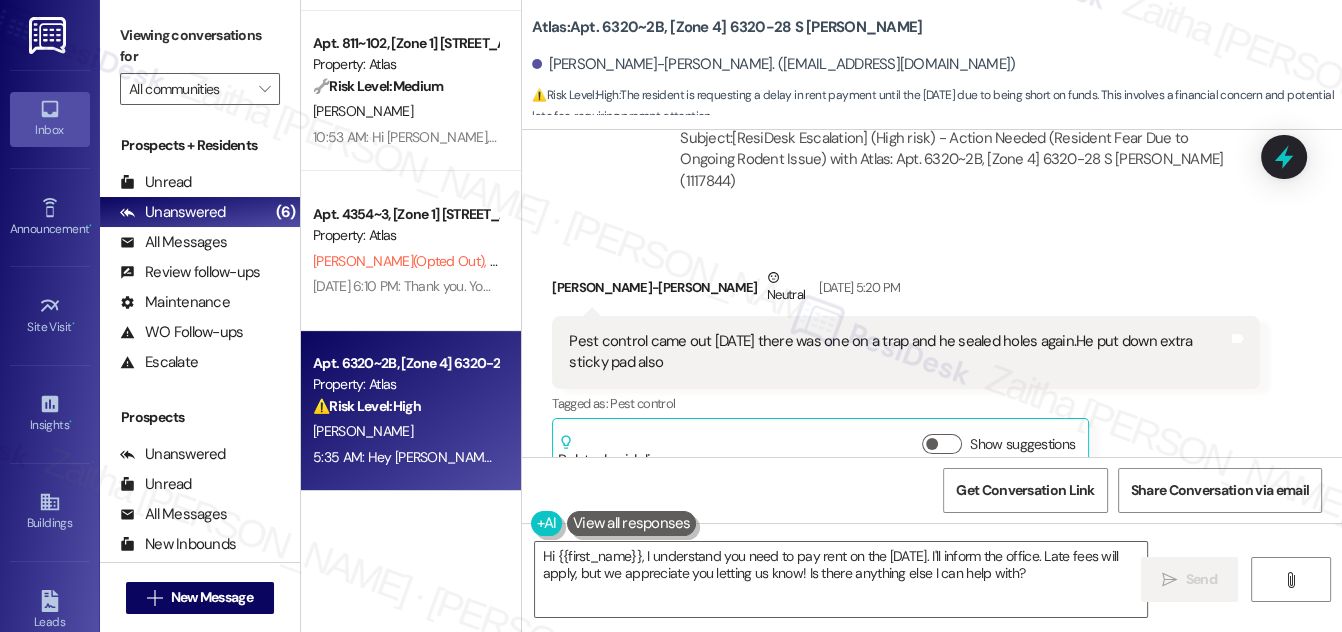 scroll, scrollTop: 51459, scrollLeft: 0, axis: vertical 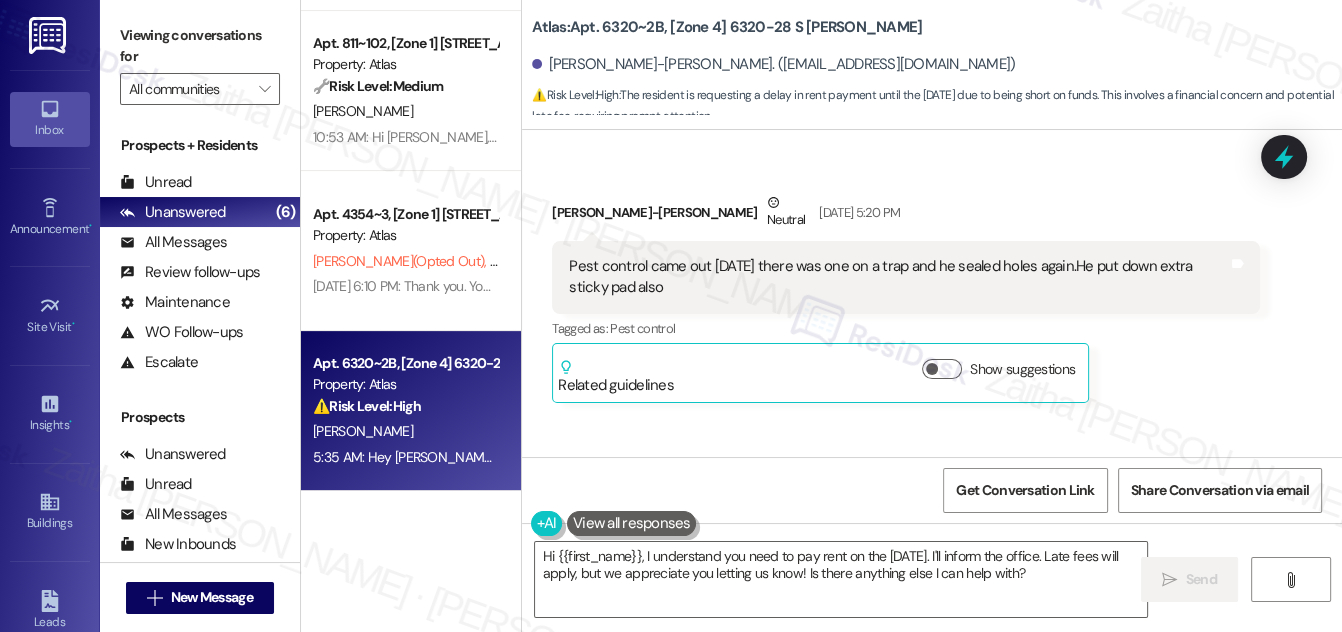 click on "Show suggestions" at bounding box center (942, 834) 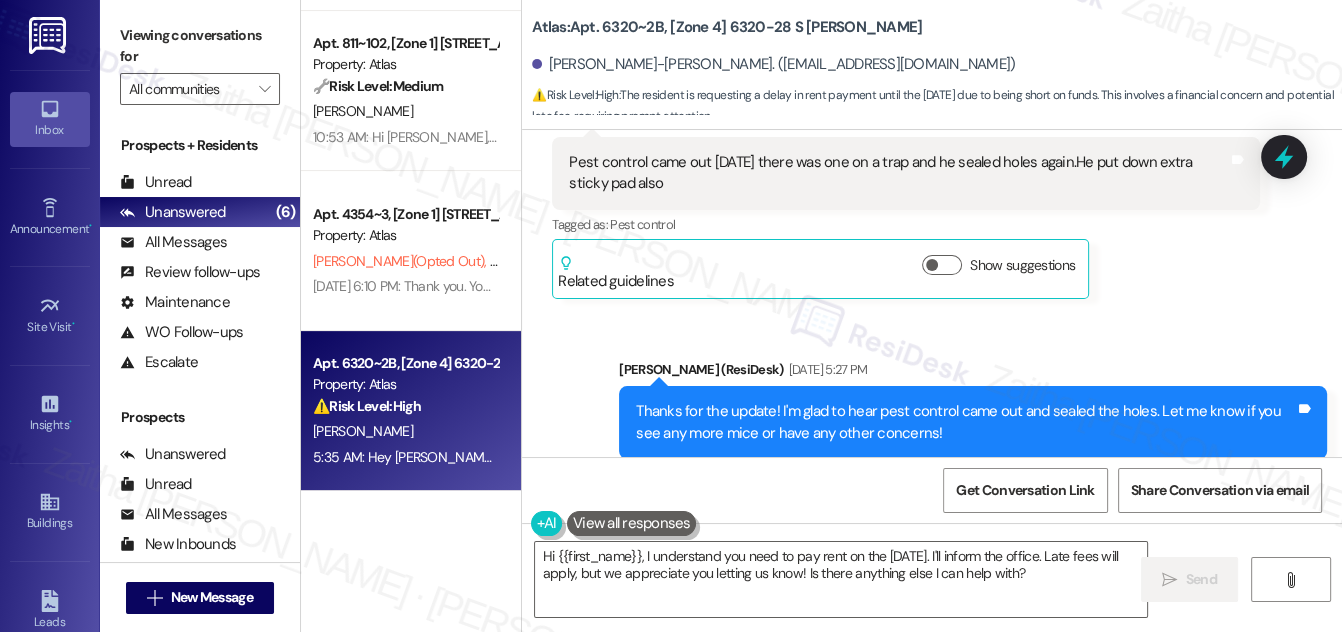 scroll, scrollTop: 51641, scrollLeft: 0, axis: vertical 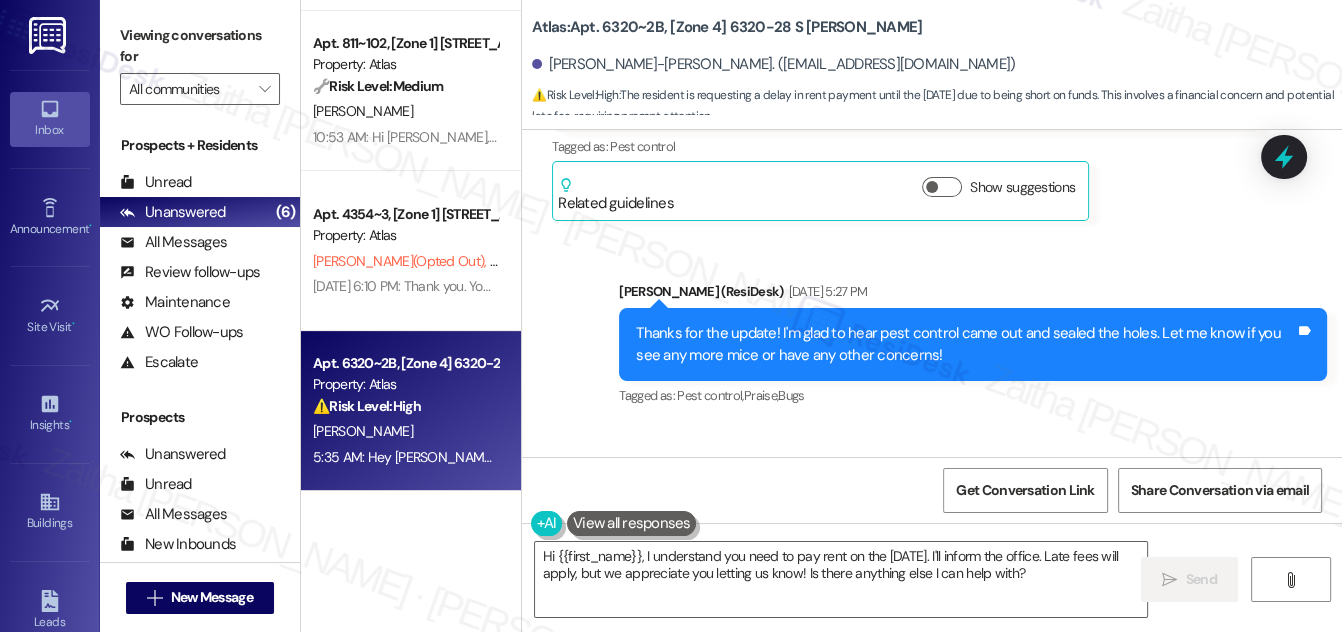 click on "Hide Suggestions" at bounding box center [946, 652] 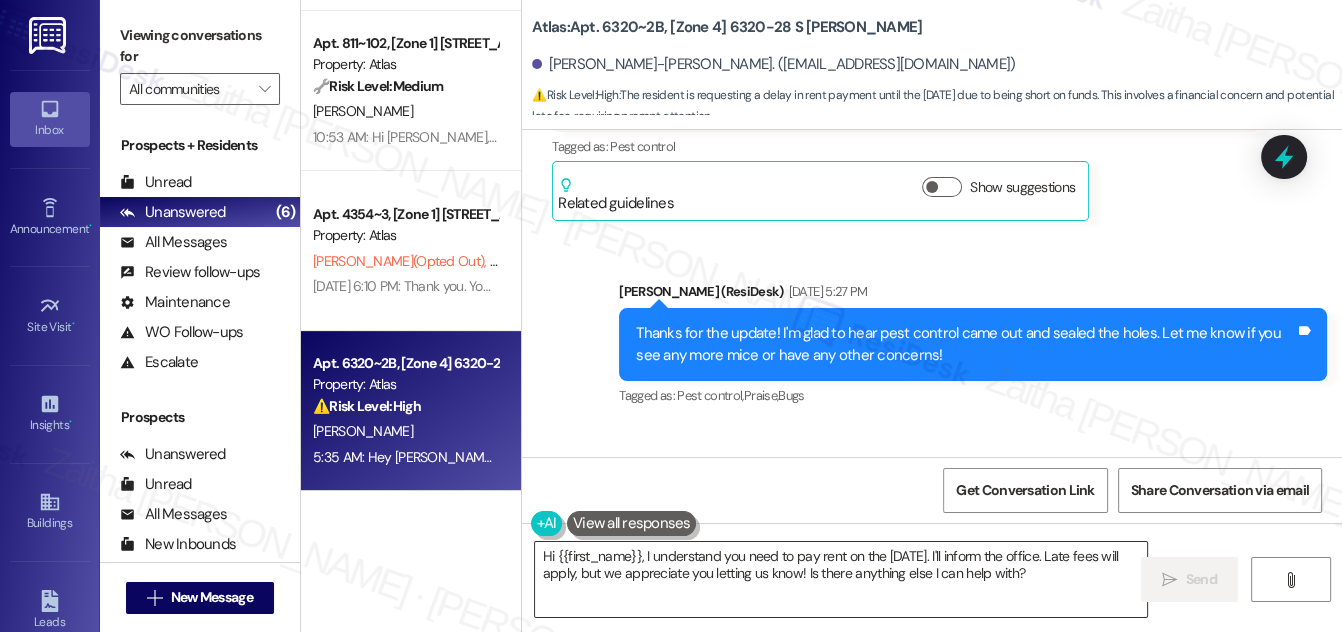 click on "Hi {{first_name}}, I understand you need to pay rent on the 7th of August. I'll inform the office. Late fees will apply, but we appreciate you letting us know! Is there anything else I can help with?" at bounding box center (841, 579) 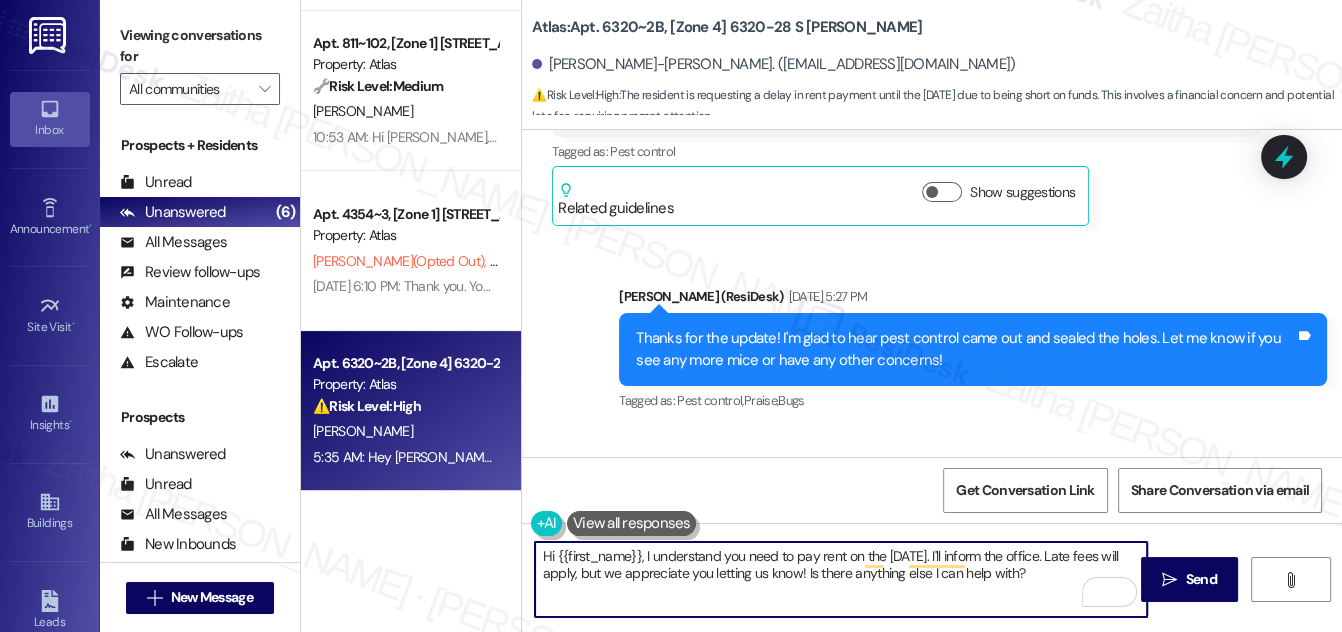 scroll, scrollTop: 51660, scrollLeft: 0, axis: vertical 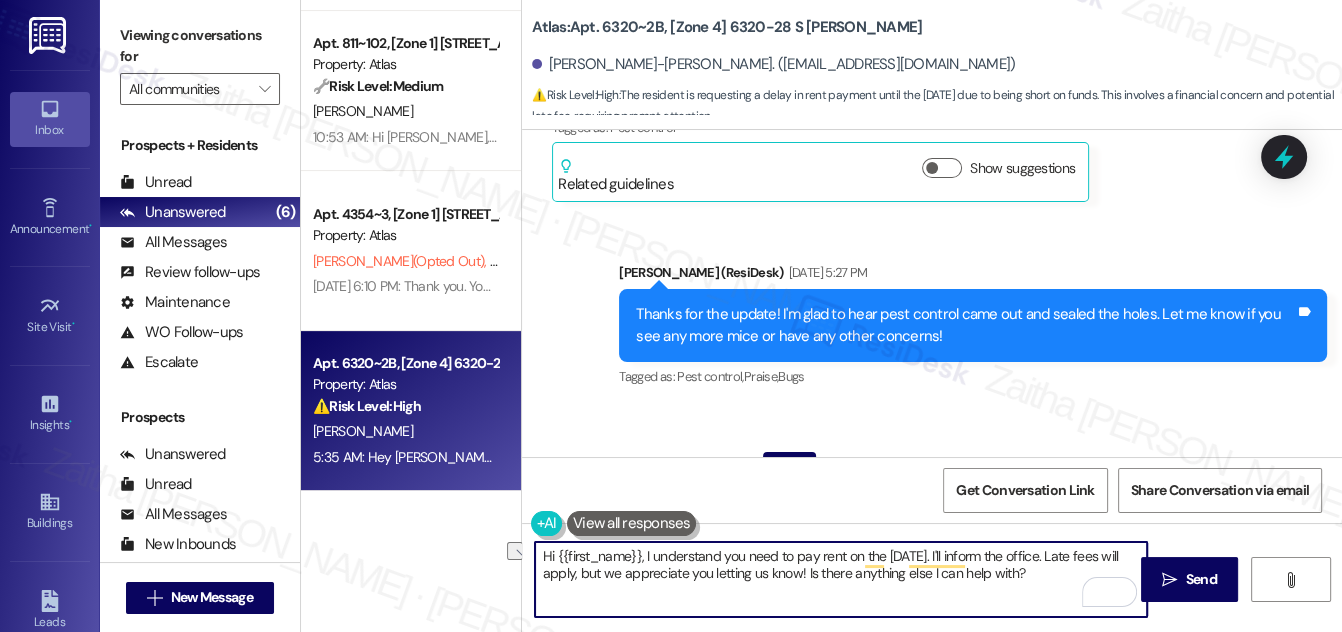 drag, startPoint x: 1075, startPoint y: 554, endPoint x: 984, endPoint y: 551, distance: 91.04944 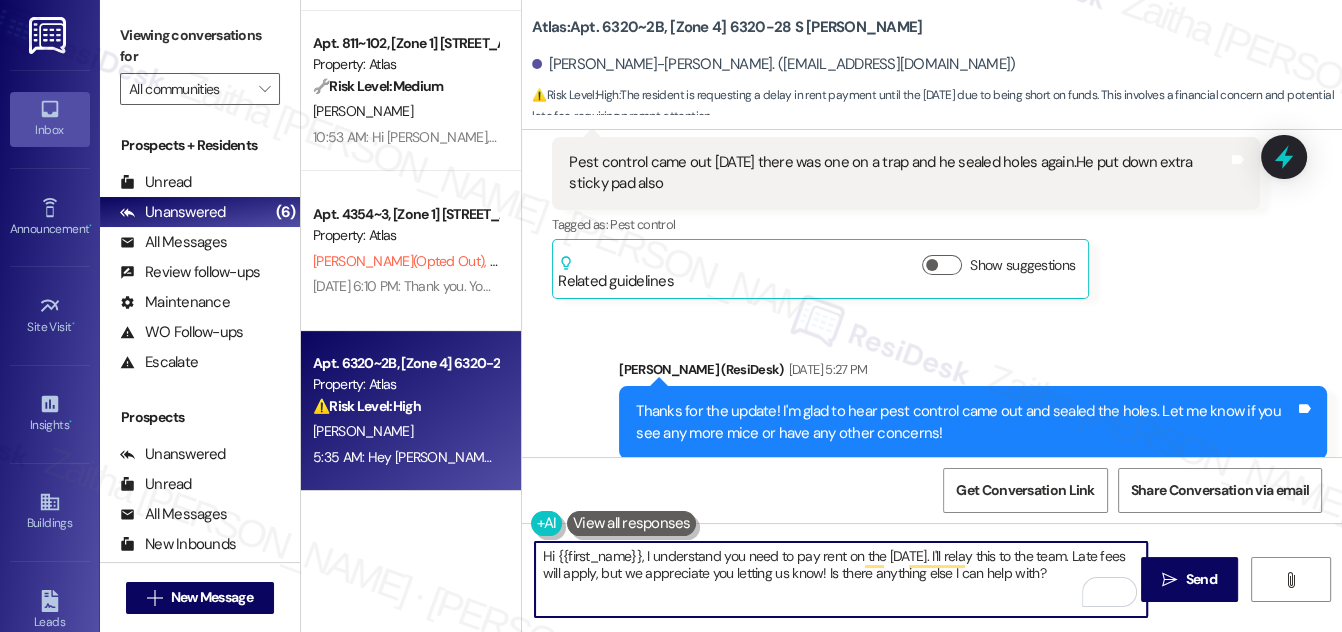 scroll, scrollTop: 51660, scrollLeft: 0, axis: vertical 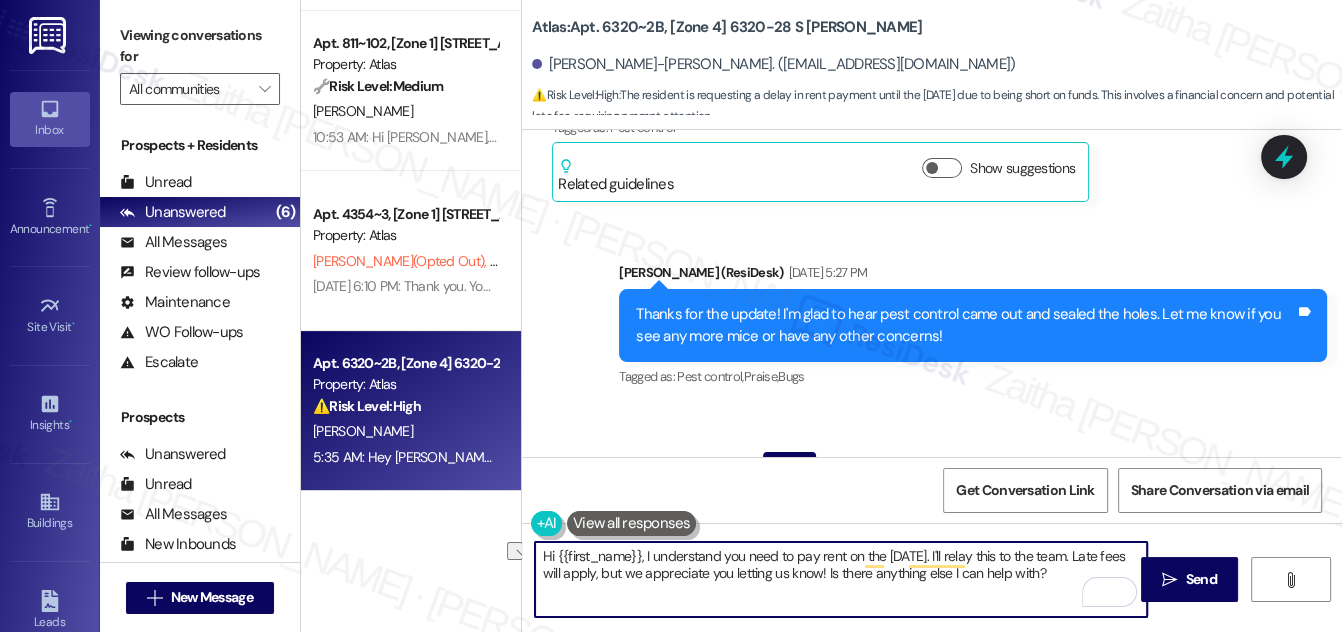 drag, startPoint x: 852, startPoint y: 576, endPoint x: 1069, endPoint y: 575, distance: 217.0023 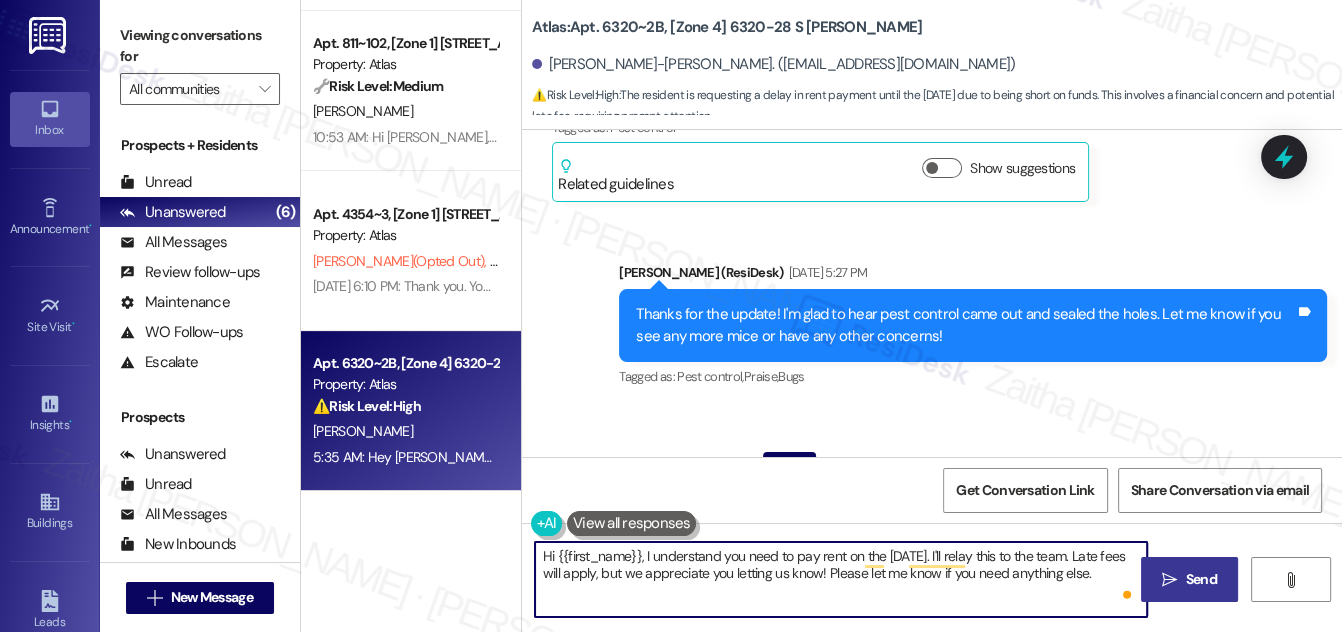 type on "Hi {{first_name}}, I understand you need to pay rent on the 7th of August. I'll relay this to the team. Late fees will apply, but we appreciate you letting us know! Please let me know if you need anything else." 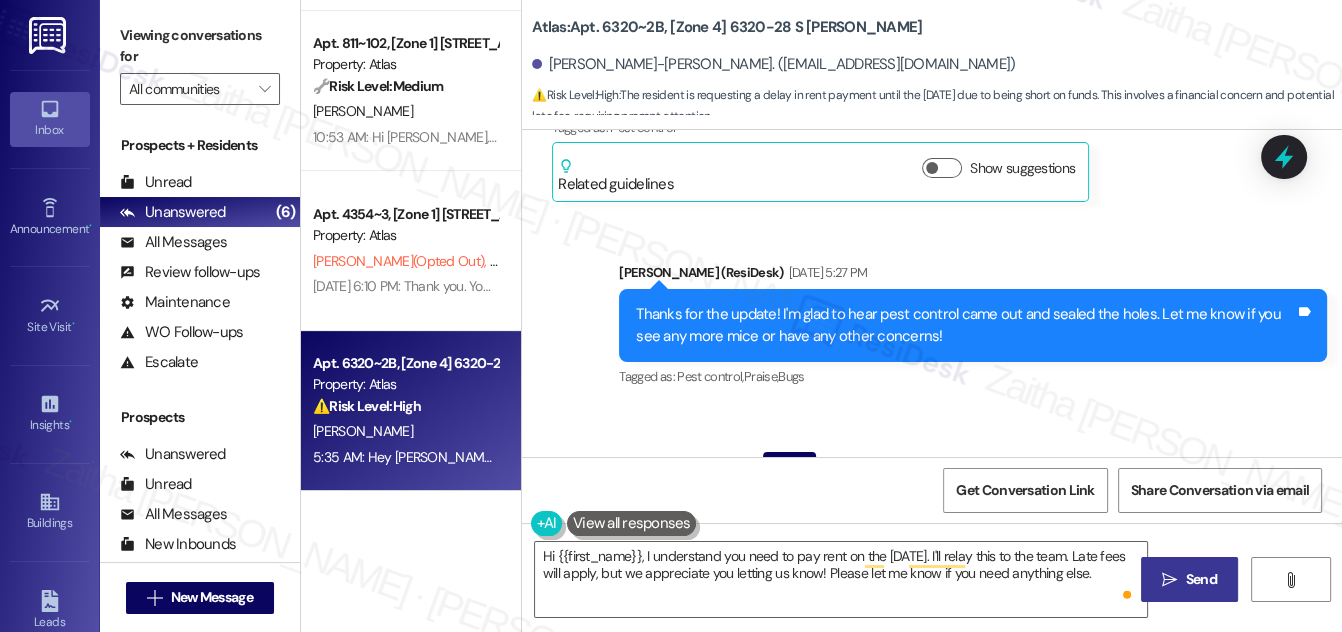 click on "Send" at bounding box center [1201, 579] 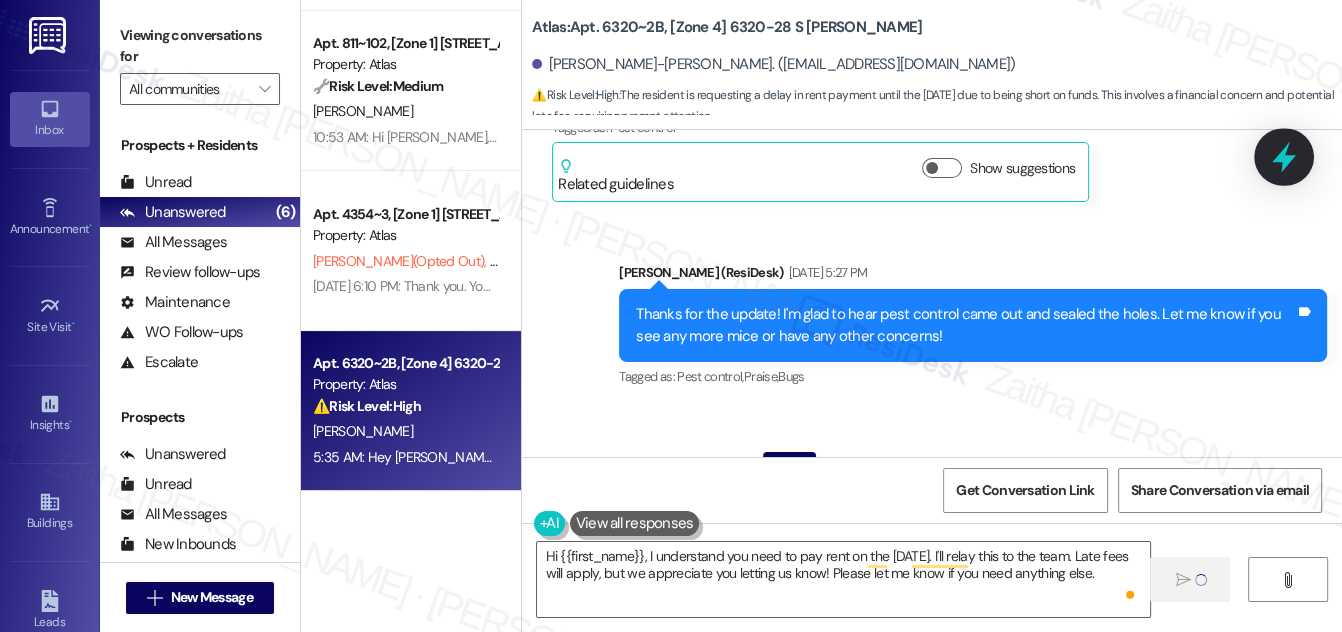 type 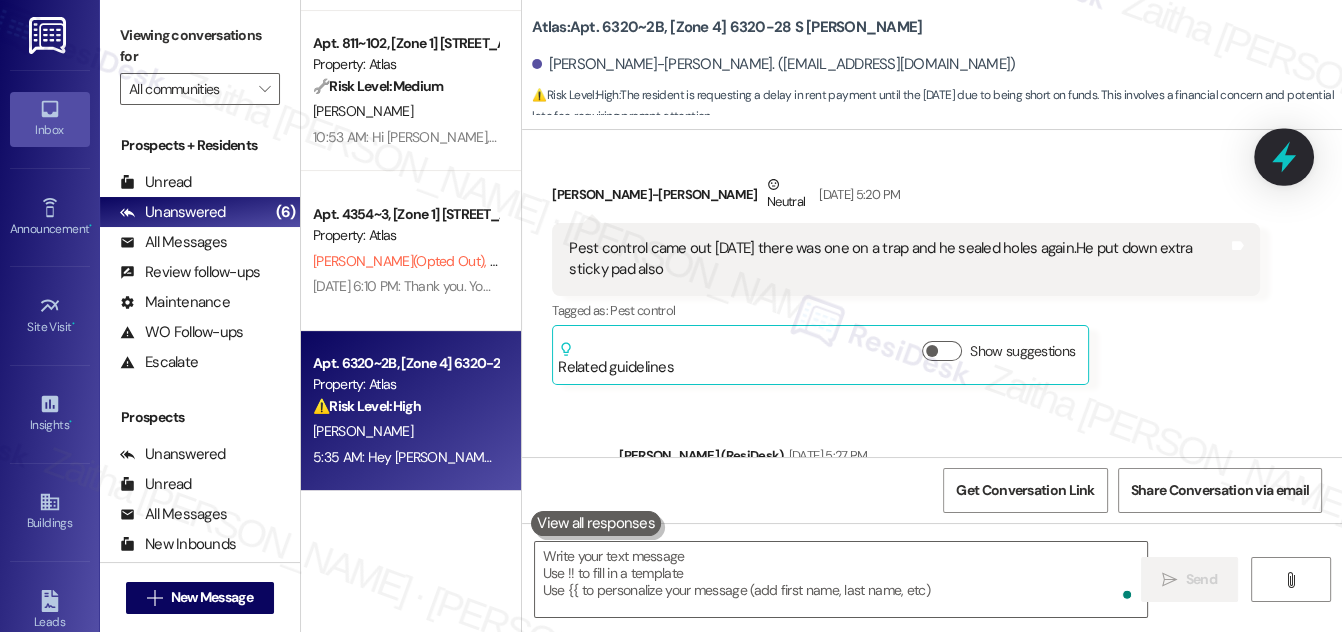 scroll, scrollTop: 51469, scrollLeft: 0, axis: vertical 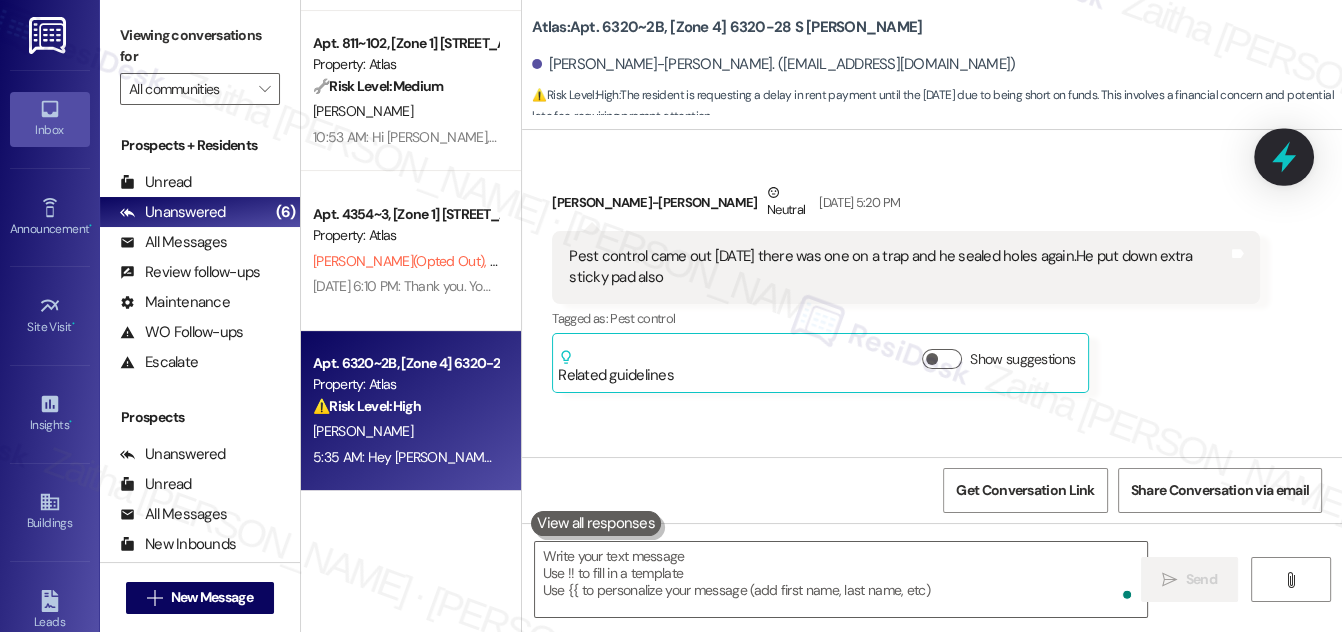 click 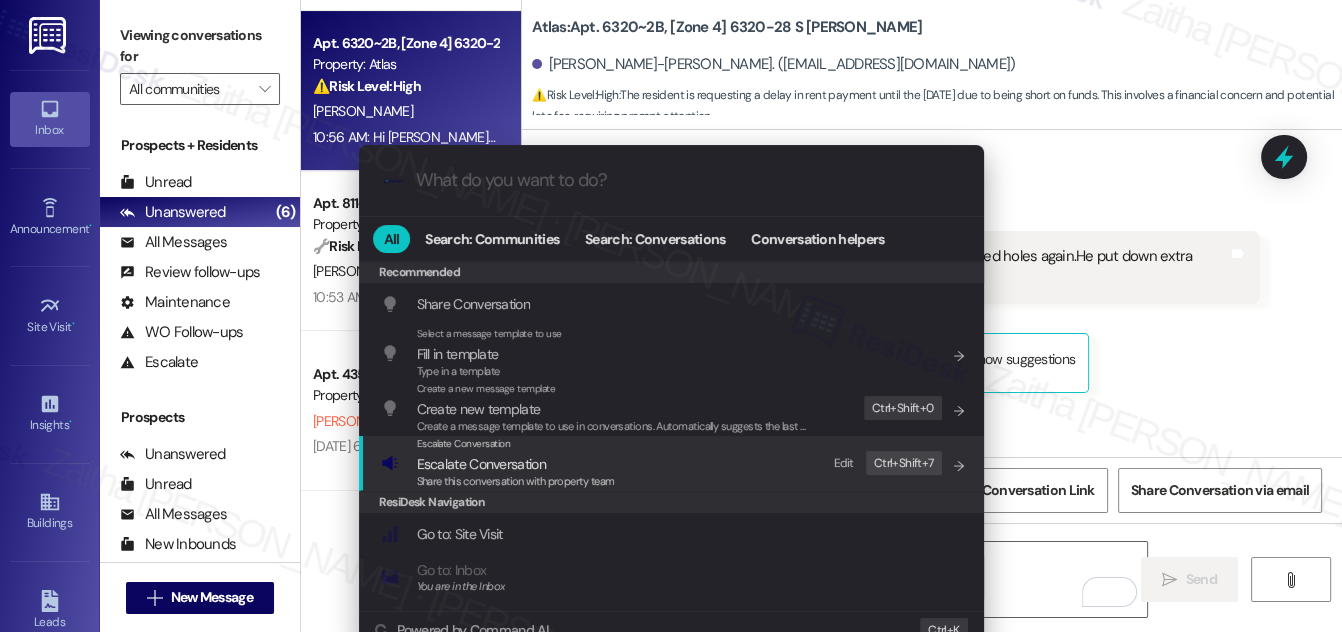 click on "Escalate Conversation" at bounding box center (481, 464) 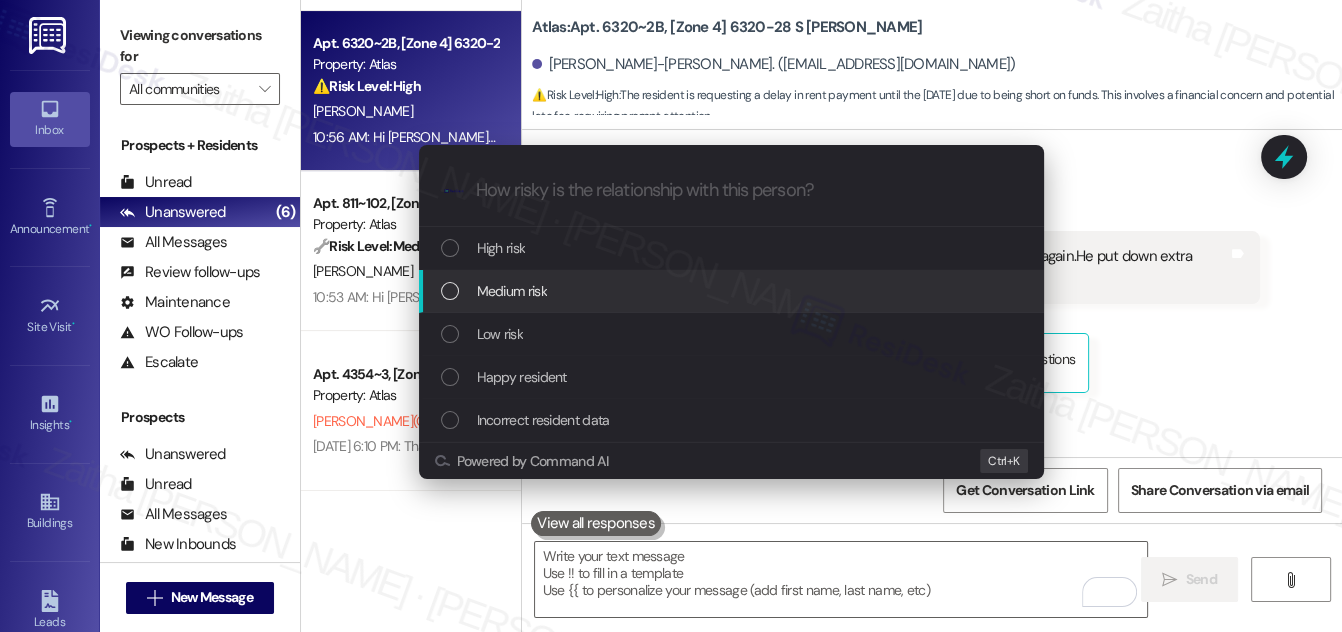 click on "Medium risk" at bounding box center [733, 291] 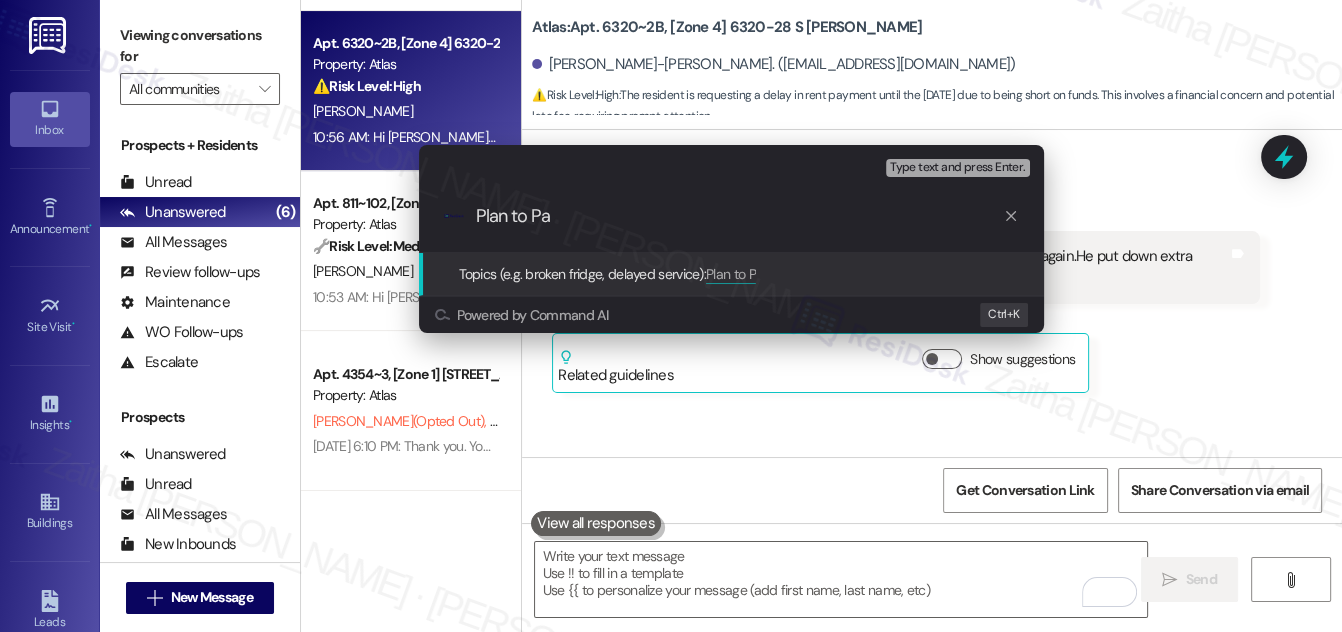 type on "Plan to Pay" 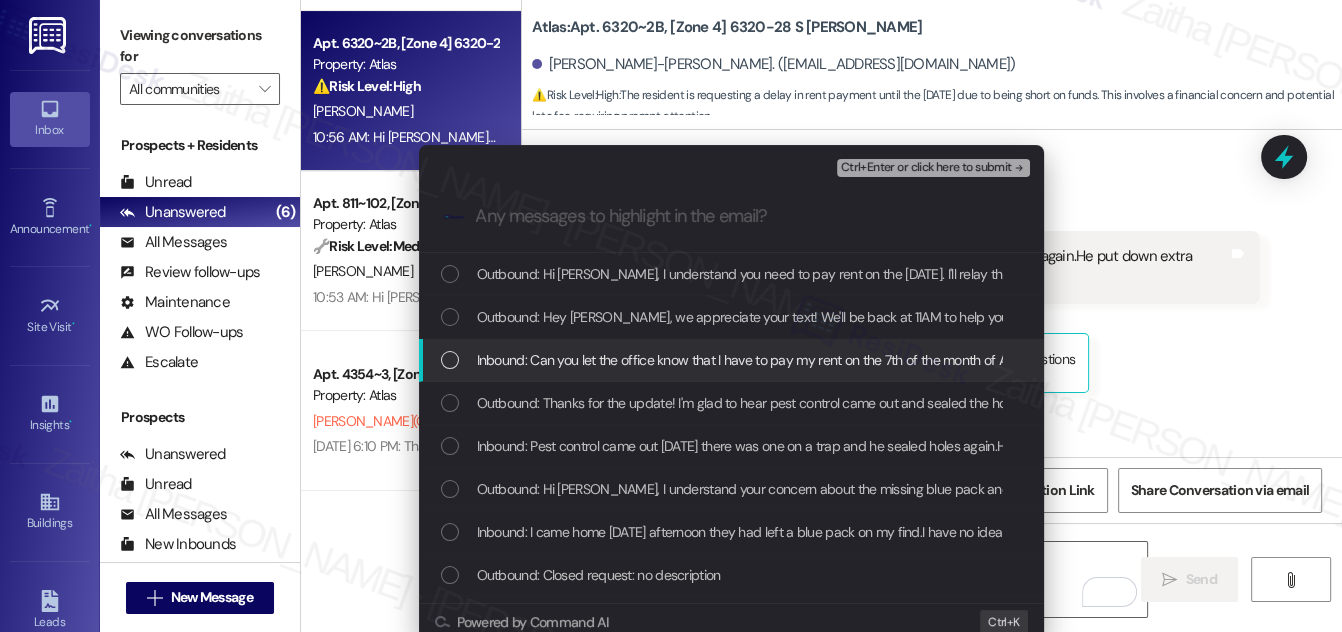 click at bounding box center (450, 360) 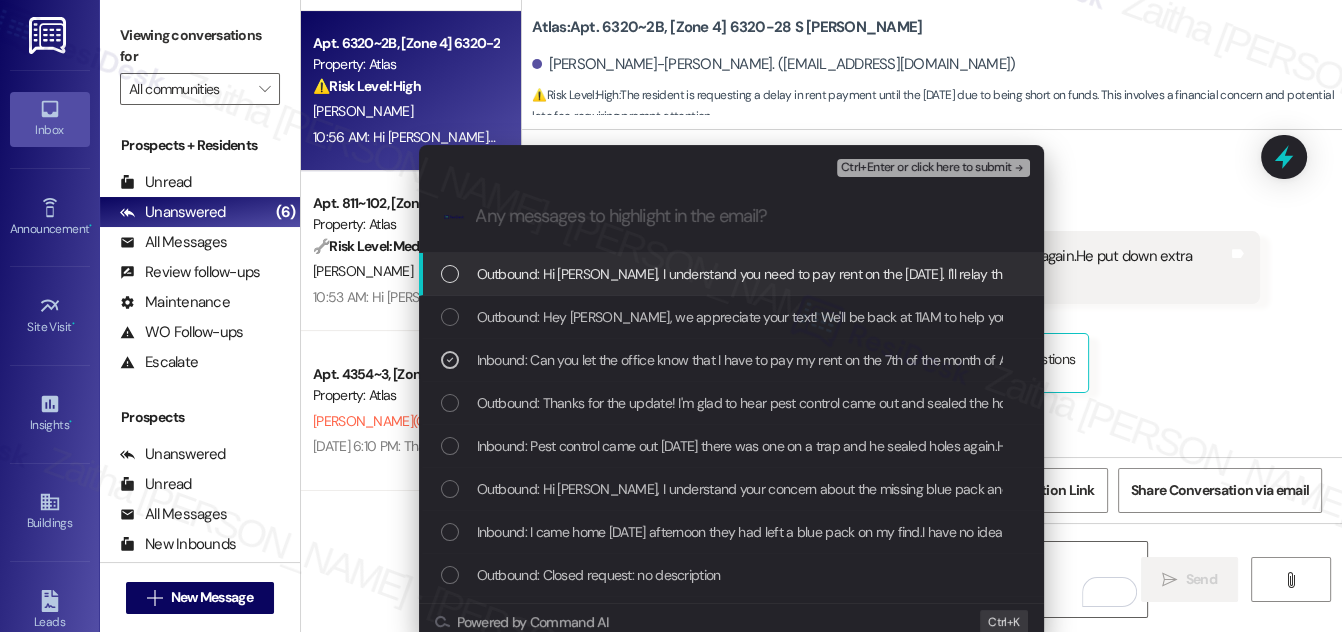 click on "Ctrl+Enter or click here to submit" at bounding box center (926, 168) 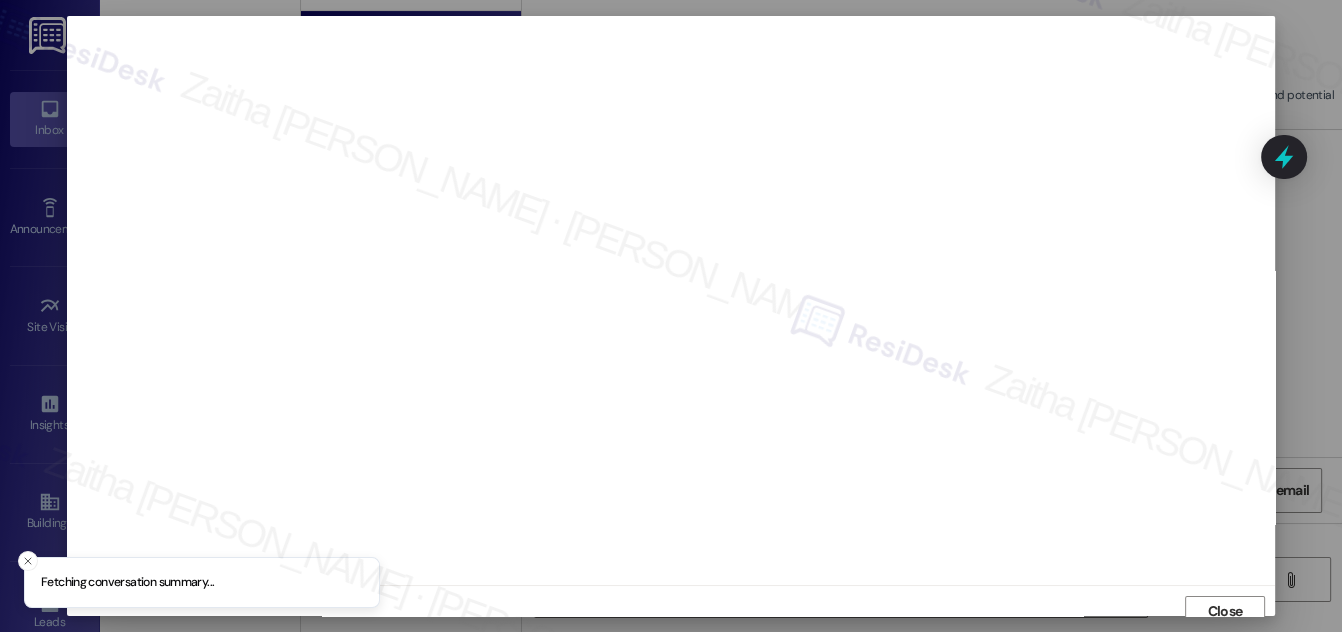 scroll, scrollTop: 11, scrollLeft: 0, axis: vertical 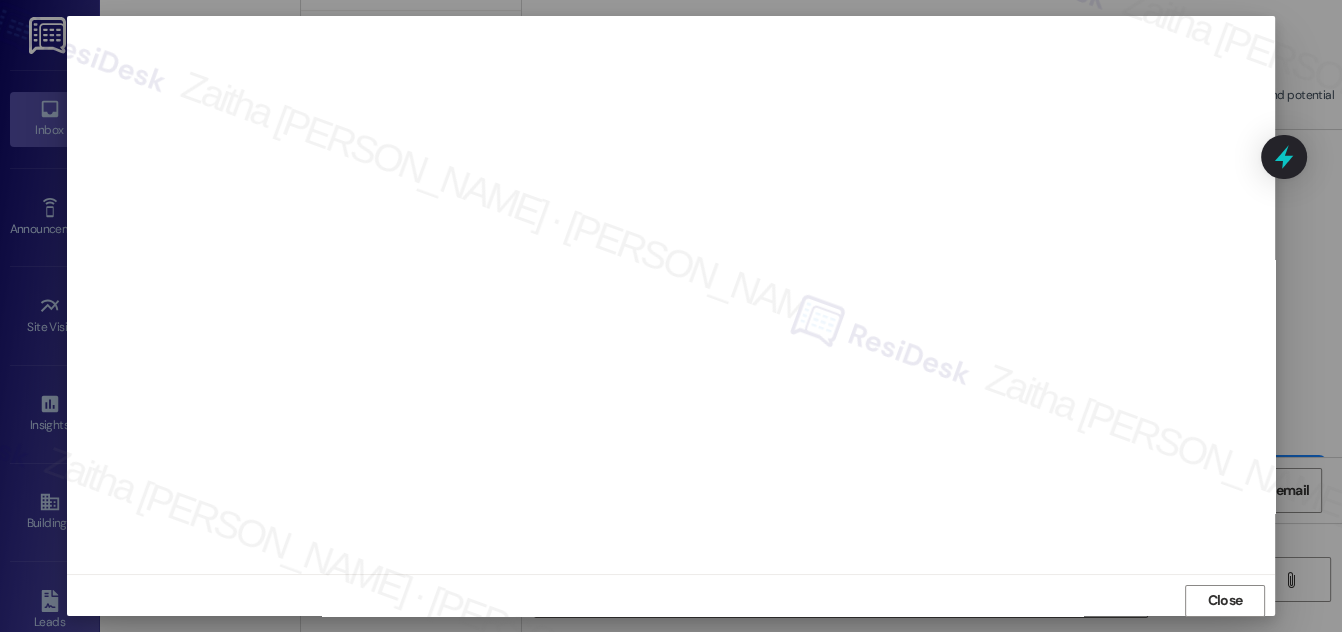 click on "Close" at bounding box center [1225, 601] 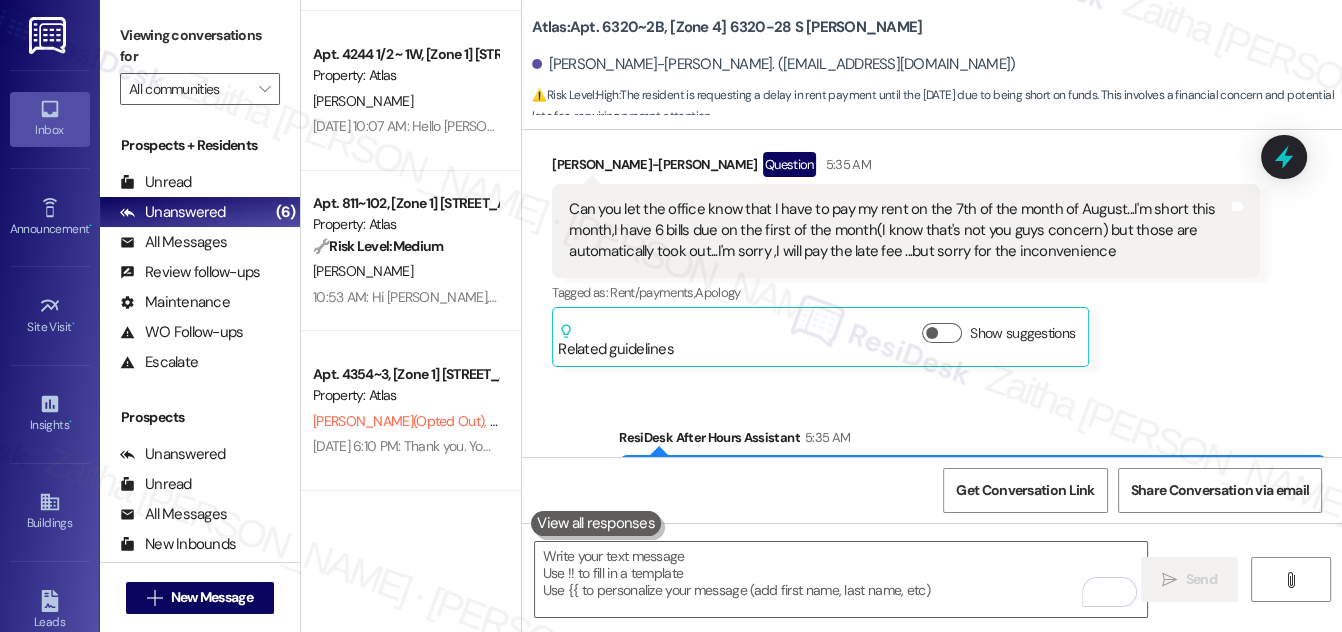scroll, scrollTop: 51960, scrollLeft: 0, axis: vertical 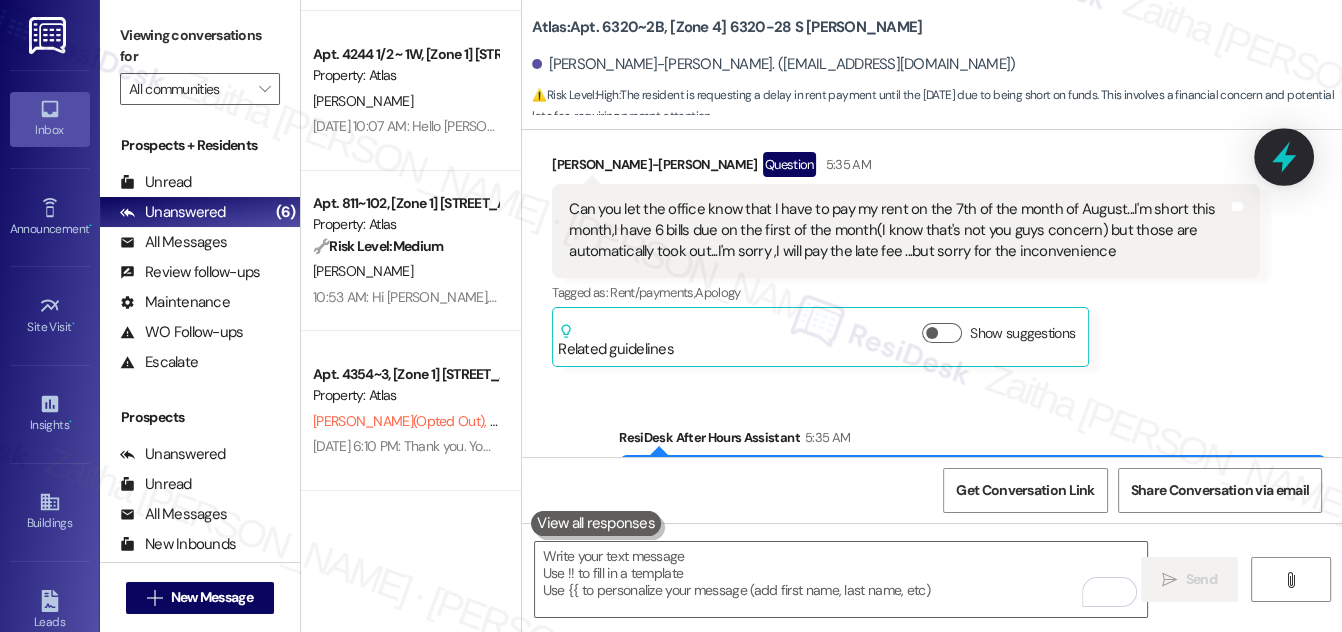 click 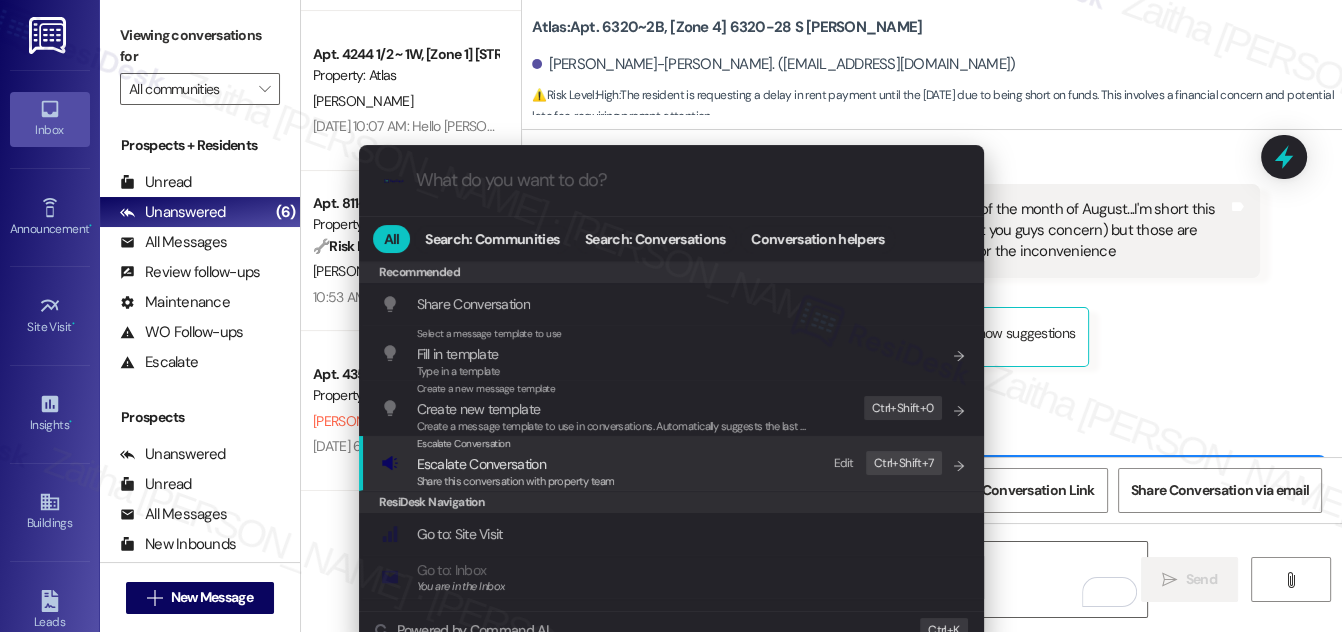 click on "Escalate Conversation" at bounding box center (481, 464) 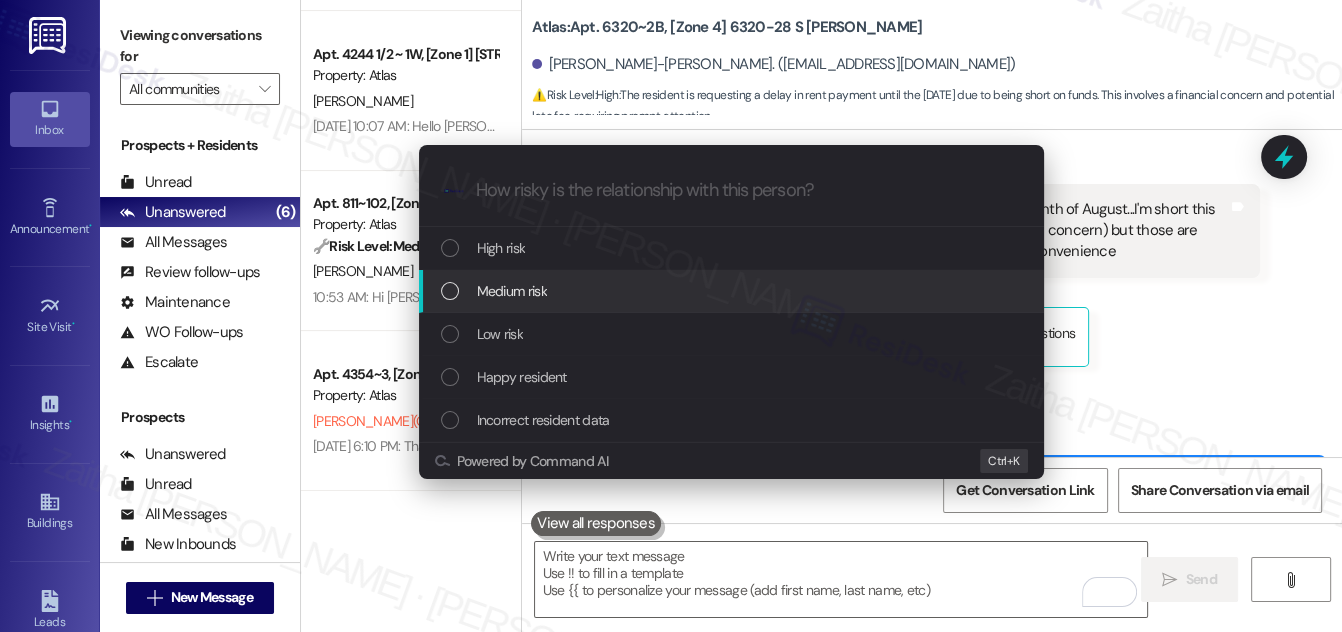 click on "Medium risk" at bounding box center (733, 291) 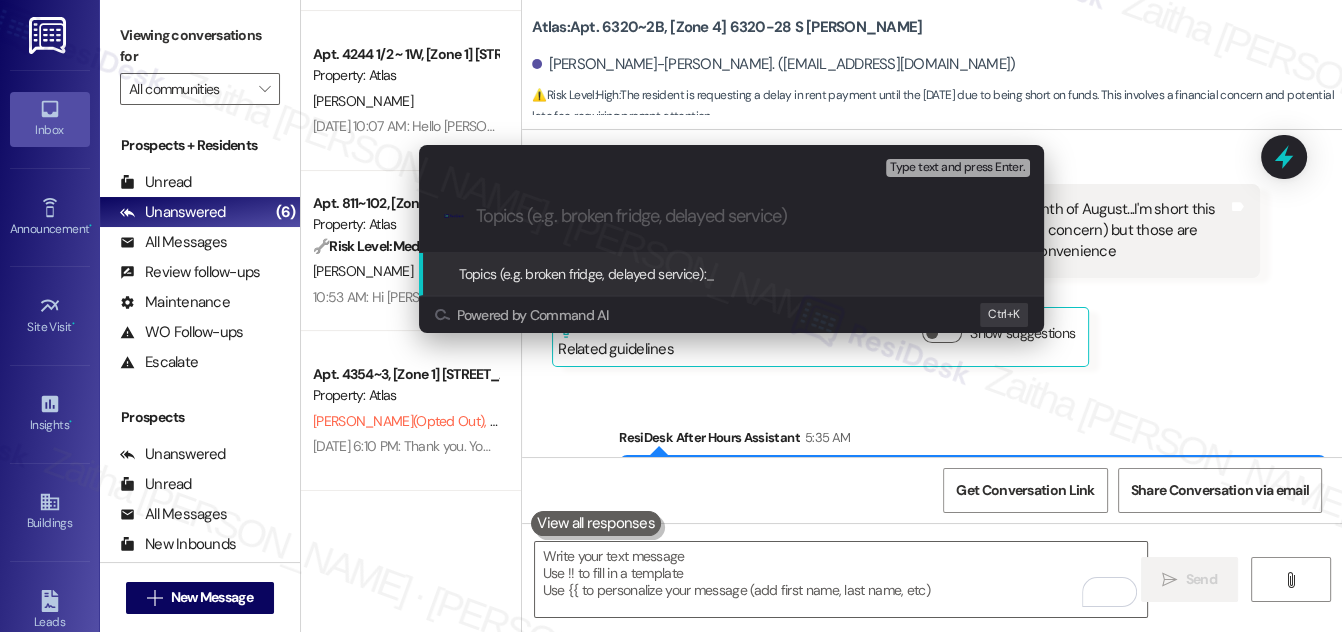paste on "Plan to Pay" 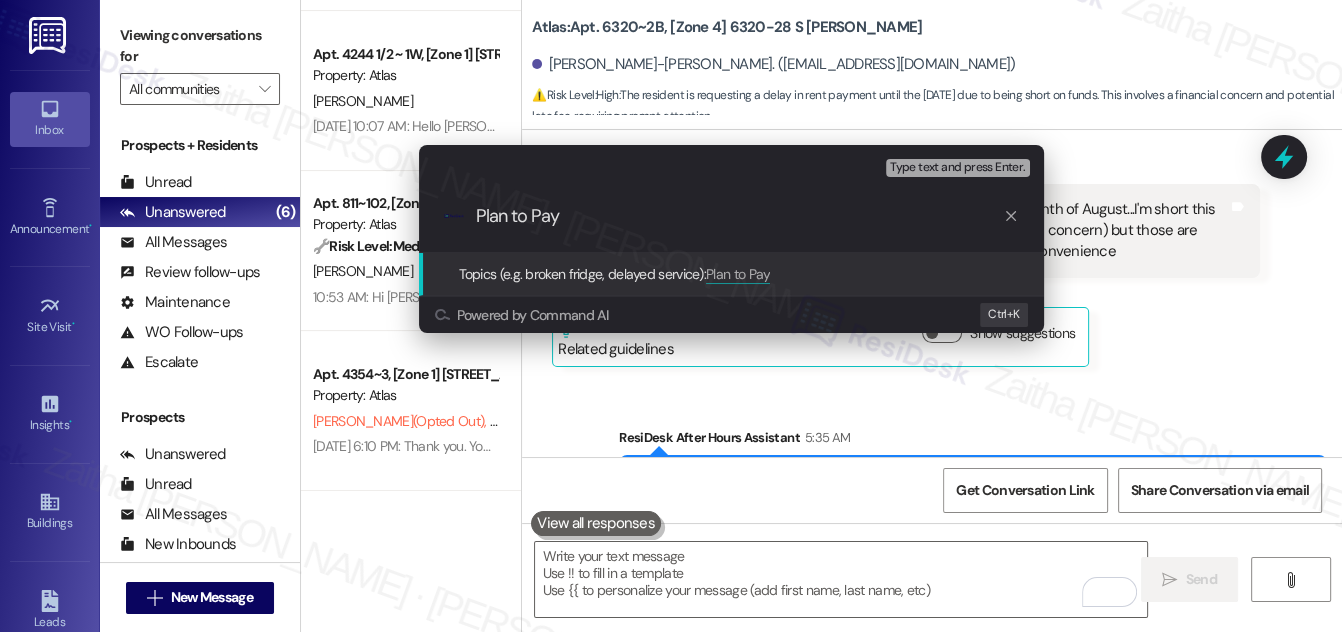 click on "Escalate Conversation Medium risk Topics (e.g. broken fridge, delayed service) Any messages to highlight in the email? Type text and press Enter. .cls-1{fill:#0a055f;}.cls-2{fill:#0cc4c4;} resideskLogoBlueOrange Plan to Pay Topics (e.g. broken fridge, delayed service):  Plan to Pay Powered by Command AI Ctrl+ K" at bounding box center (671, 316) 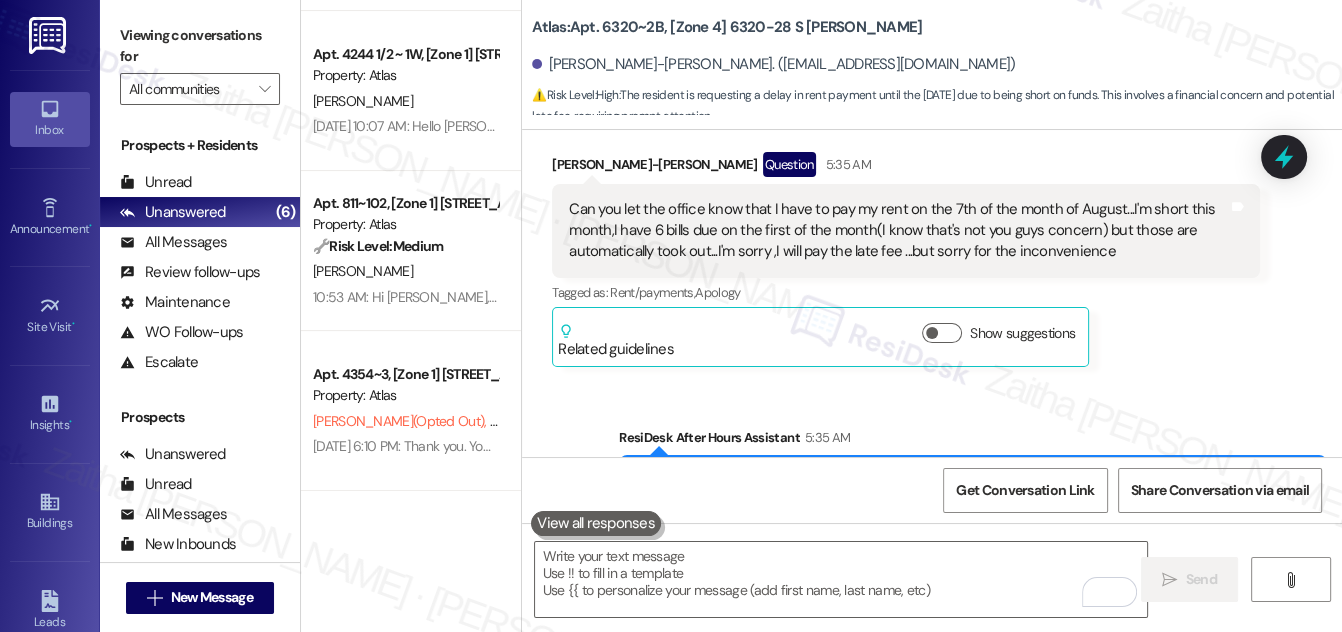 drag, startPoint x: 568, startPoint y: 408, endPoint x: 792, endPoint y: 415, distance: 224.10934 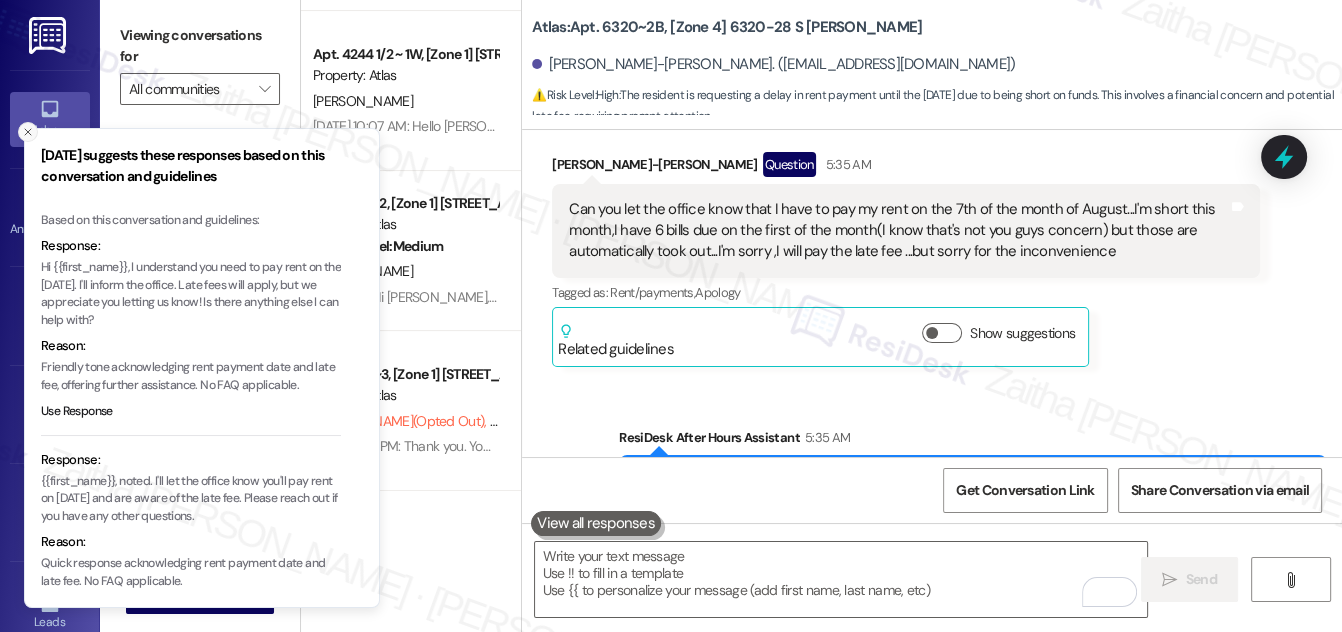 click 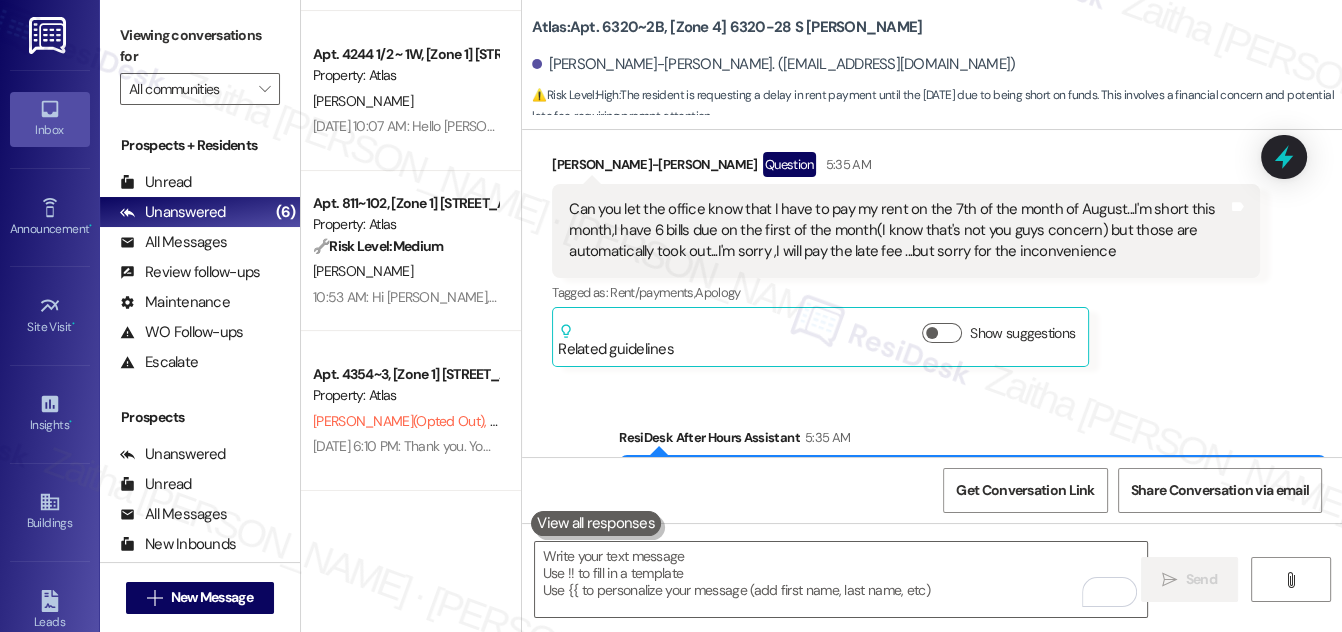click on "Received via SMS Brenda Coleman-Lawrence 10:56 AM Ok .late fees will be applied  Tags and notes" at bounding box center [932, 802] 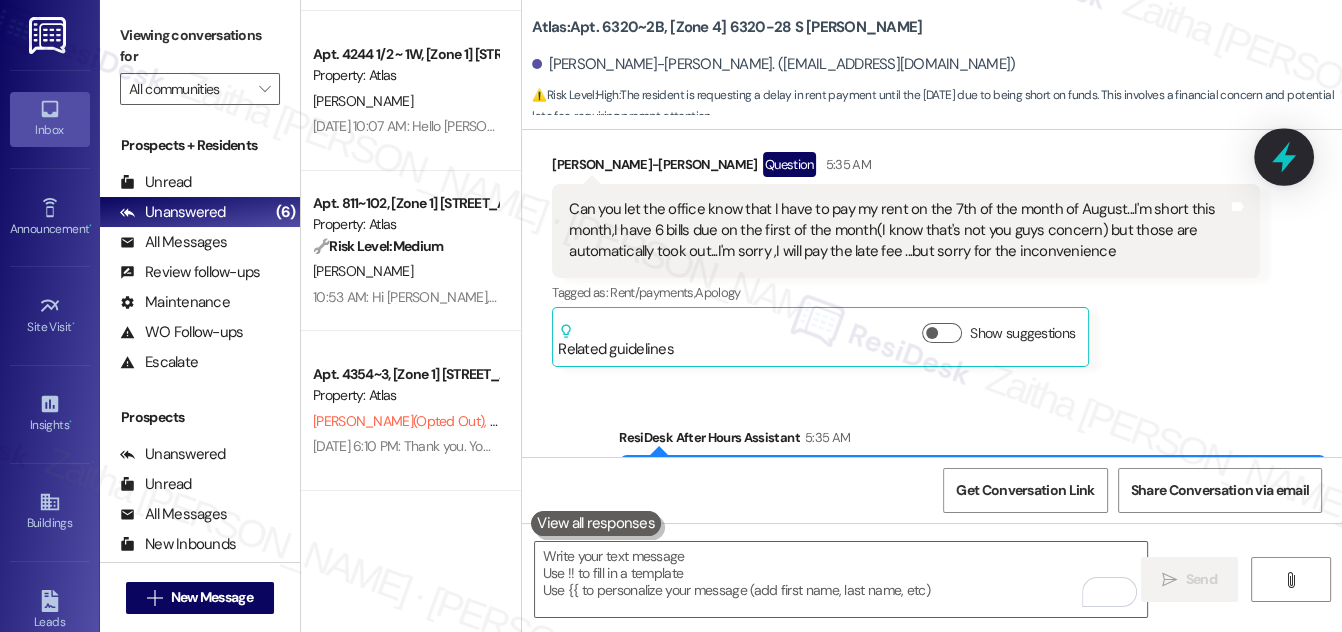 click at bounding box center (1284, 156) 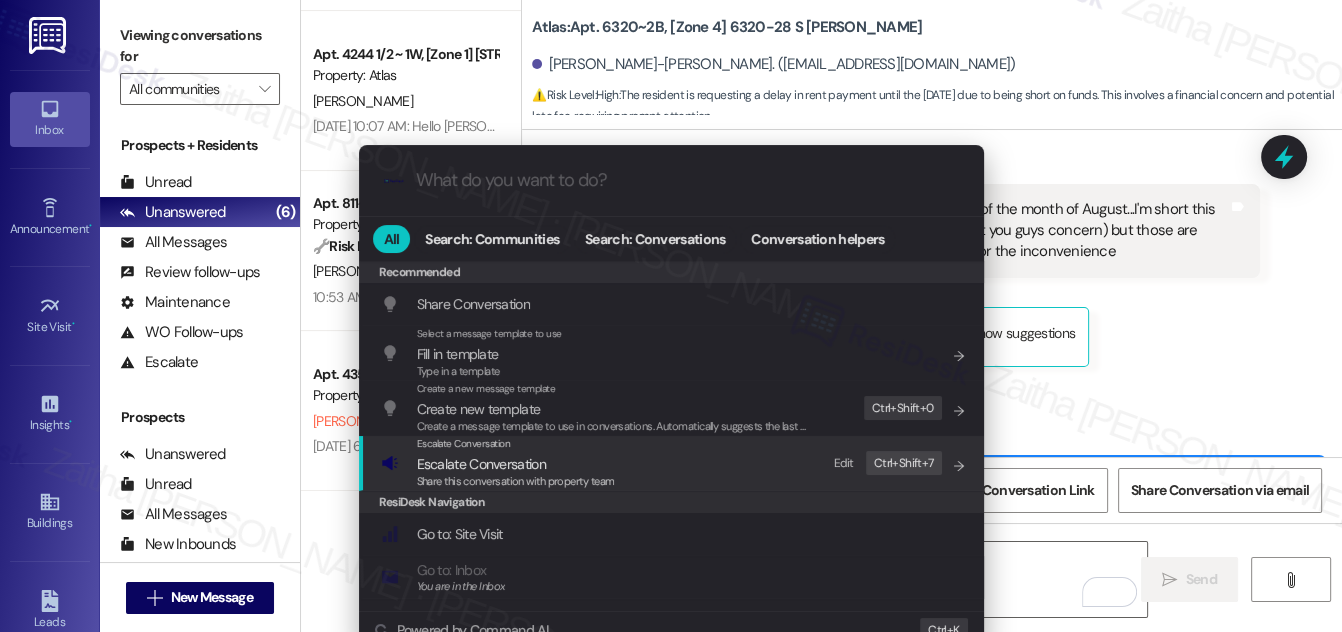 click on "Escalate Conversation" at bounding box center (481, 464) 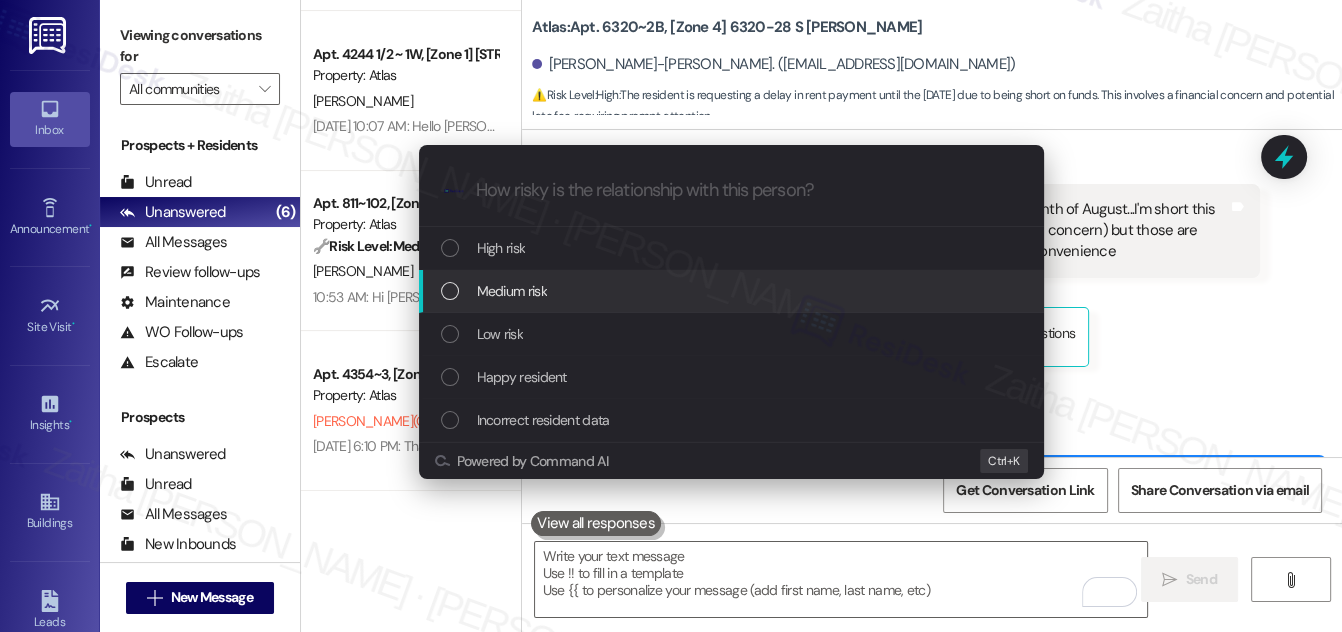 click on "Medium risk" at bounding box center (512, 291) 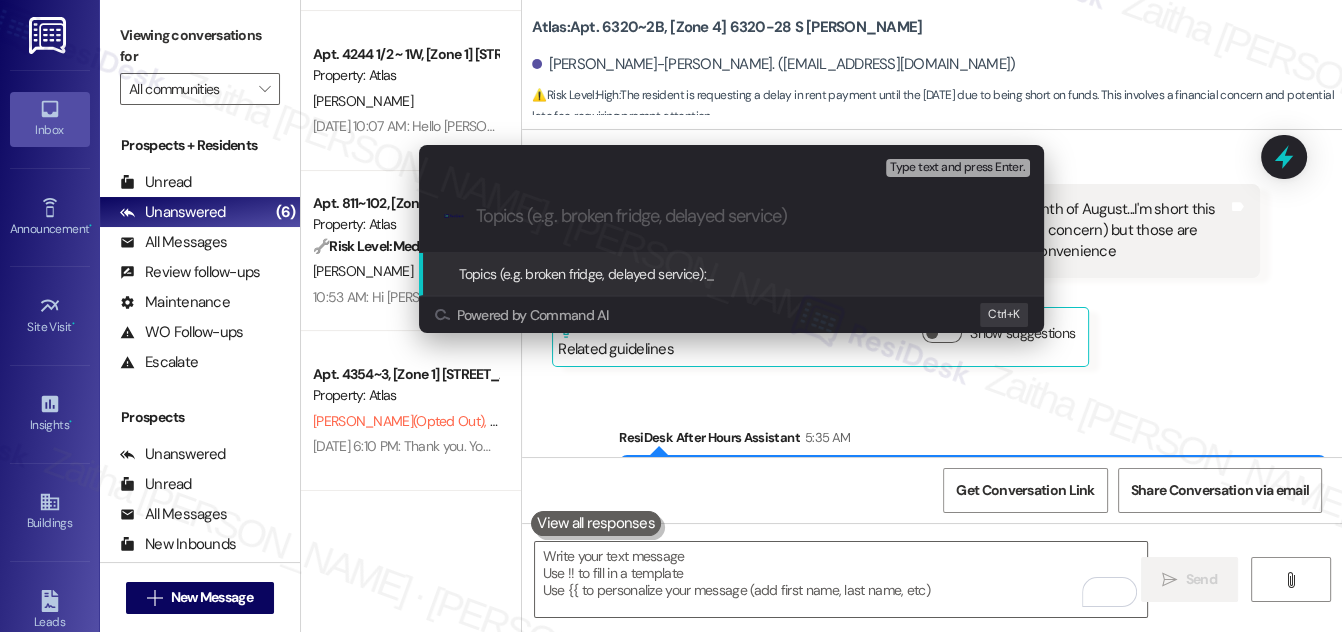 paste on "Ok .late fees will be applied" 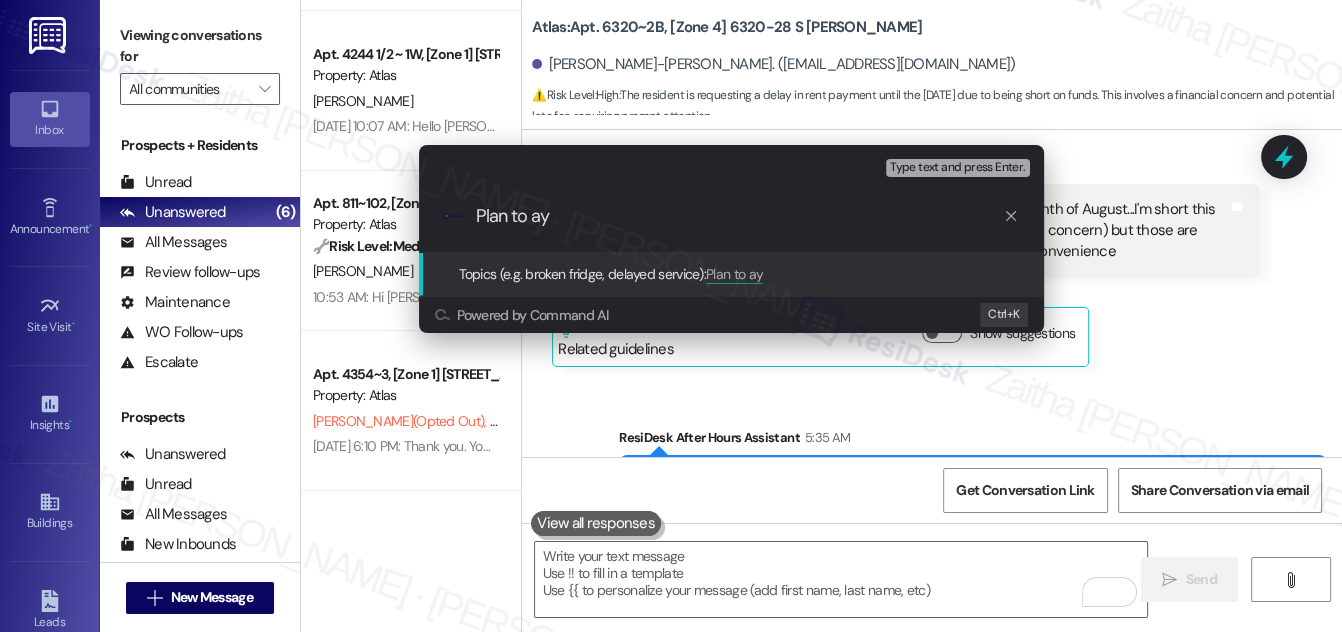 type on "Plan to Pay" 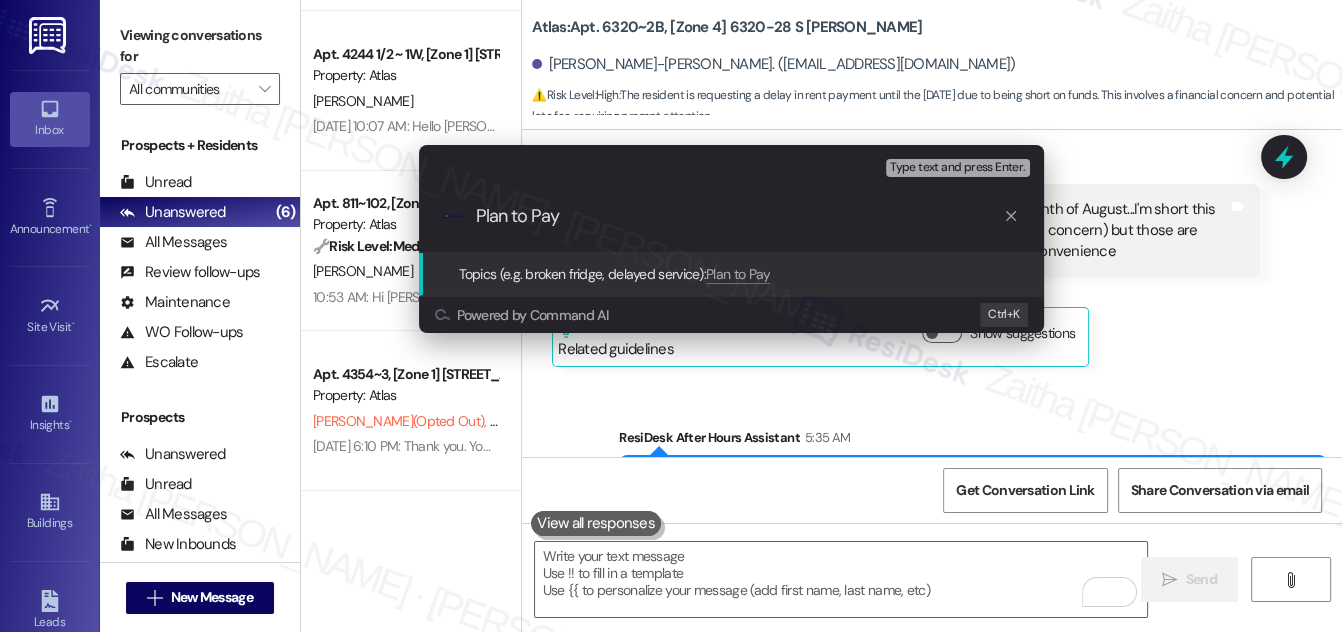 type 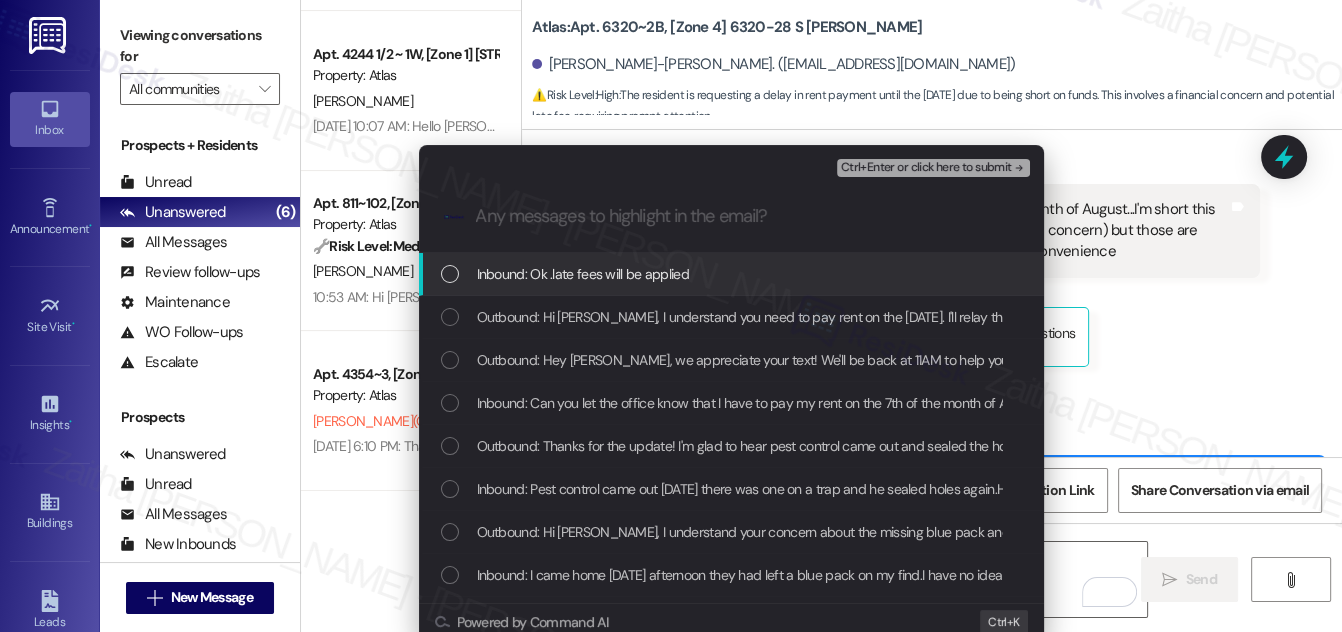 click at bounding box center [450, 274] 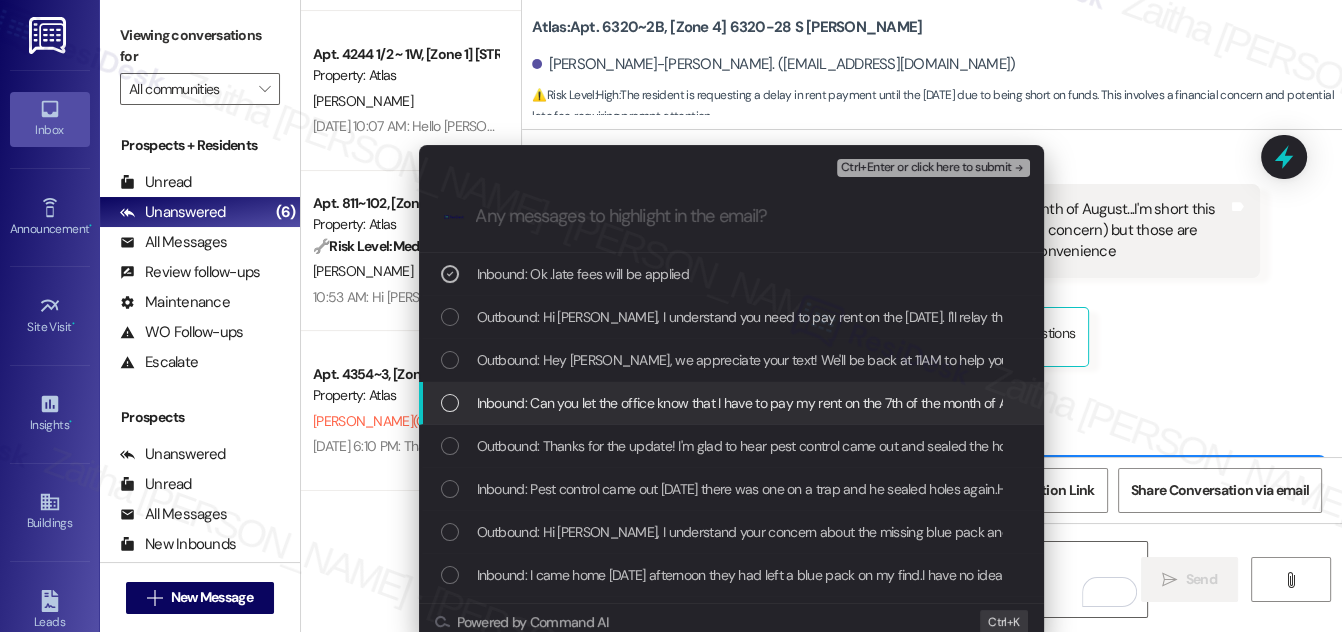 click at bounding box center [450, 403] 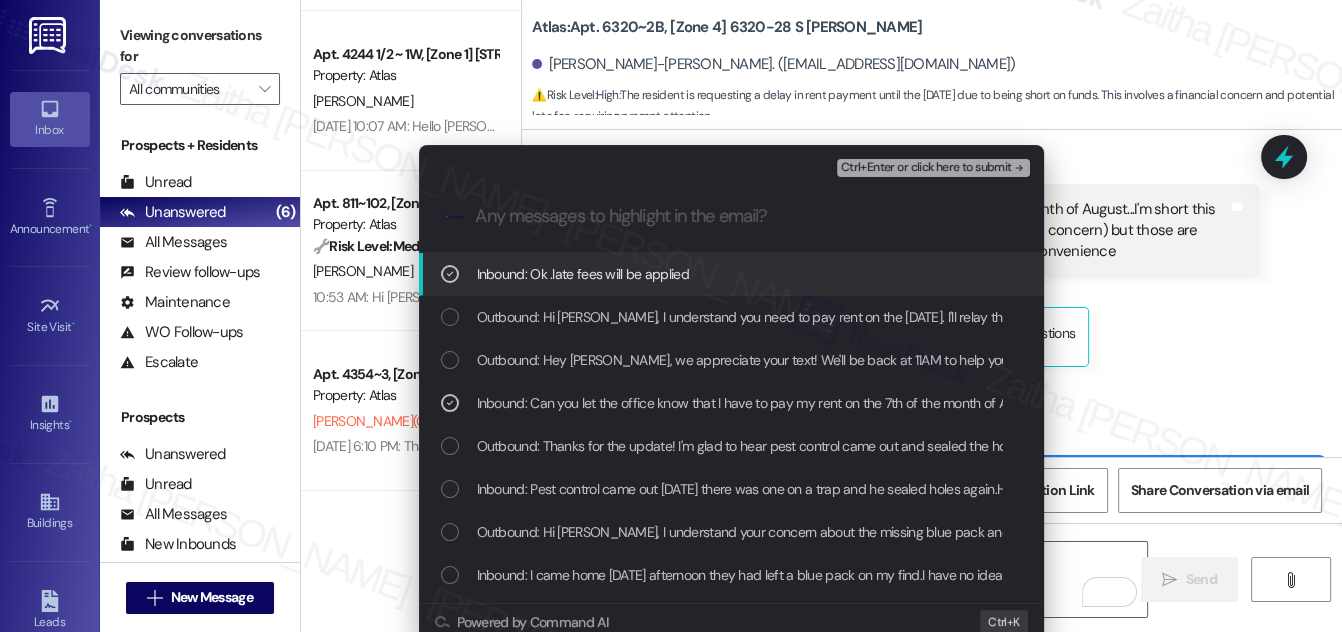 click on "Ctrl+Enter or click here to submit" at bounding box center [926, 168] 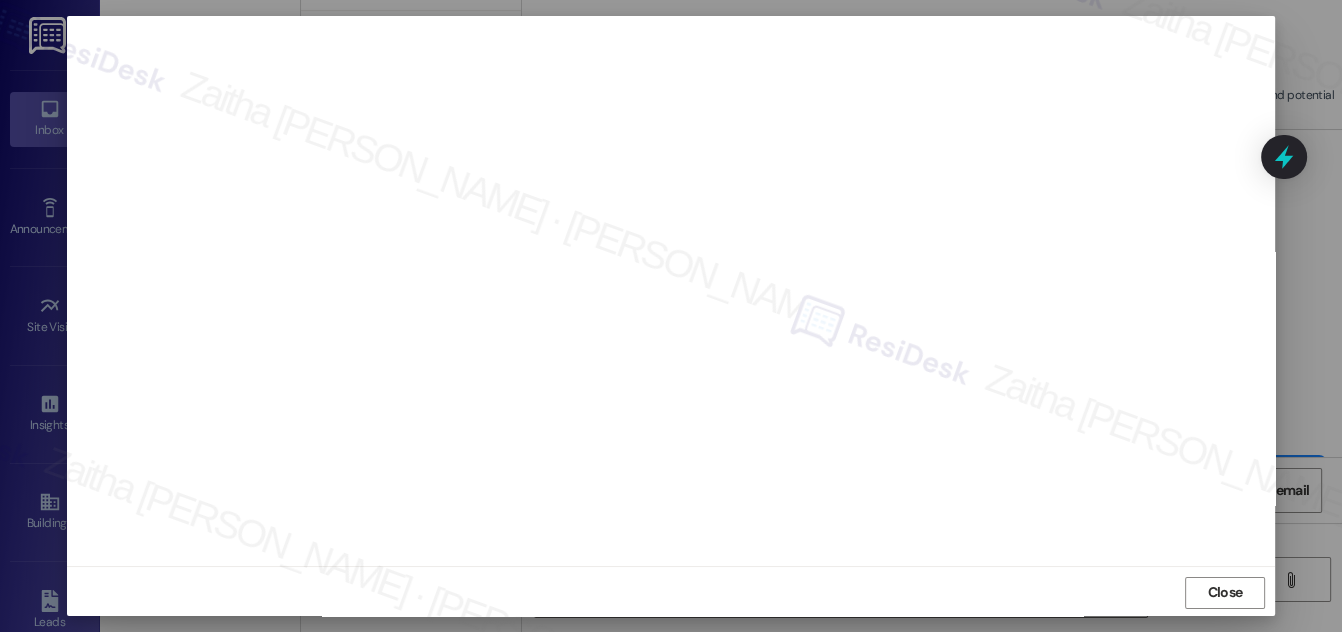 scroll, scrollTop: 21, scrollLeft: 0, axis: vertical 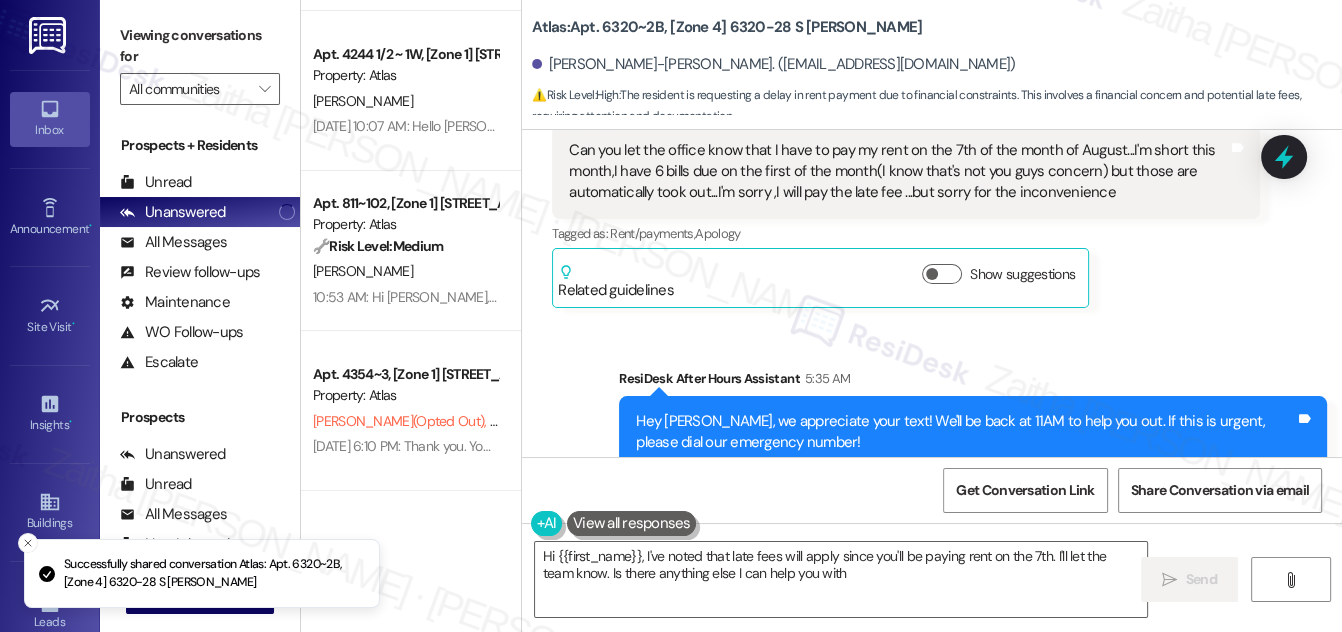 type on "Hi {{first_name}}, I've noted that late fees will apply since you'll be paying rent on the 7th. I'll let the team know. Is there anything else I can help you with?" 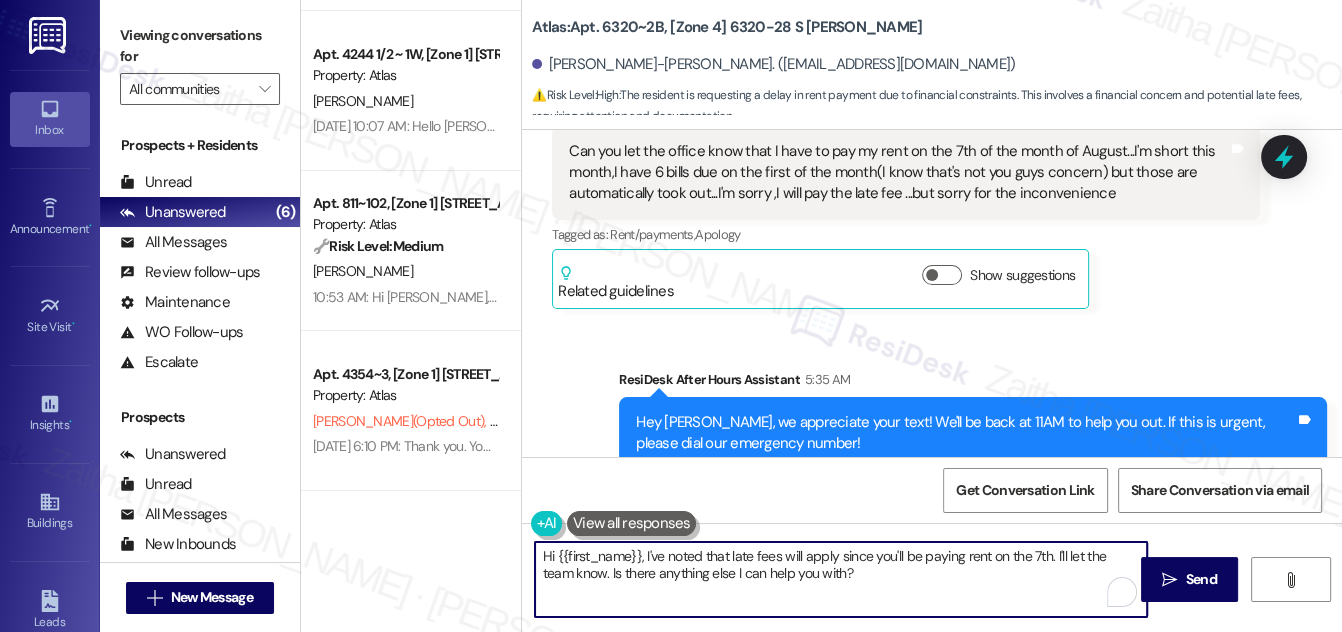 drag, startPoint x: 570, startPoint y: 554, endPoint x: 895, endPoint y: 580, distance: 326.03833 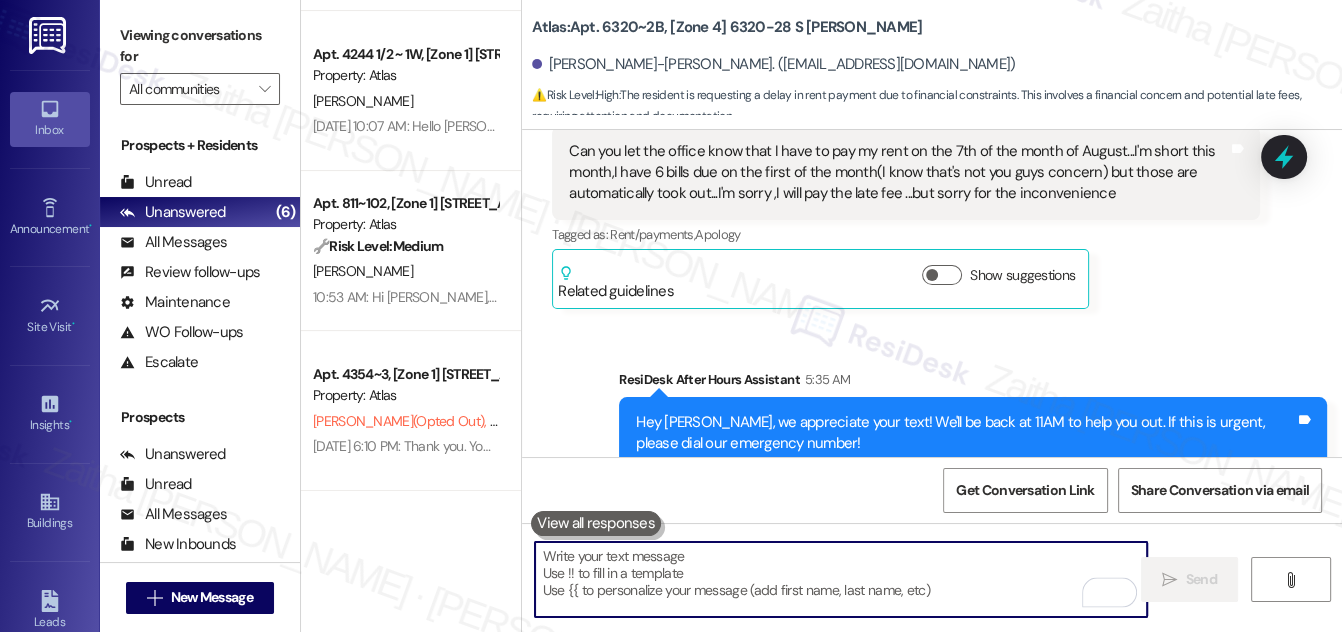 paste on "Thank you for confirming your understanding of the late fee policy" 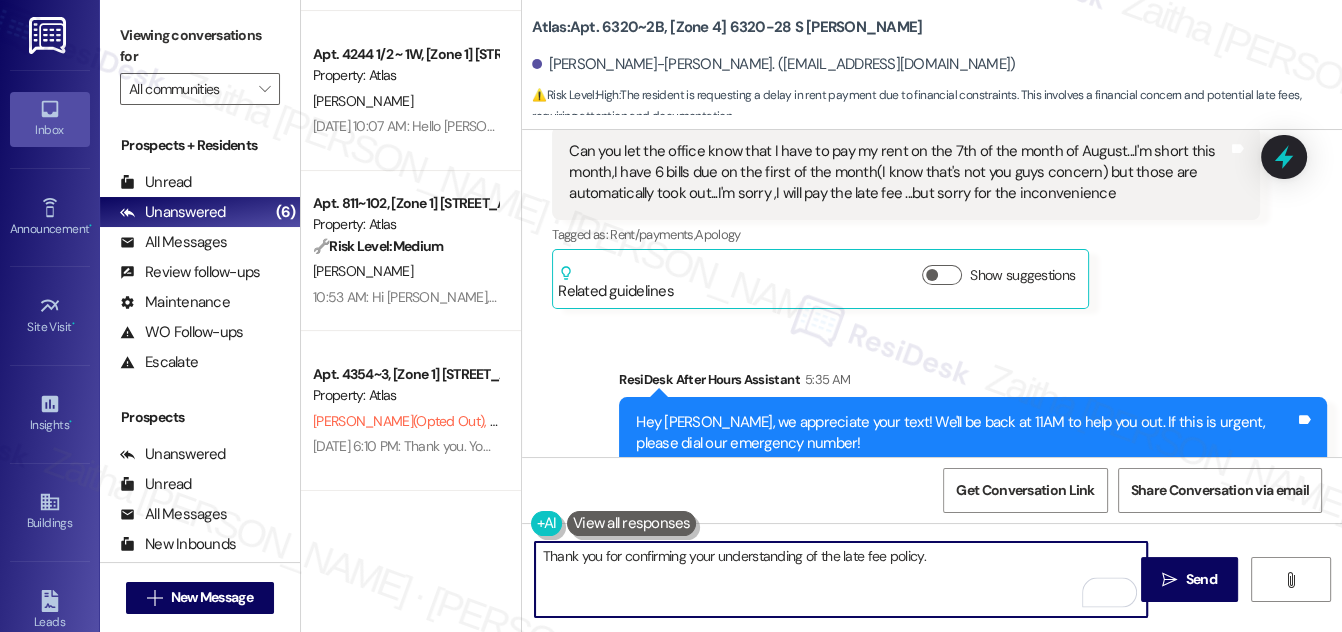 paste on "Is there anything else I can assist you with?" 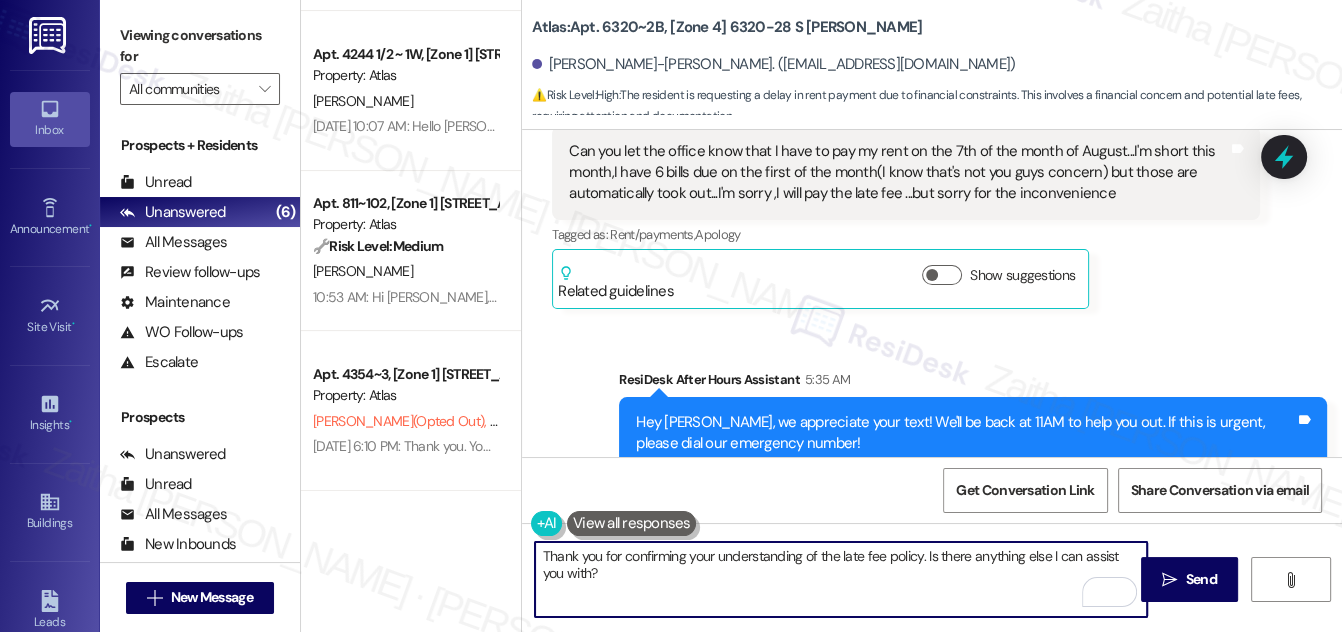 click on "Thank you for confirming your understanding of the late fee policy. Is there anything else I can assist you with?" at bounding box center [841, 579] 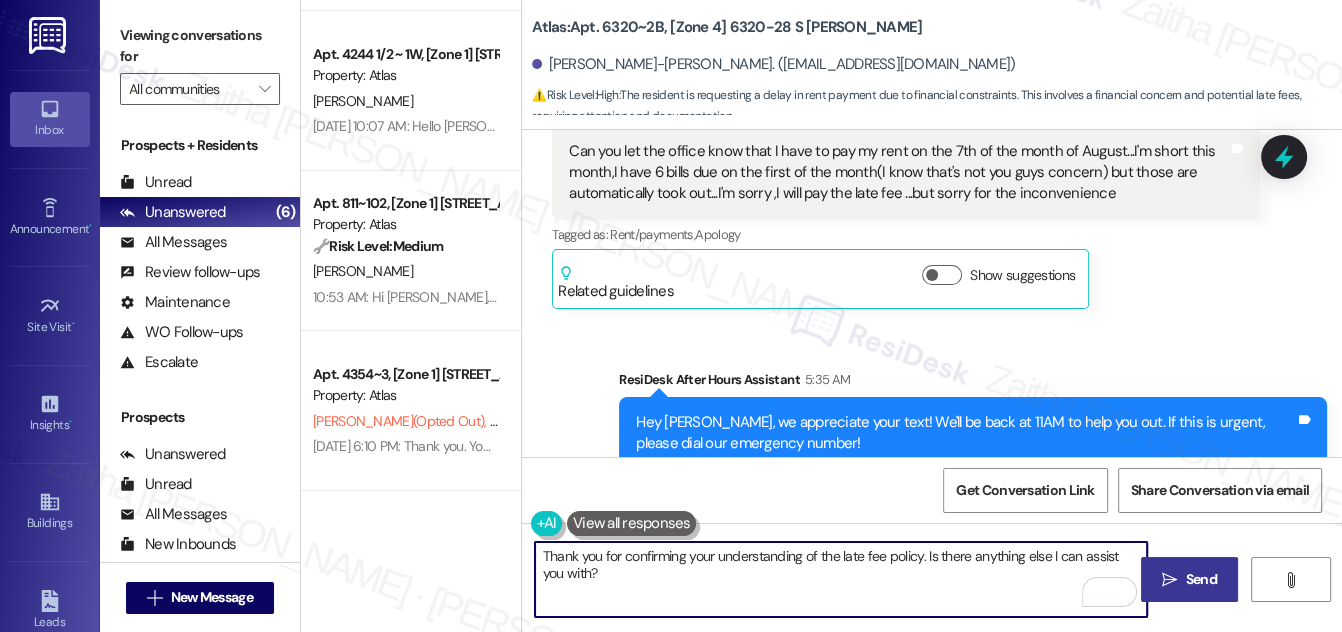 type on "Thank you for confirming your understanding of the late fee policy. Is there anything else I can assist you with?" 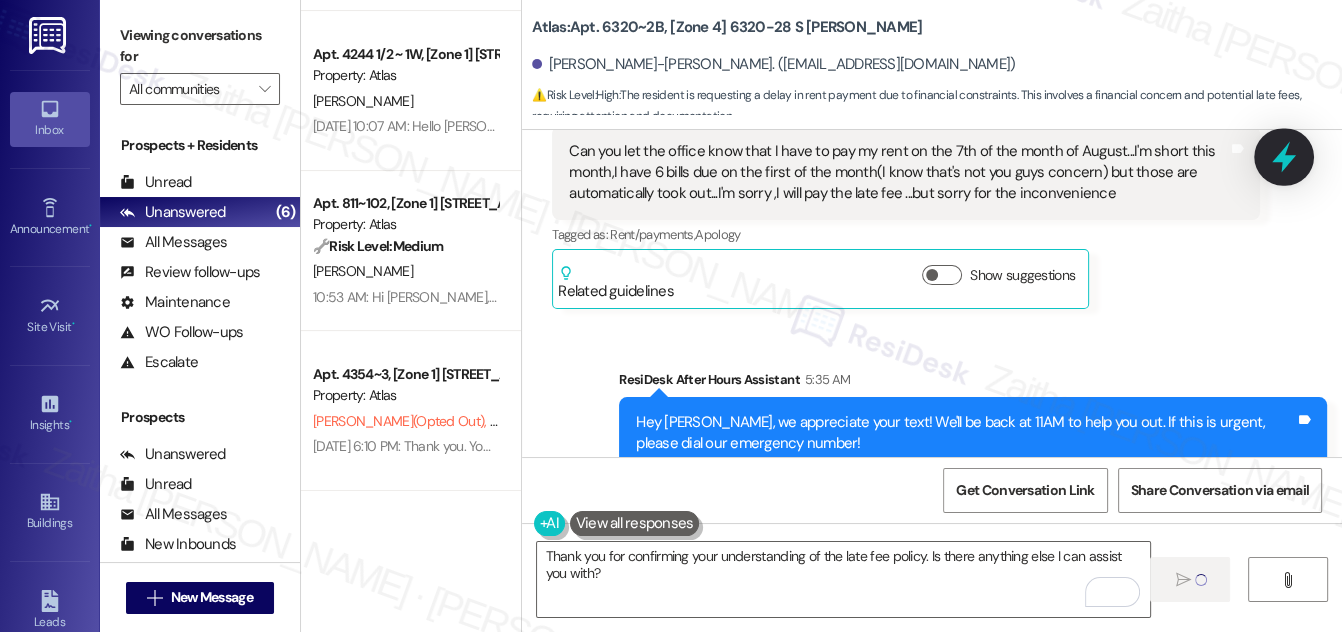 type 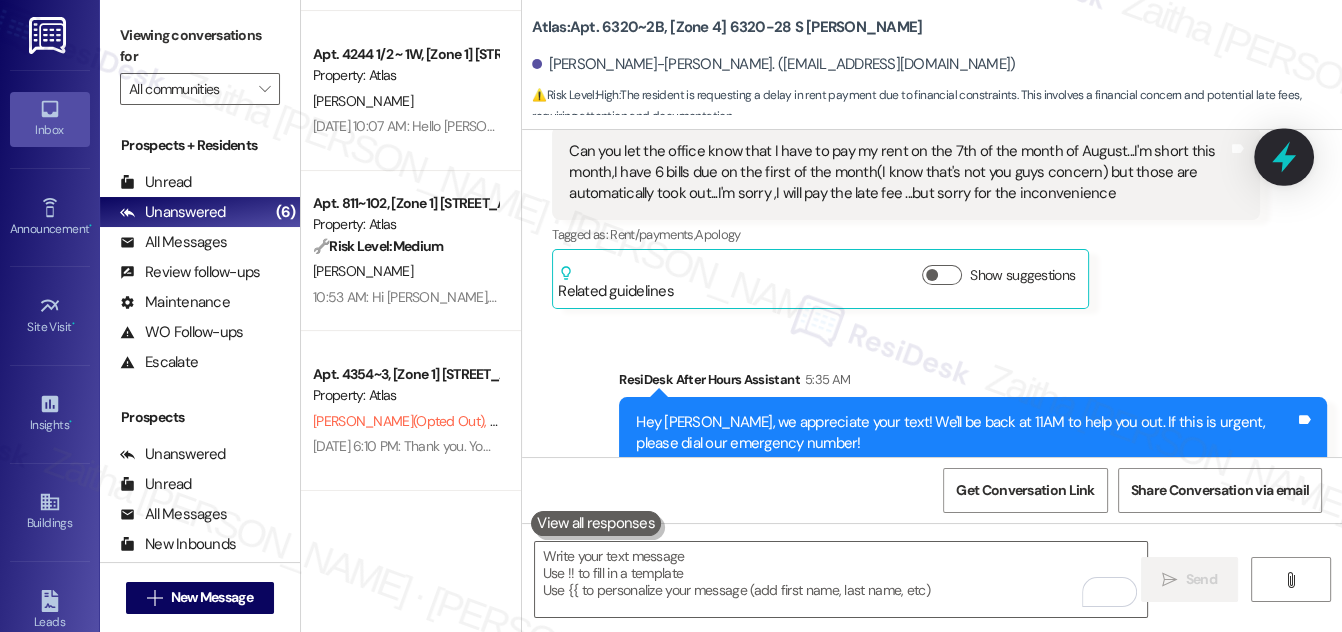 click 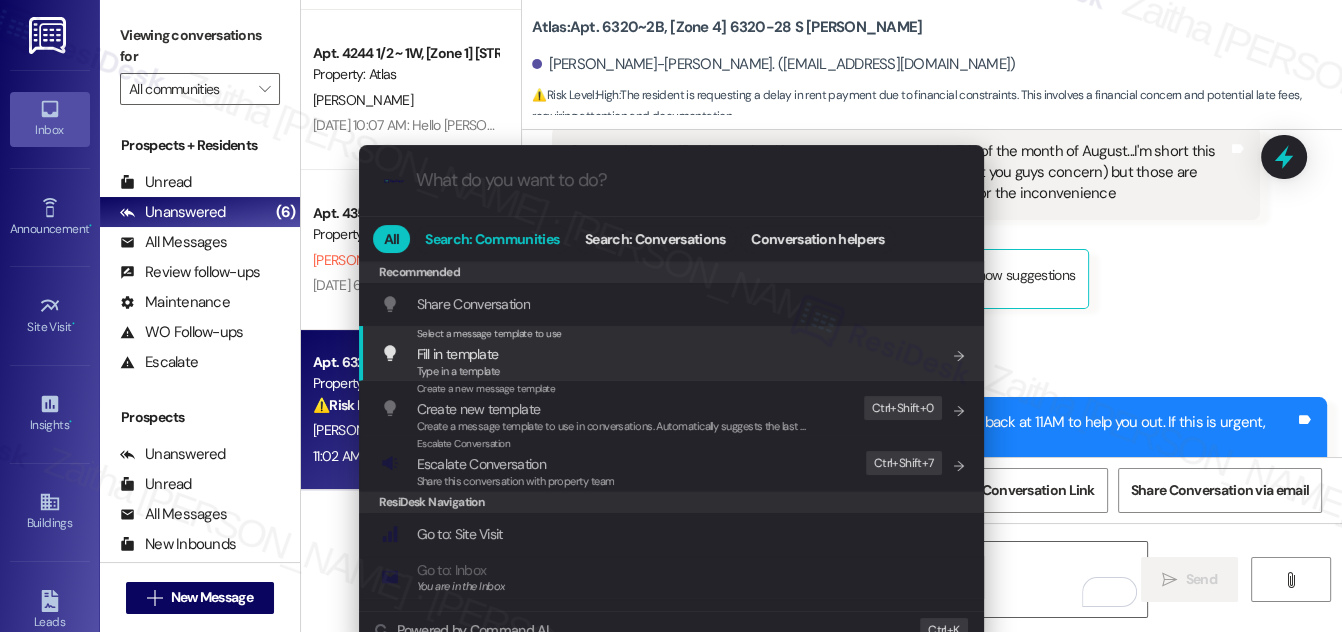 scroll, scrollTop: 309, scrollLeft: 0, axis: vertical 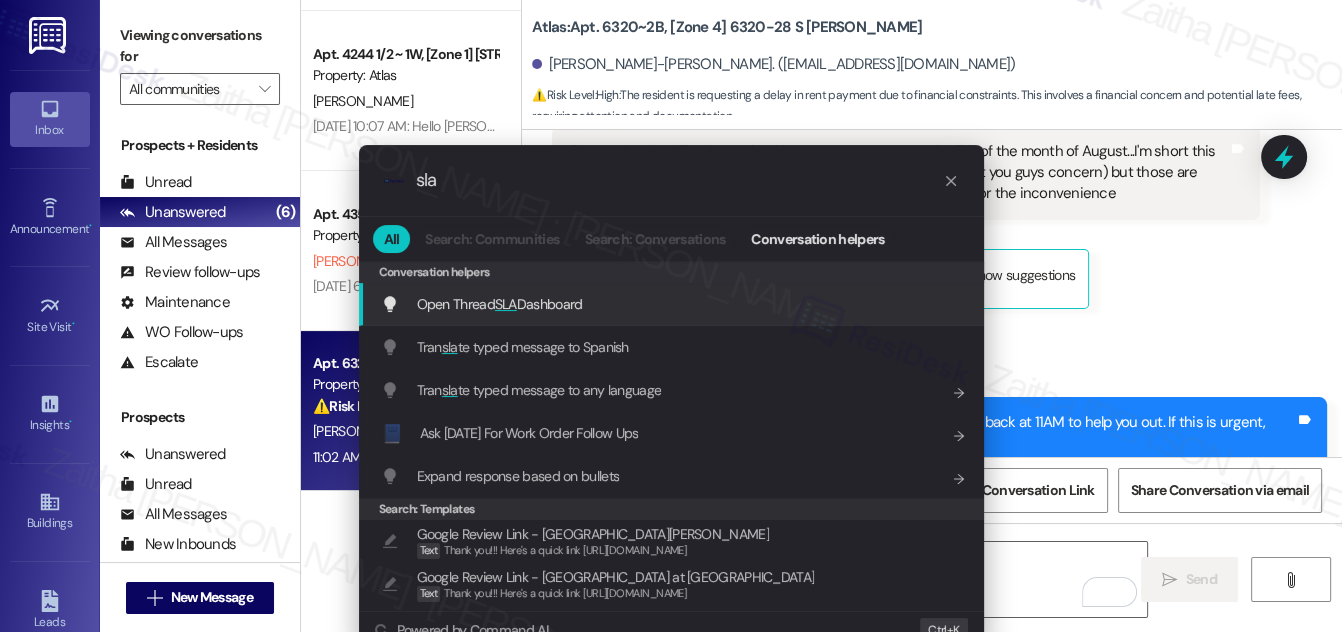 type on "sla" 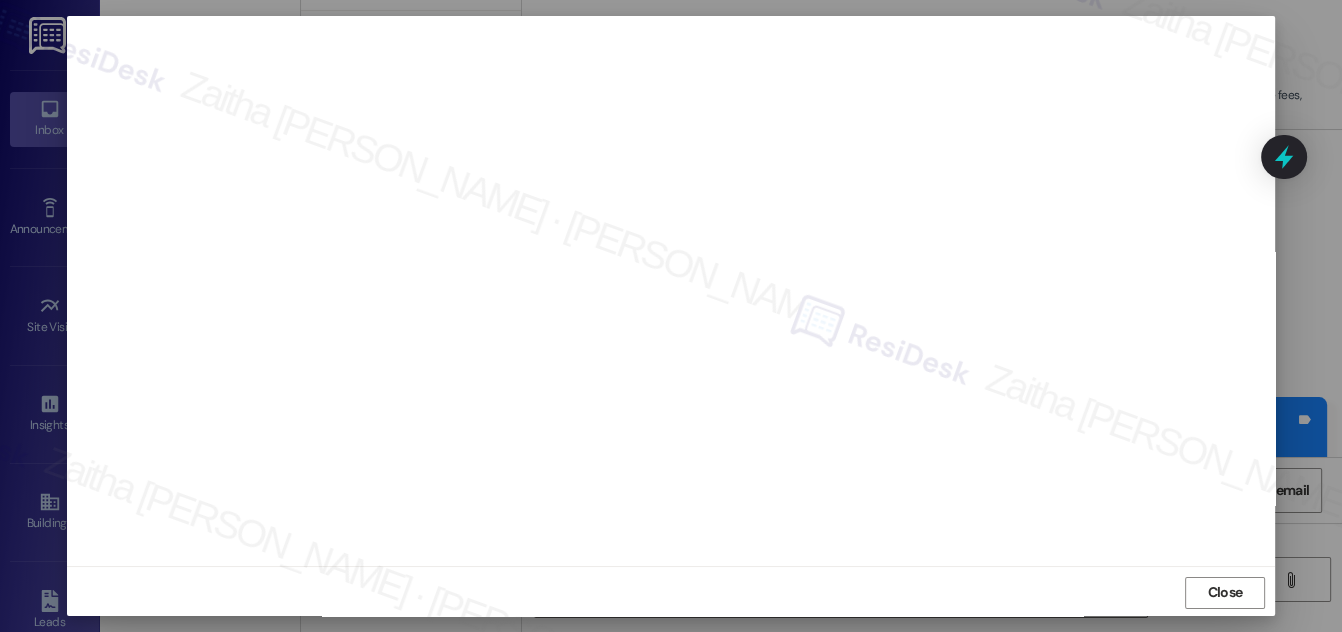 scroll, scrollTop: 21, scrollLeft: 0, axis: vertical 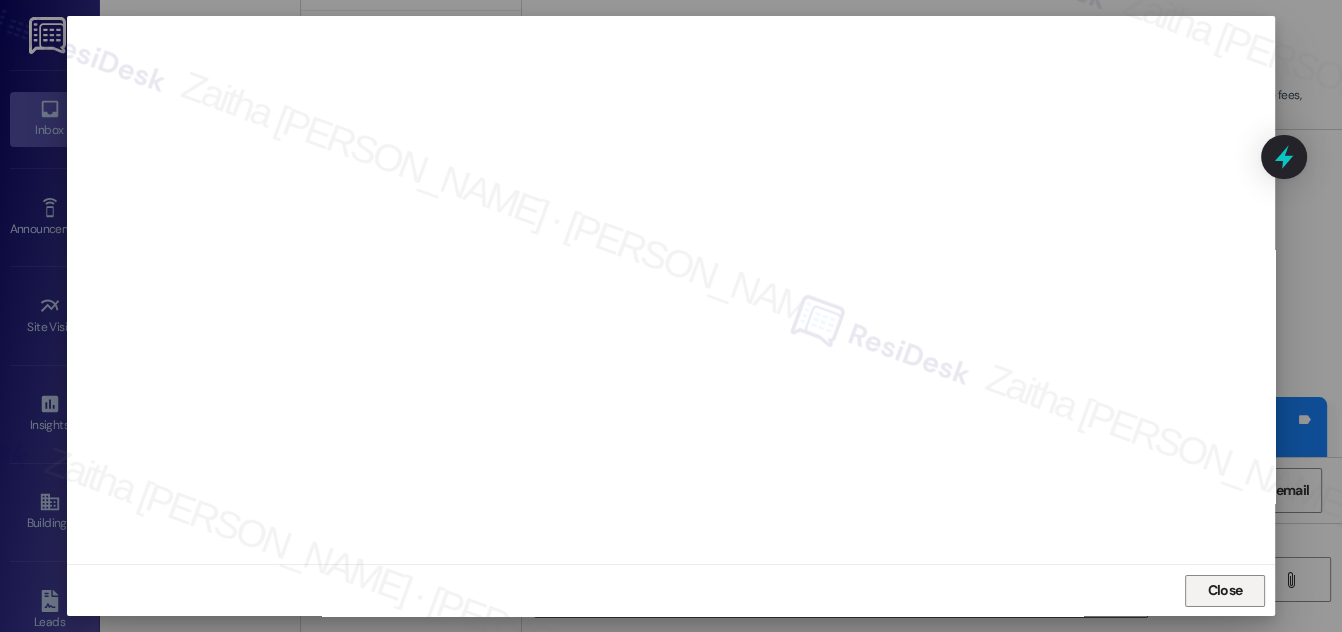 click on "Close" at bounding box center (1225, 590) 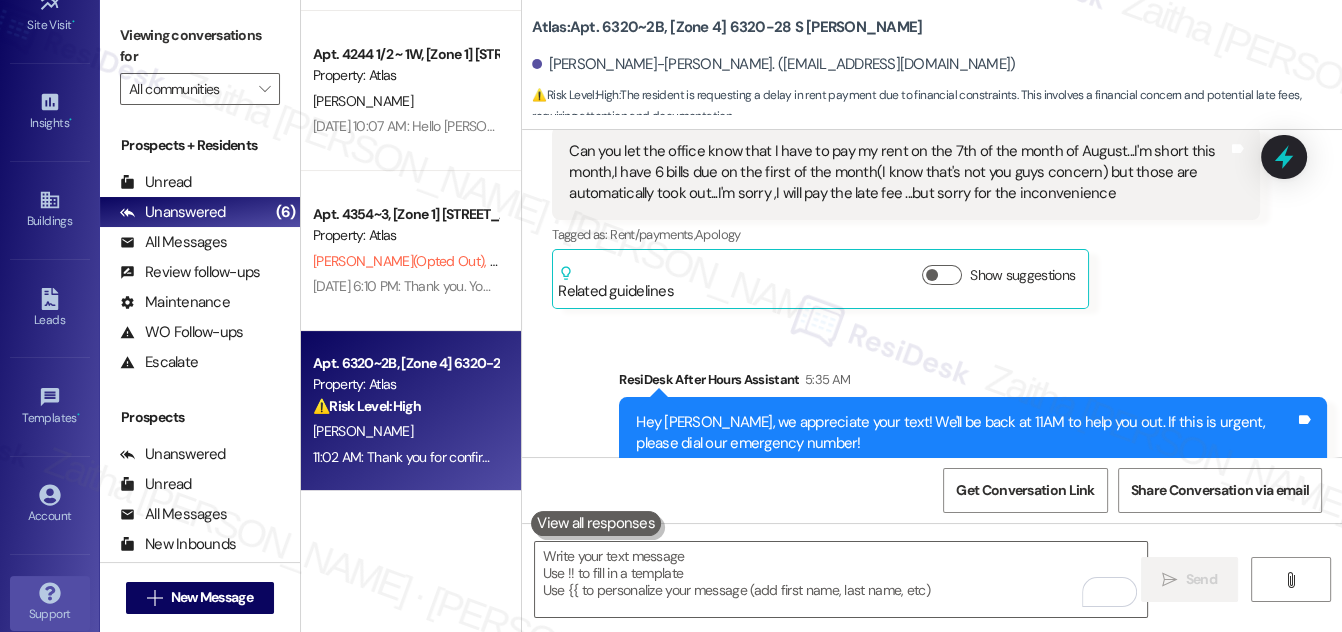 scroll, scrollTop: 314, scrollLeft: 0, axis: vertical 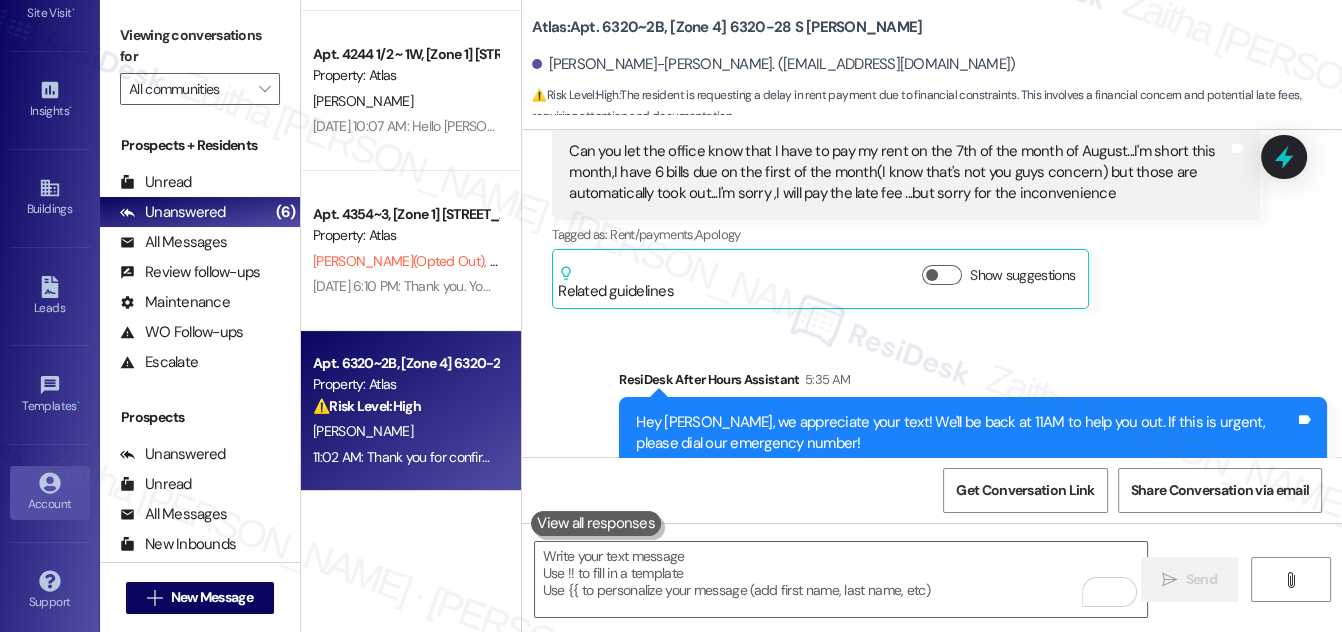 click on "Account" at bounding box center (50, 504) 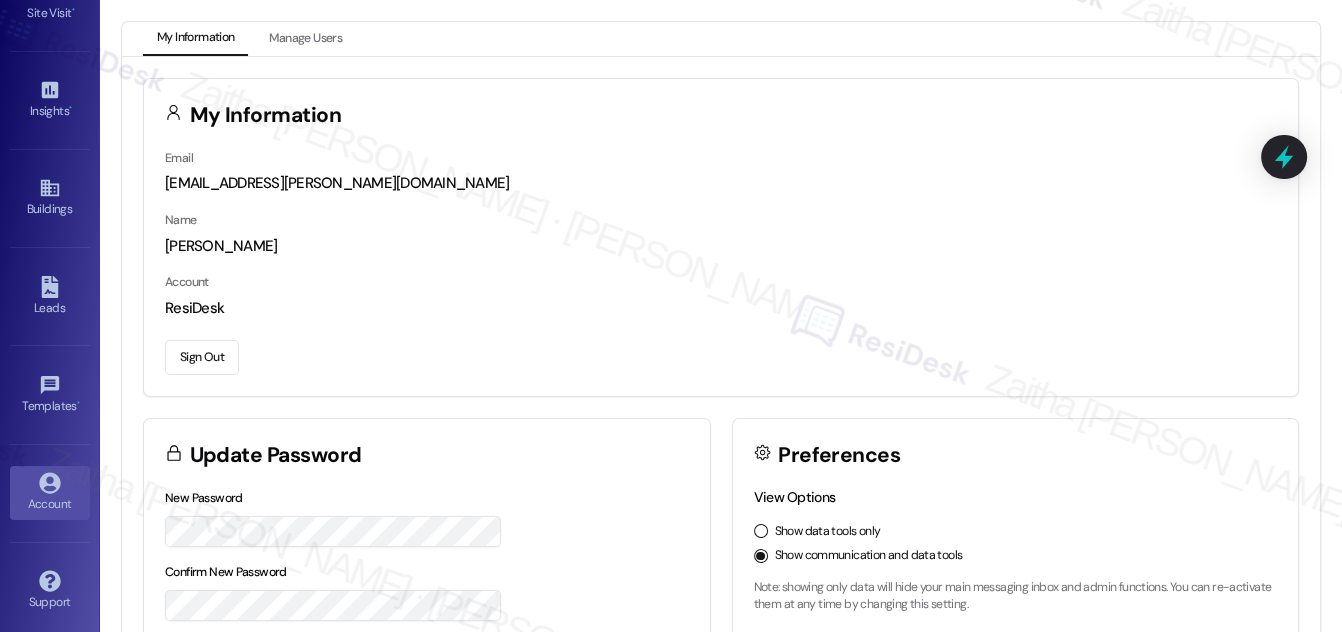 click on "Sign Out" at bounding box center [202, 357] 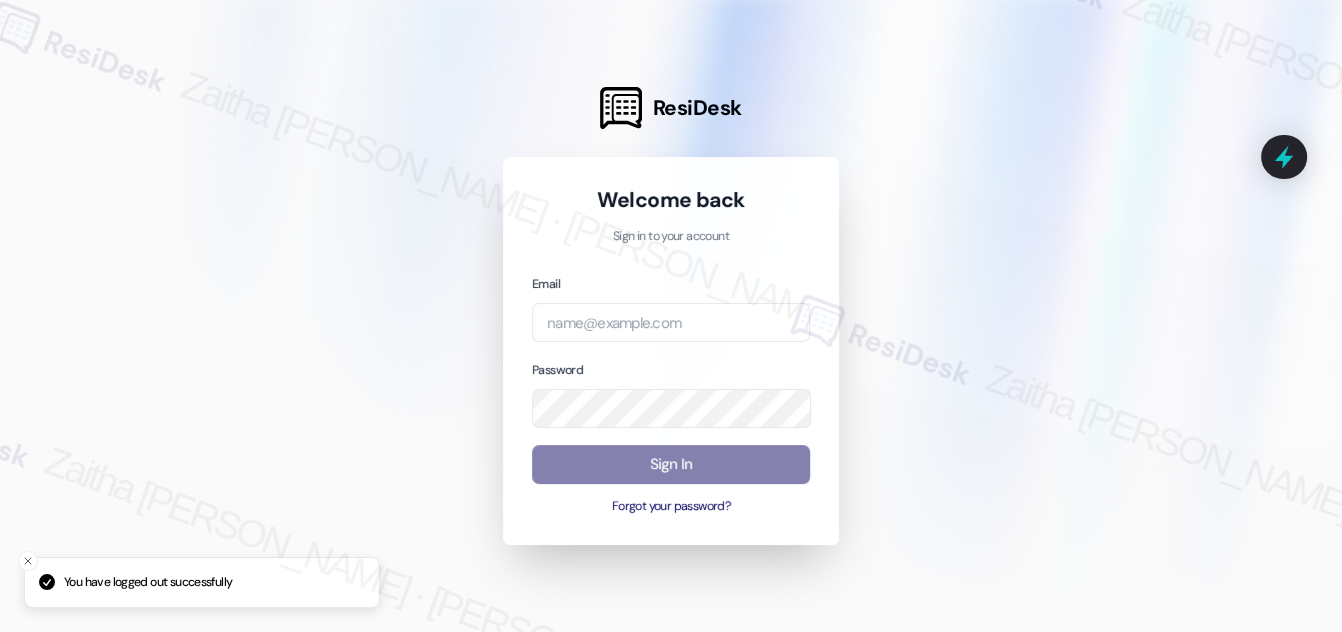 click on "Email" at bounding box center [671, 307] 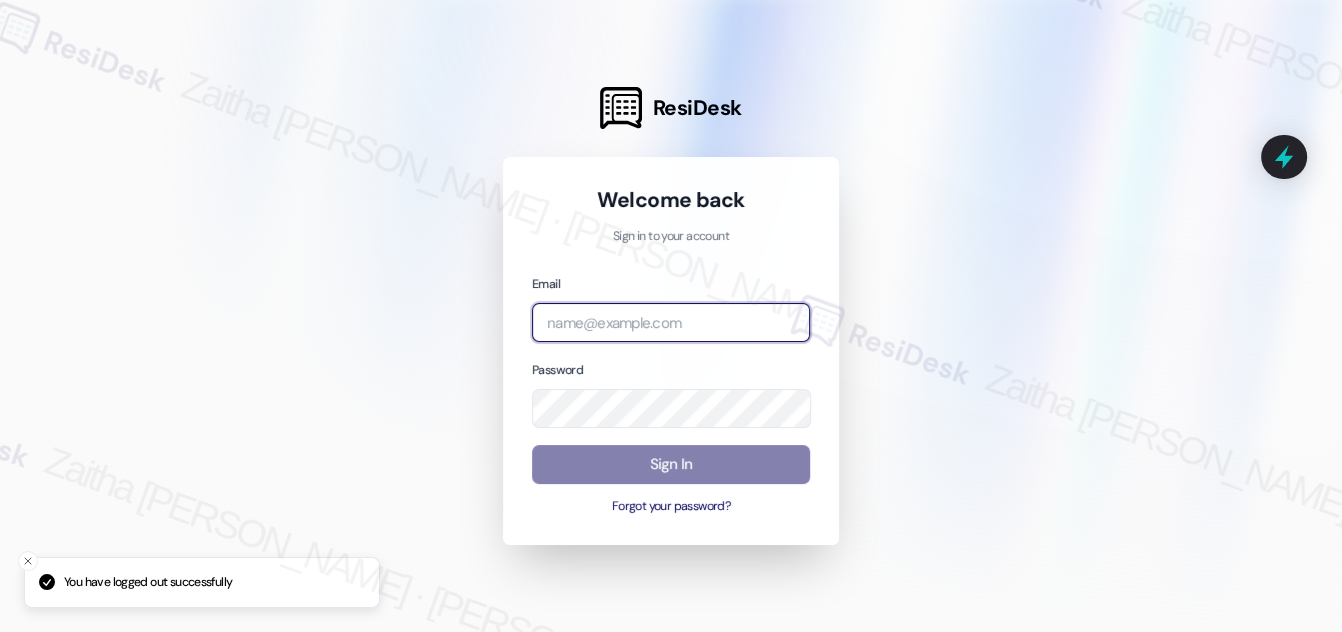 click at bounding box center (671, 322) 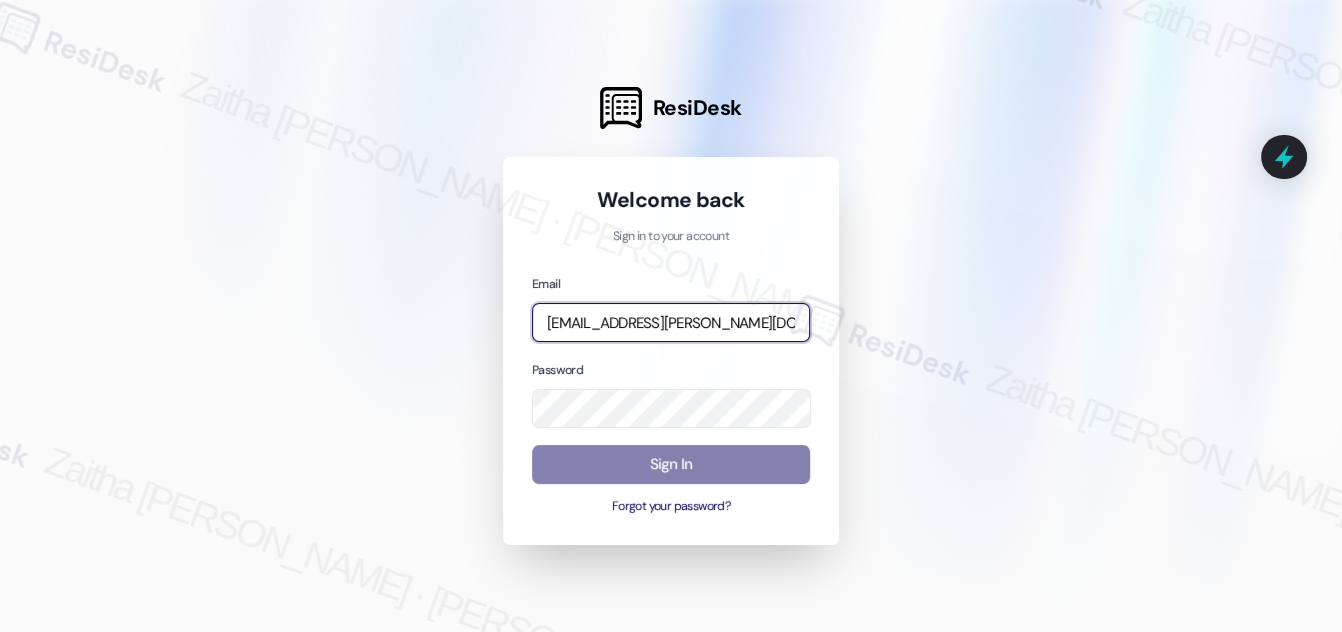 type on "automated-surveys-brickvine-zaitha.mae.garcia@brickvine.com" 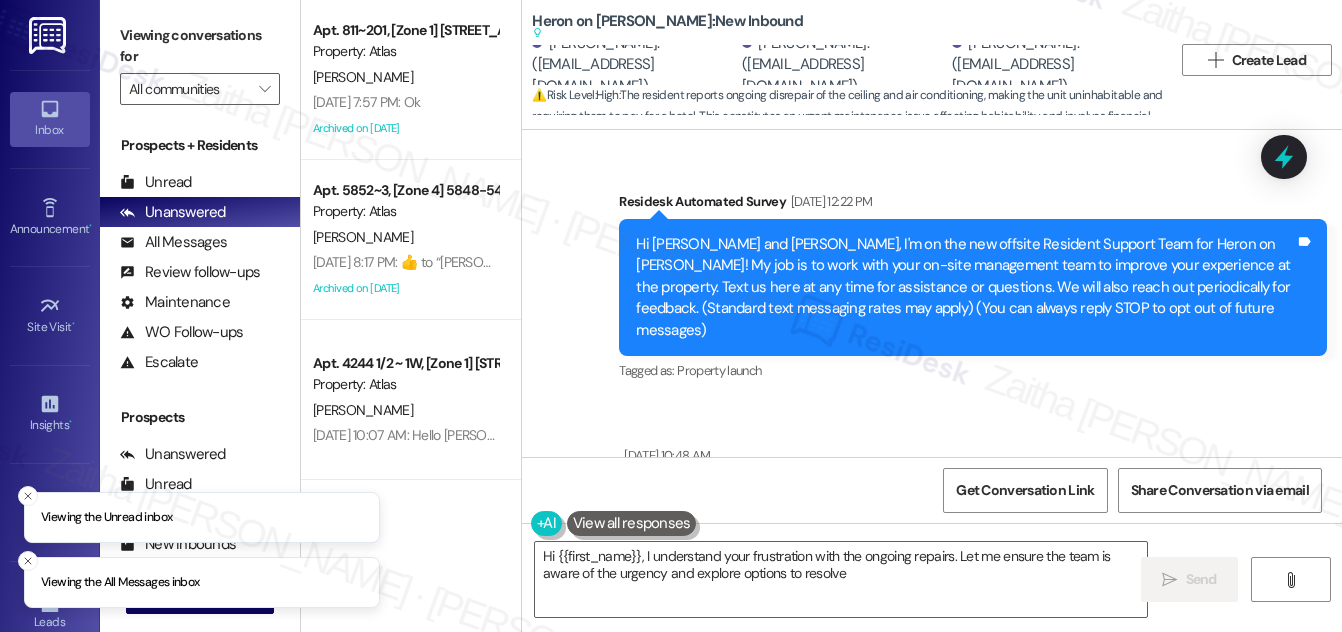 scroll, scrollTop: 0, scrollLeft: 0, axis: both 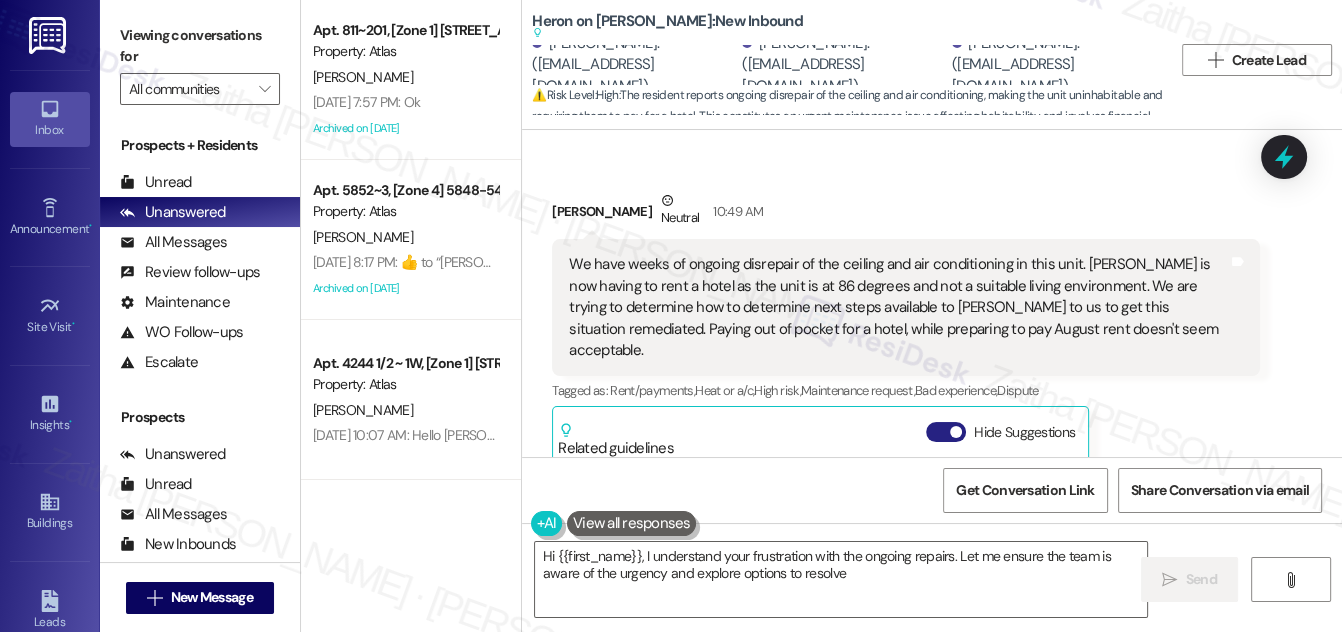 click on "Hide Suggestions" at bounding box center [946, 432] 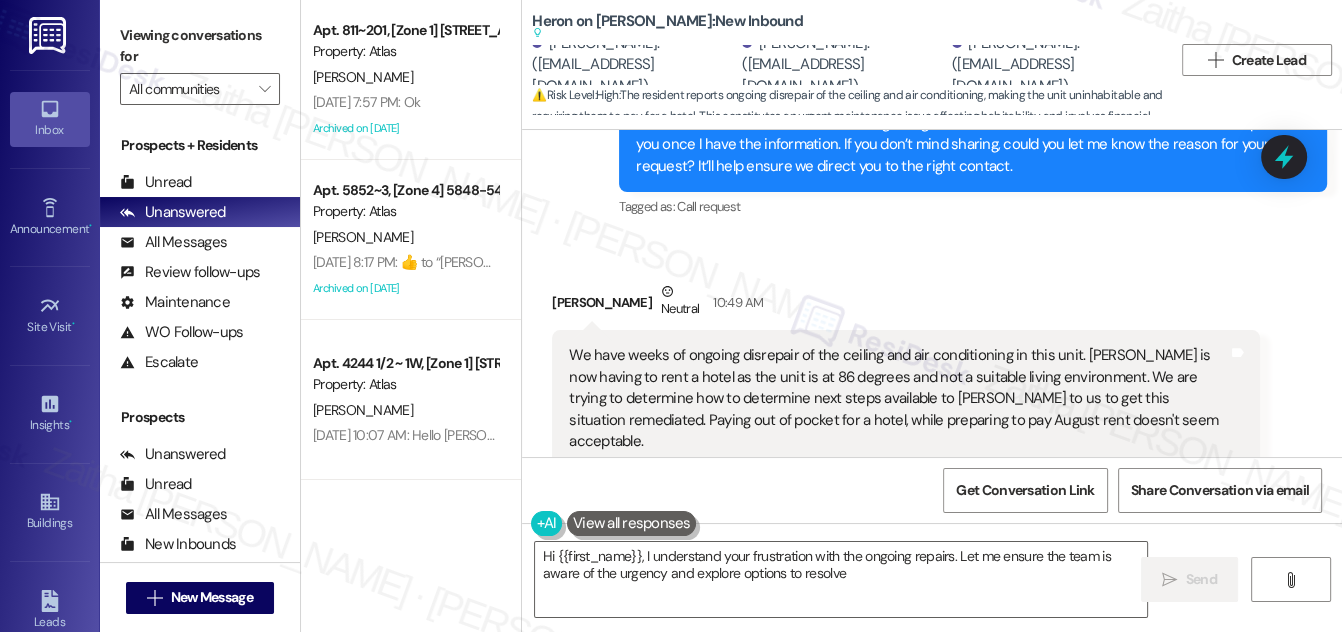 scroll, scrollTop: 3933, scrollLeft: 0, axis: vertical 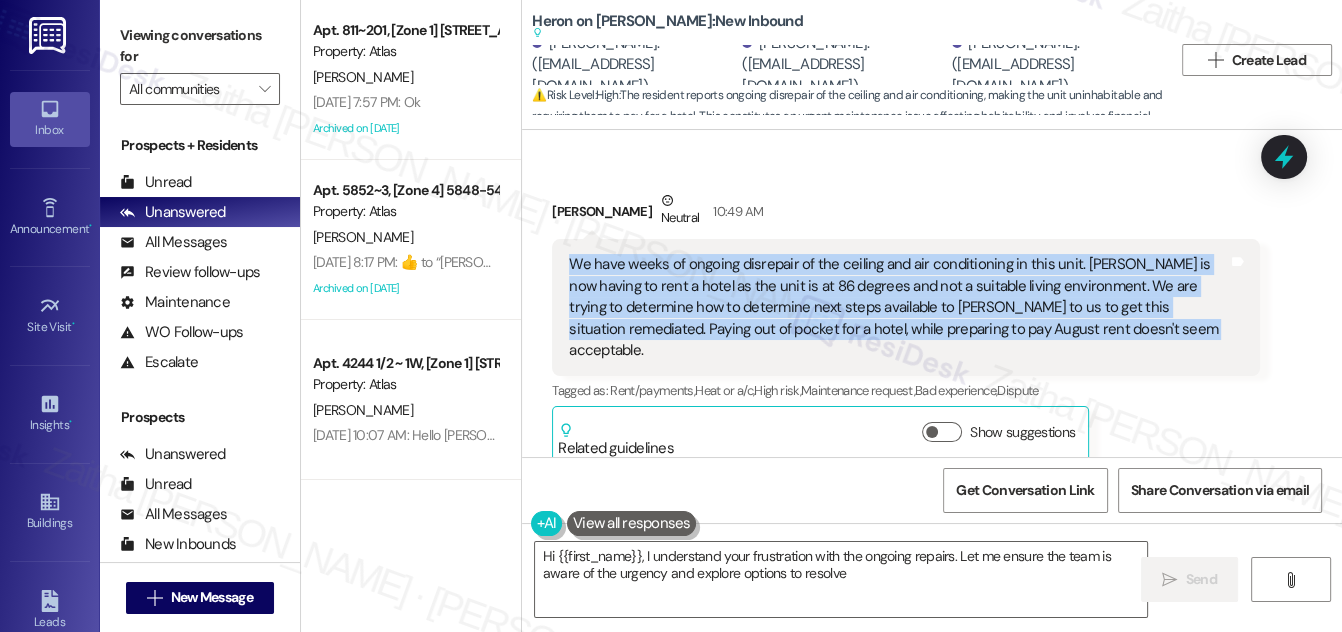 drag, startPoint x: 571, startPoint y: 218, endPoint x: 1092, endPoint y: 286, distance: 525.4189 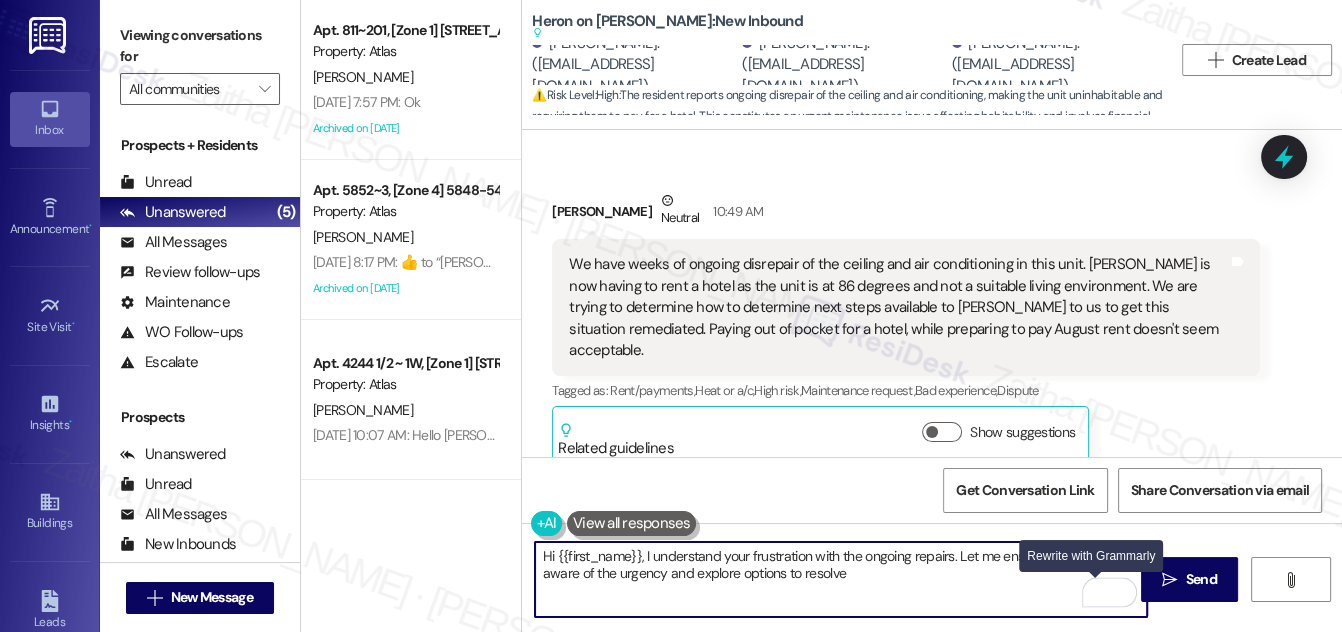 drag, startPoint x: 543, startPoint y: 556, endPoint x: 994, endPoint y: 574, distance: 451.35907 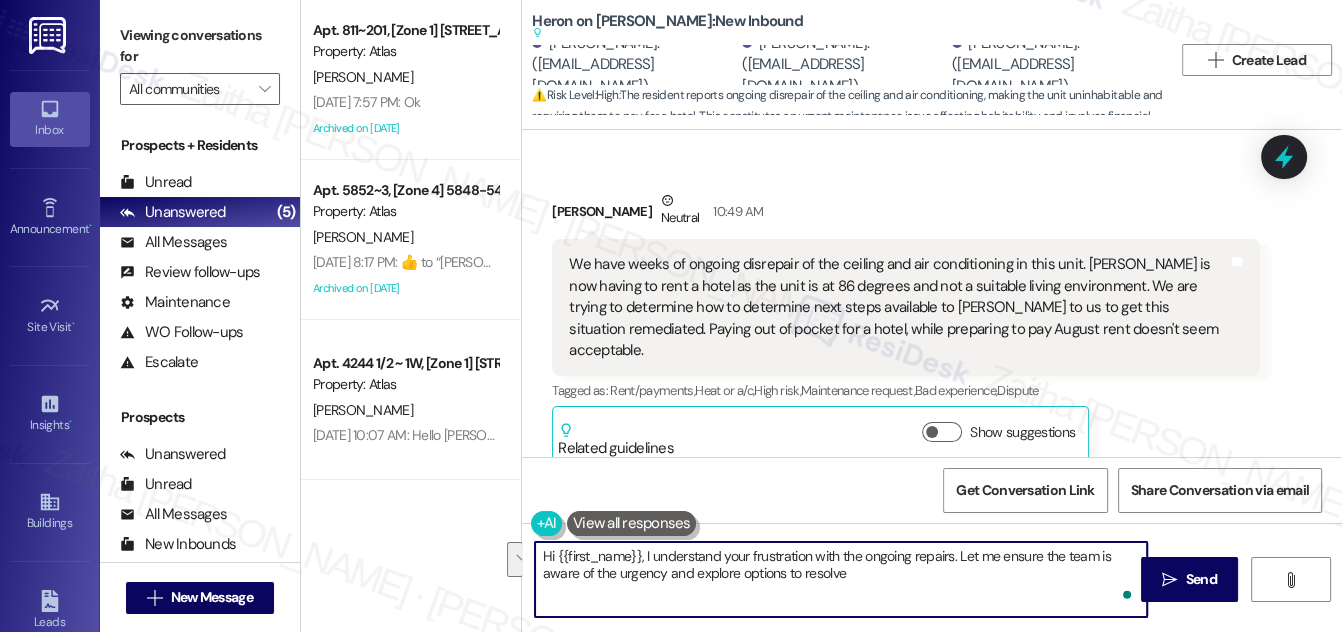 type on "Hi {{first_name}}, I understand your frustration with the ongoing repairs. Let me ensure the team is aware of the urgency and explore options to resolve this quickly. I'll follow up ASAP with updates." 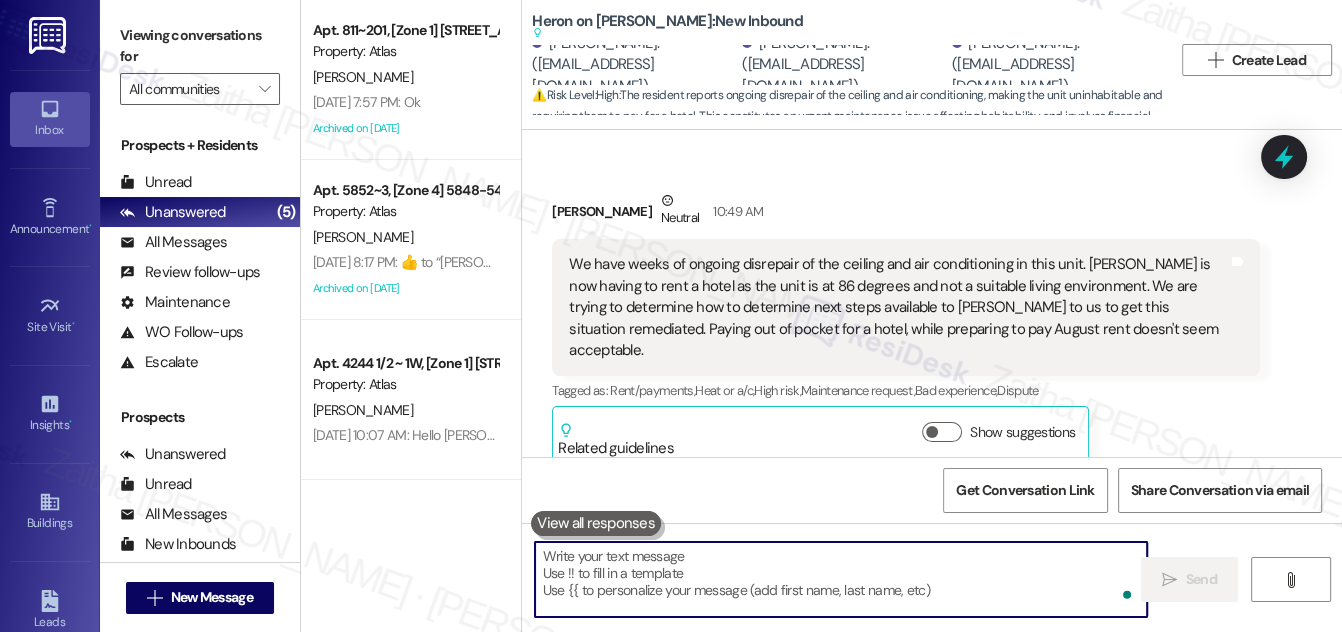paste on "Thank you for bringing this to our attention. We understand how frustrating and inconvenient this situation has been, especially with the added expense of a hotel and the unit’s current condition." 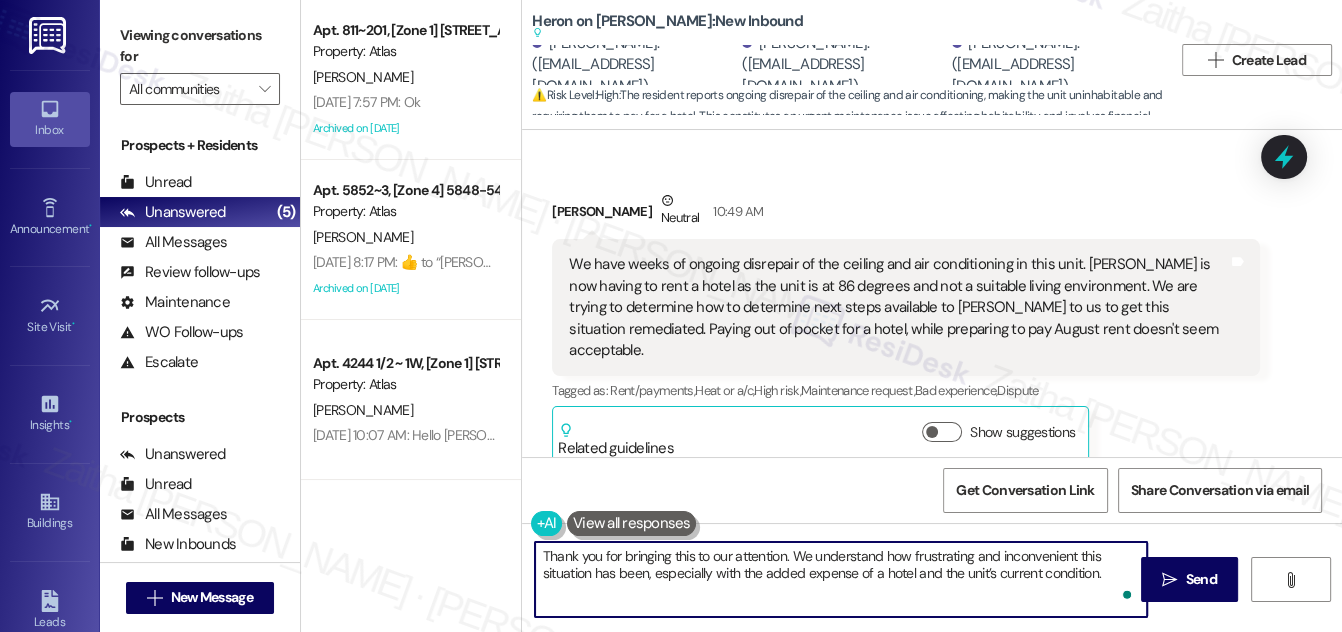 click on "Thank you for bringing this to our attention. We understand how frustrating and inconvenient this situation has been, especially with the added expense of a hotel and the unit’s current condition." at bounding box center (841, 579) 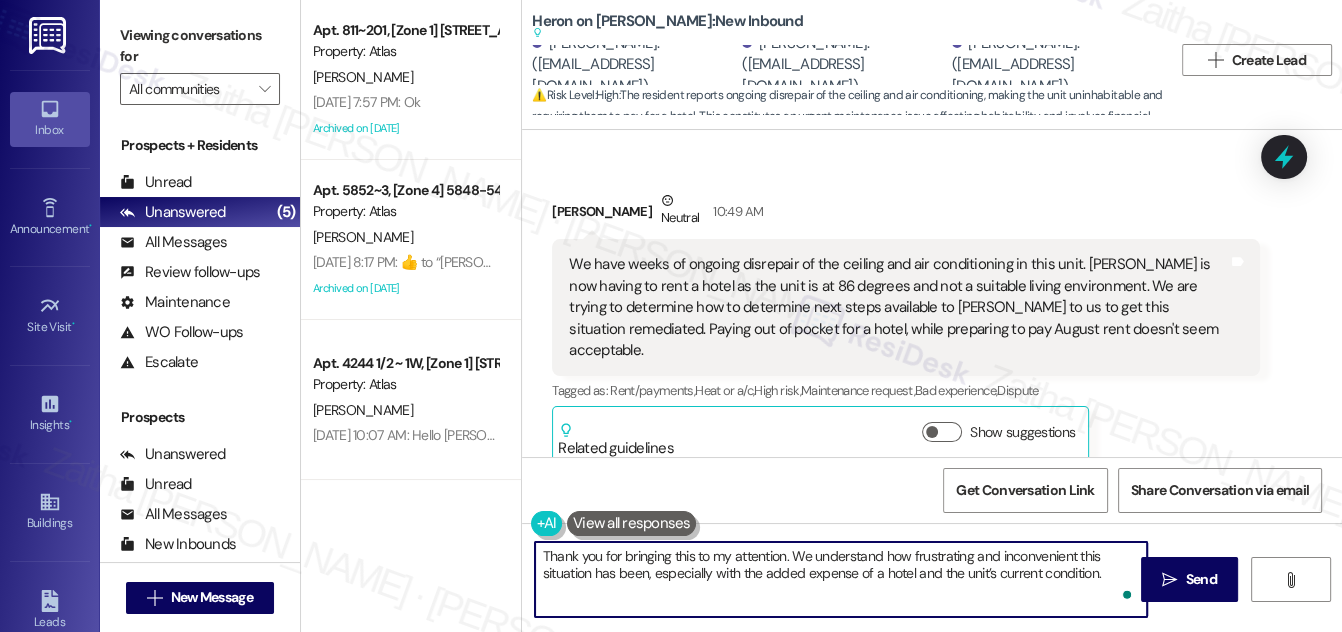 click on "Thank you for bringing this to my attention. We understand how frustrating and inconvenient this situation has been, especially with the added expense of a hotel and the unit’s current condition." at bounding box center (841, 579) 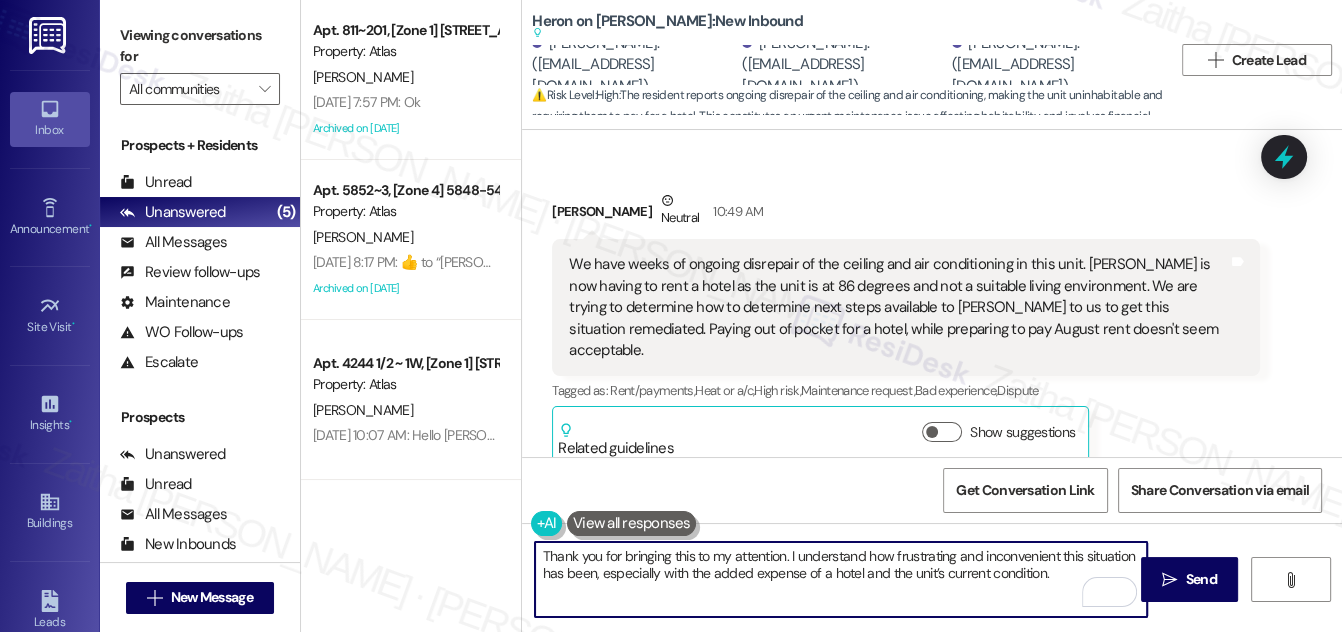 click on "Thank you for bringing this to my attention. I understand how frustrating and inconvenient this situation has been, especially with the added expense of a hotel and the unit’s current condition." at bounding box center [841, 579] 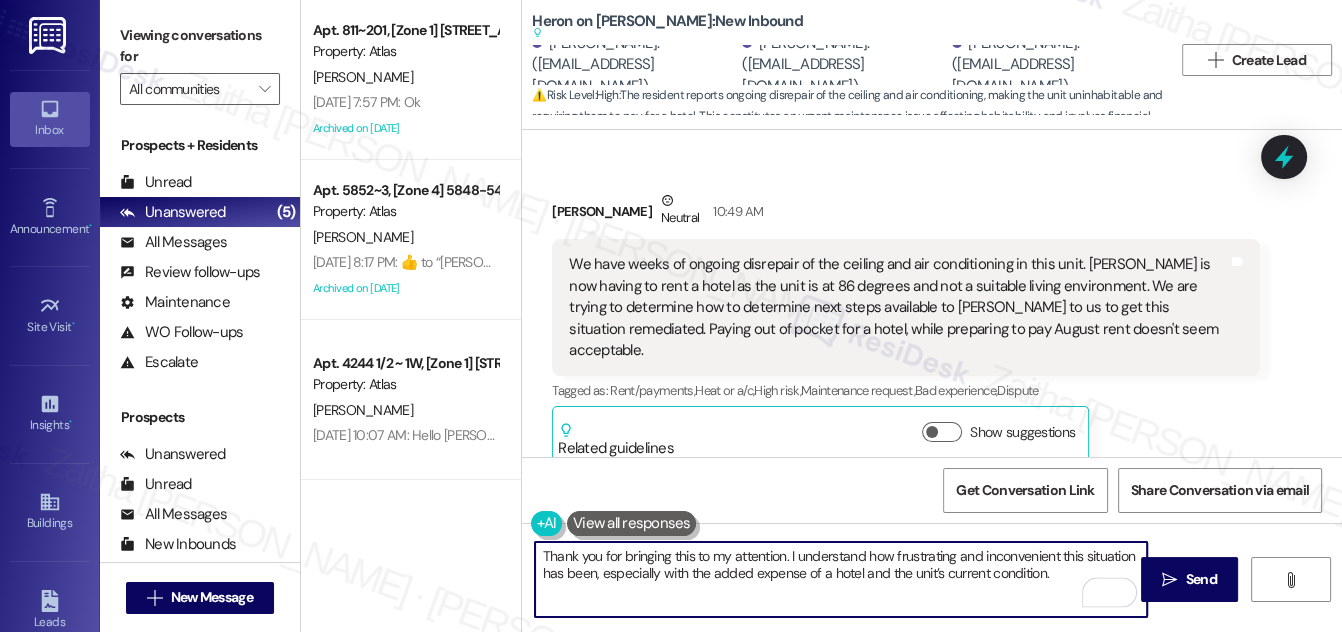 paste on "I’ll relay this to the appropriate team so they’re aware and can evaluate possible next steps." 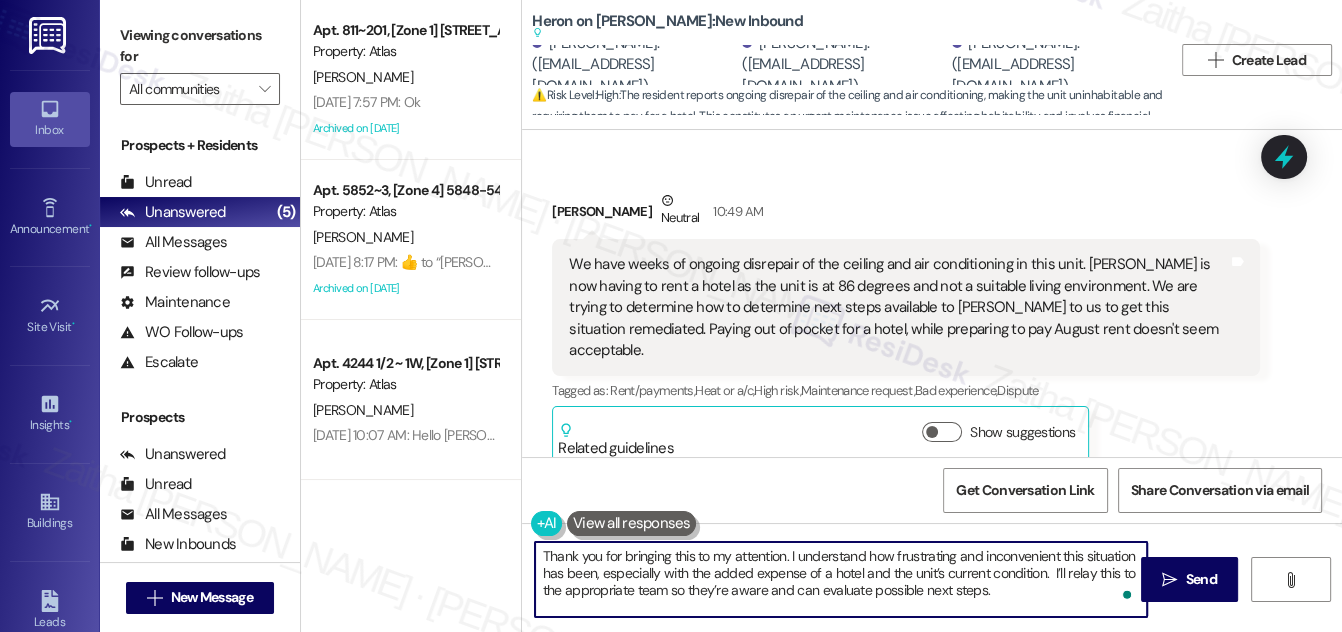click on "Thank you for bringing this to my attention. I understand how frustrating and inconvenient this situation has been, especially with the added expense of a hotel and the unit’s current condition.  I’ll relay this to the appropriate team so they’re aware and can evaluate possible next steps." at bounding box center [841, 579] 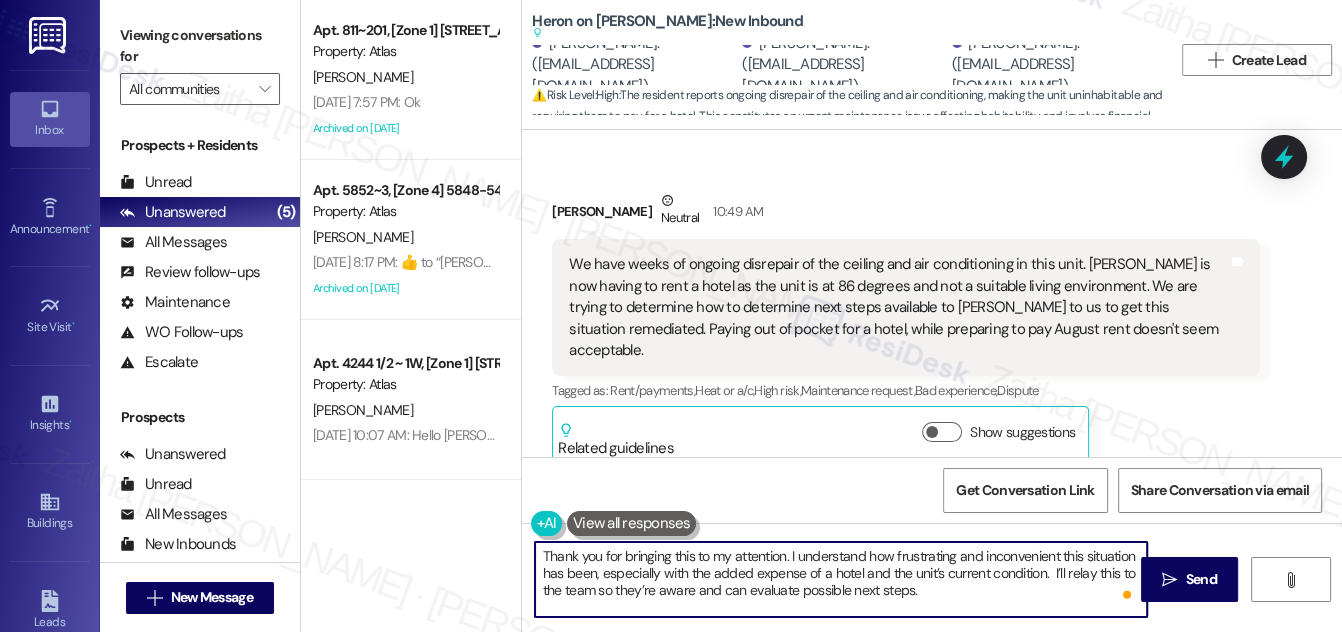 click on "Thank you for bringing this to my attention. I understand how frustrating and inconvenient this situation has been, especially with the added expense of a hotel and the unit’s current condition.  I’ll relay this to the team so they’re aware and can evaluate possible next steps." at bounding box center [841, 579] 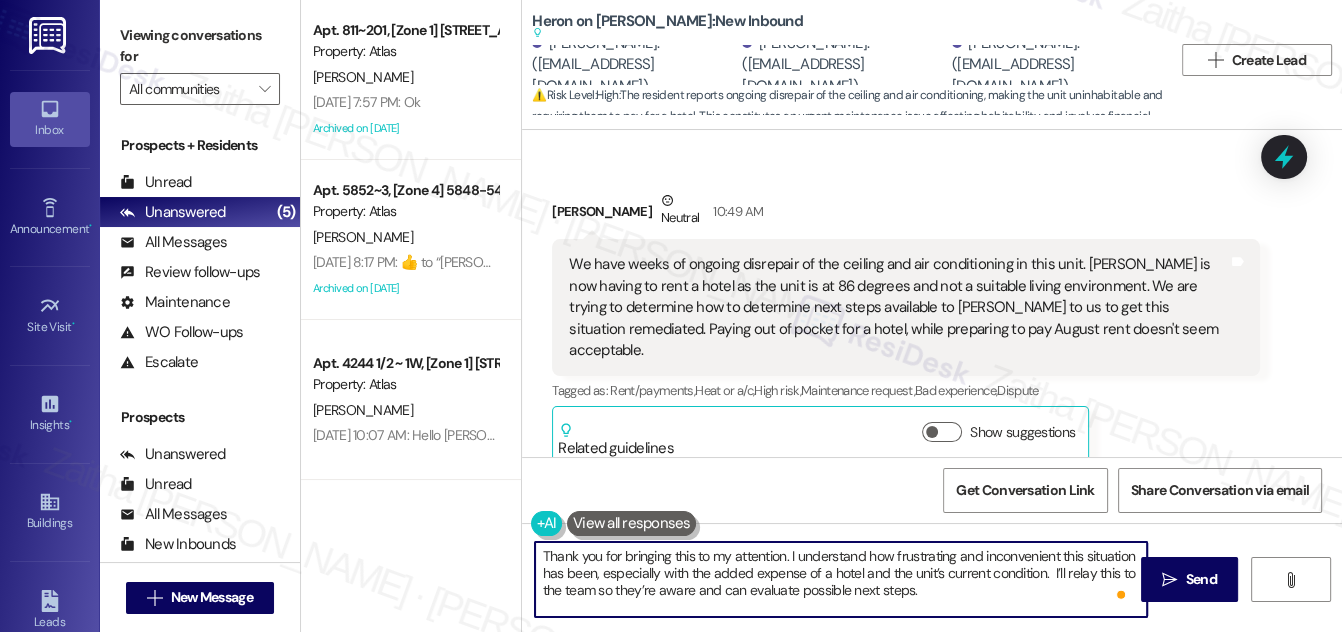 scroll, scrollTop: 16, scrollLeft: 0, axis: vertical 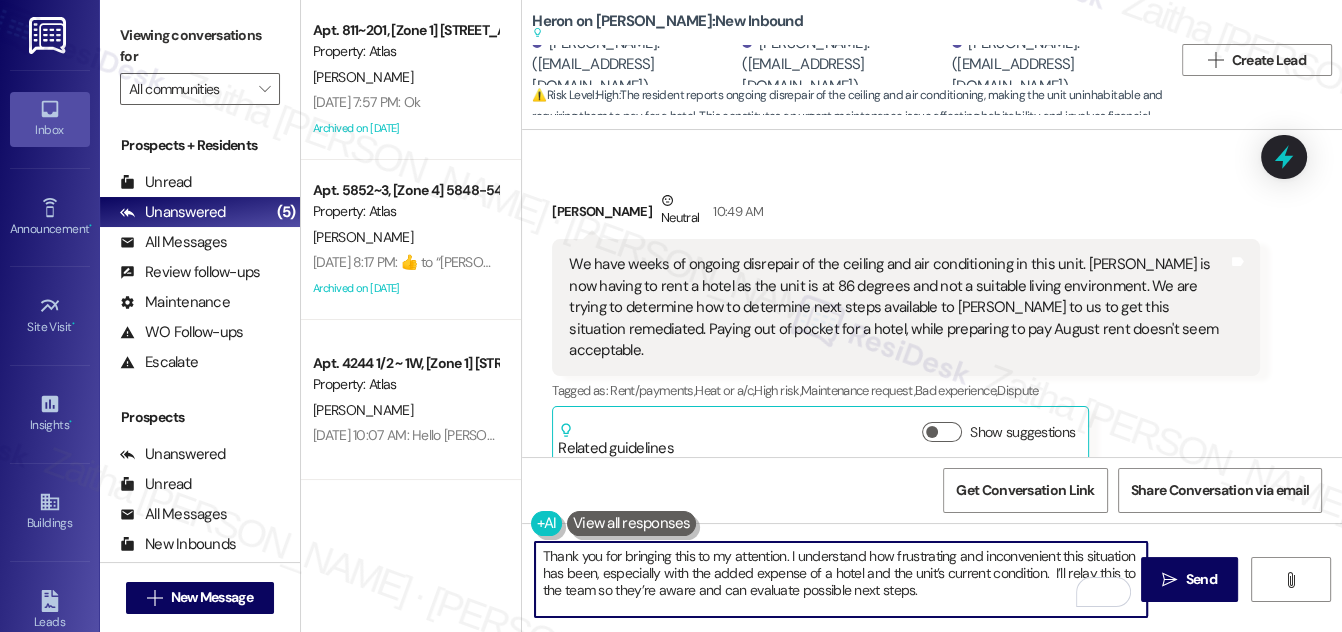 paste on "Regarding your request, I’ll also check with the team about the full name and direct email address for Heron on [PERSON_NAME] and follow up with you once I have that information." 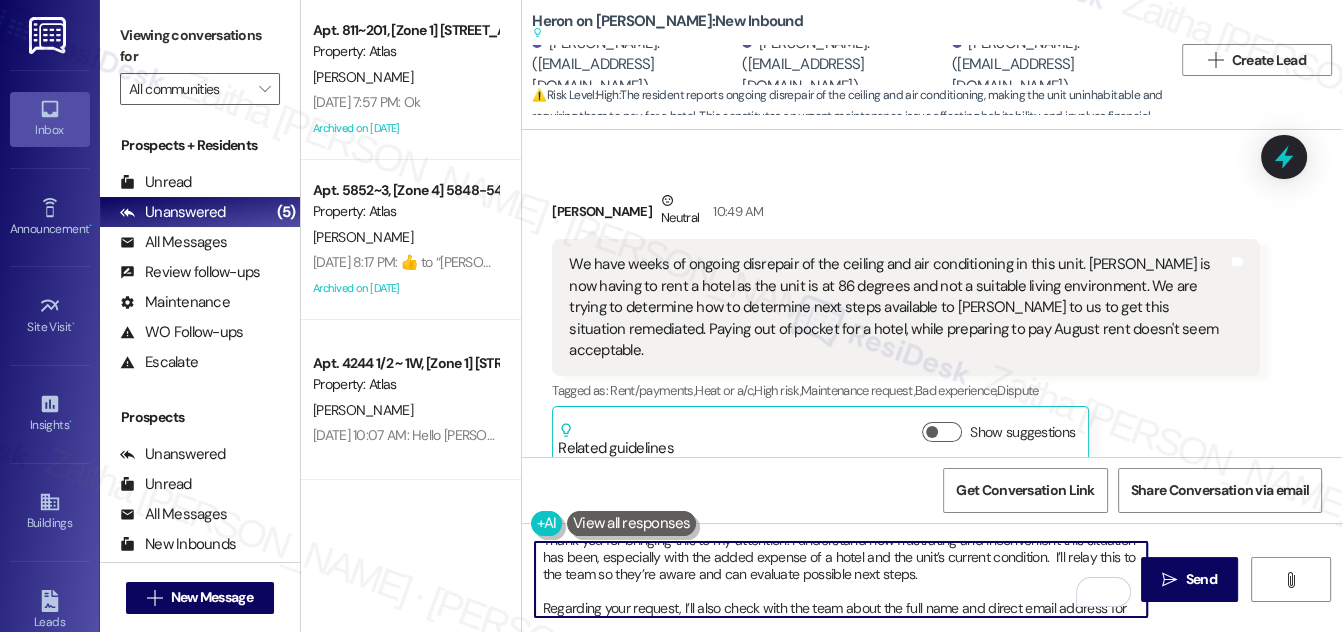 scroll, scrollTop: 34, scrollLeft: 0, axis: vertical 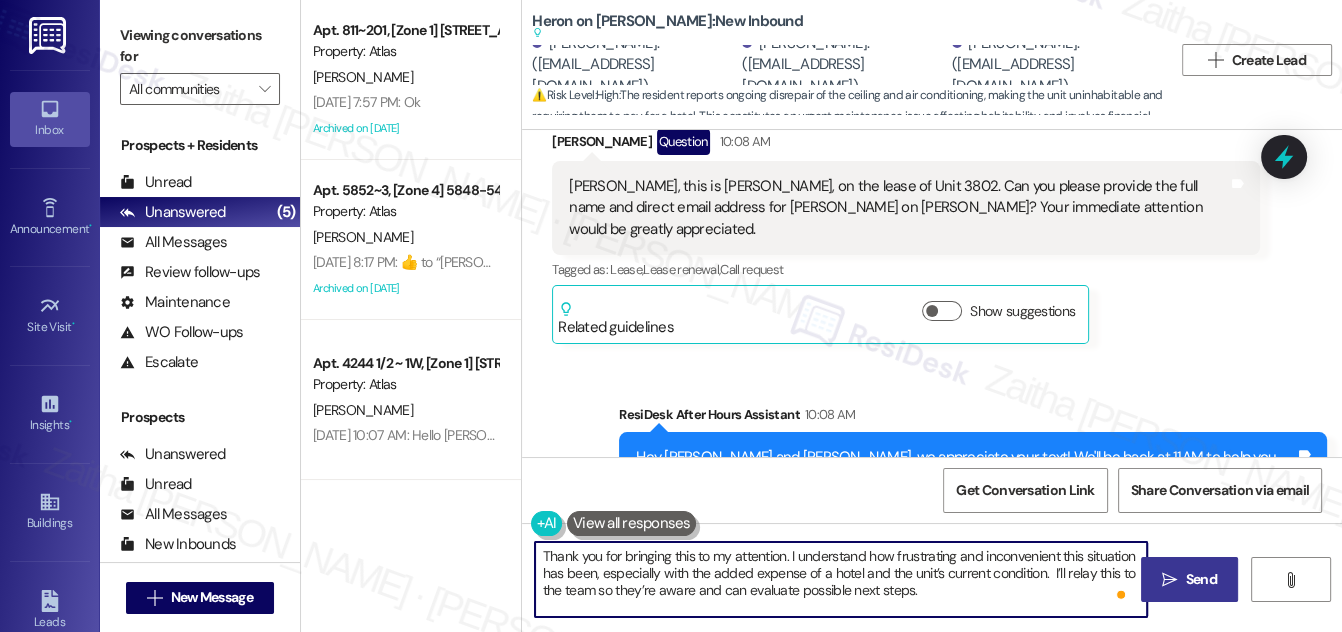 type on "Thank you for bringing this to my attention. I understand how frustrating and inconvenient this situation has been, especially with the added expense of a hotel and the unit’s current condition.  I’ll relay this to the team so they’re aware and can evaluate possible next steps.
Regarding your request, I’ll also check with the team about the full name and direct email address for [PERSON_NAME] on [PERSON_NAME] and follow up with you once I have that information." 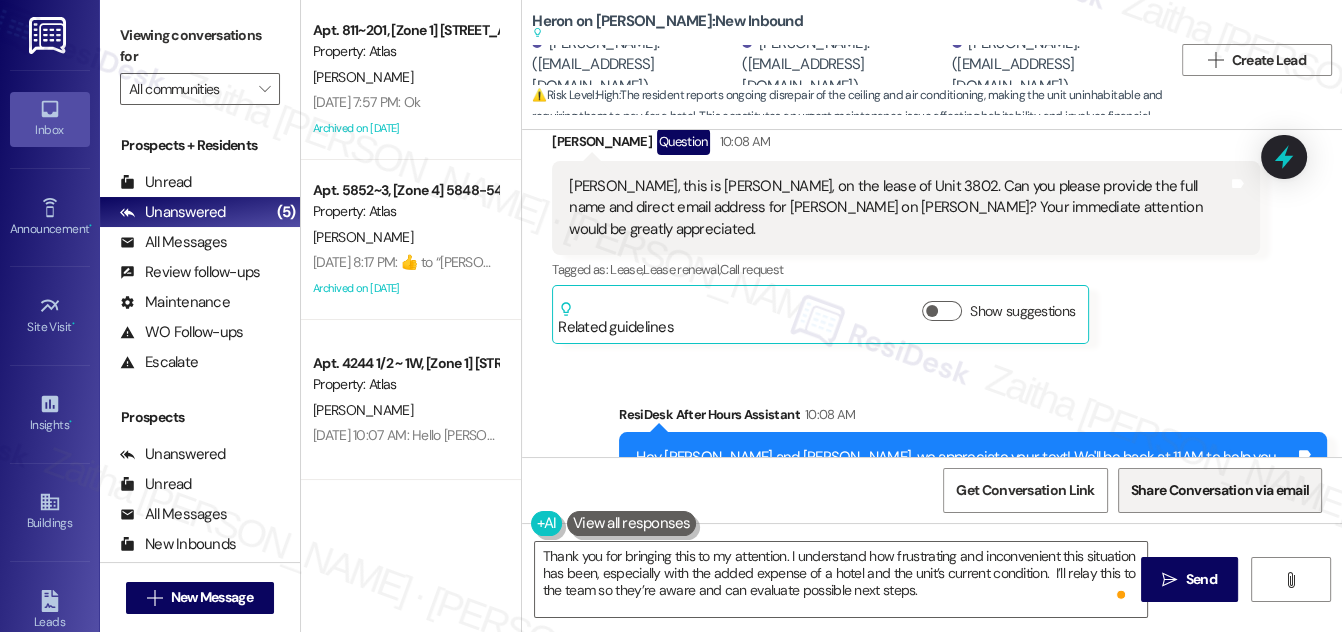 drag, startPoint x: 1194, startPoint y: 574, endPoint x: 1133, endPoint y: 486, distance: 107.07474 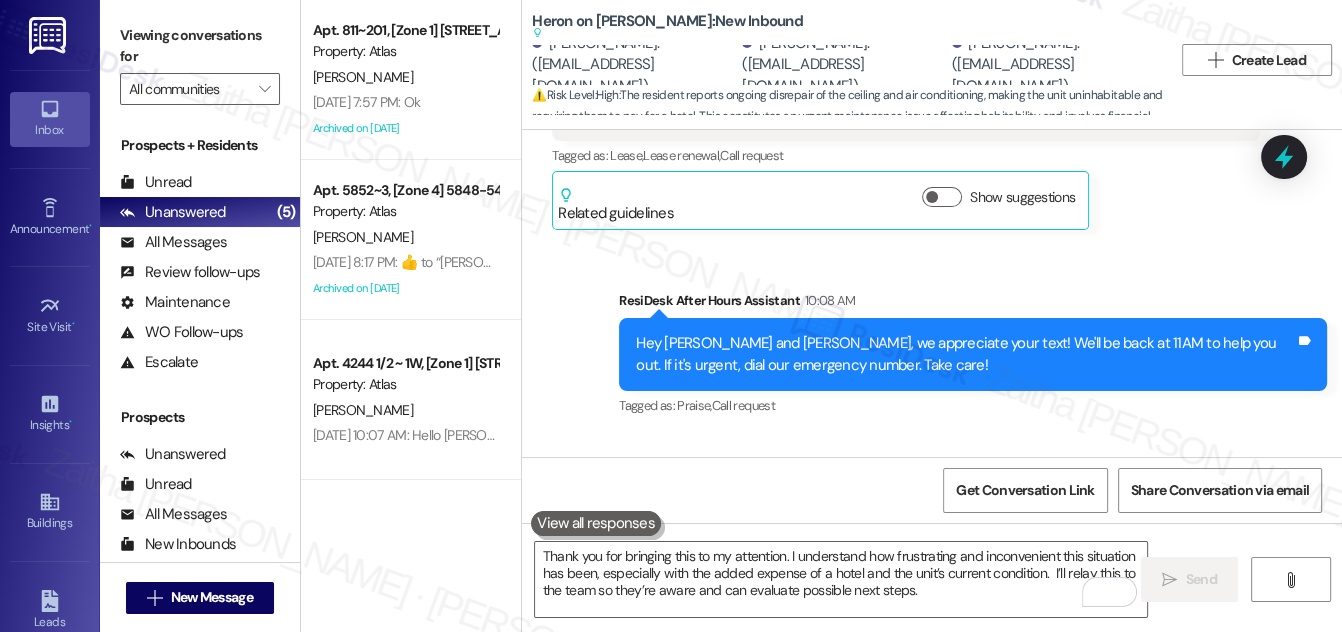 scroll, scrollTop: 3569, scrollLeft: 0, axis: vertical 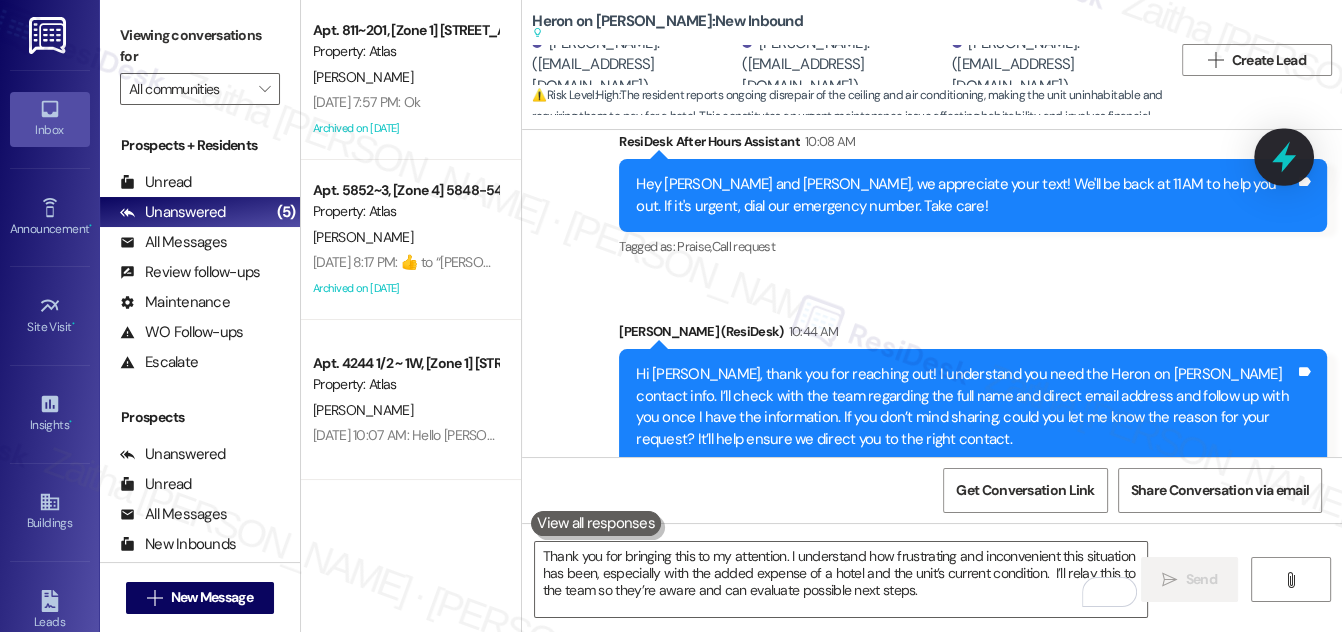click at bounding box center (1284, 156) 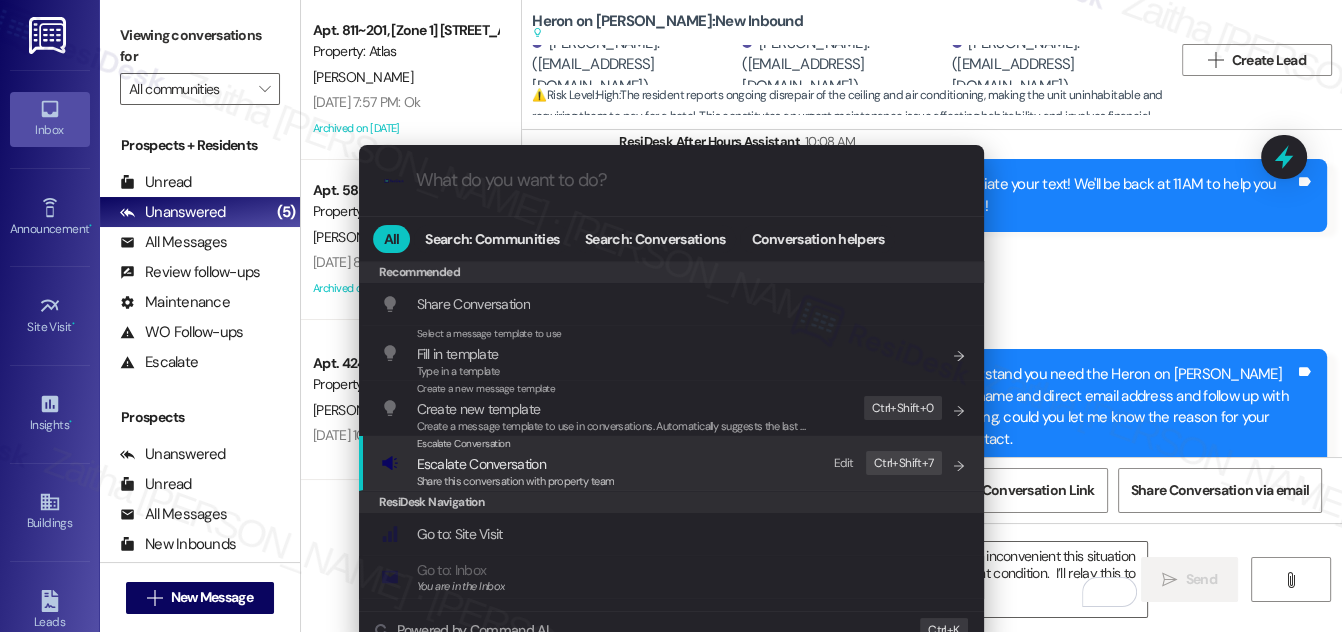 drag, startPoint x: 504, startPoint y: 458, endPoint x: 499, endPoint y: 444, distance: 14.866069 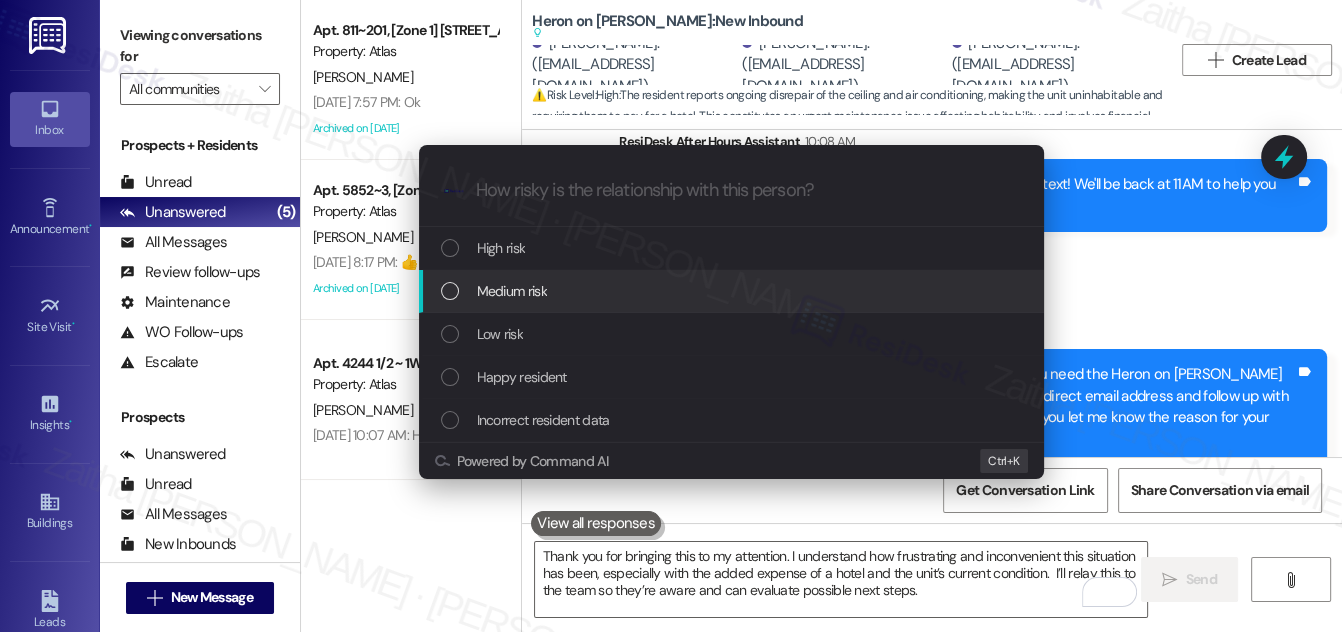 click on "Medium risk" at bounding box center (512, 291) 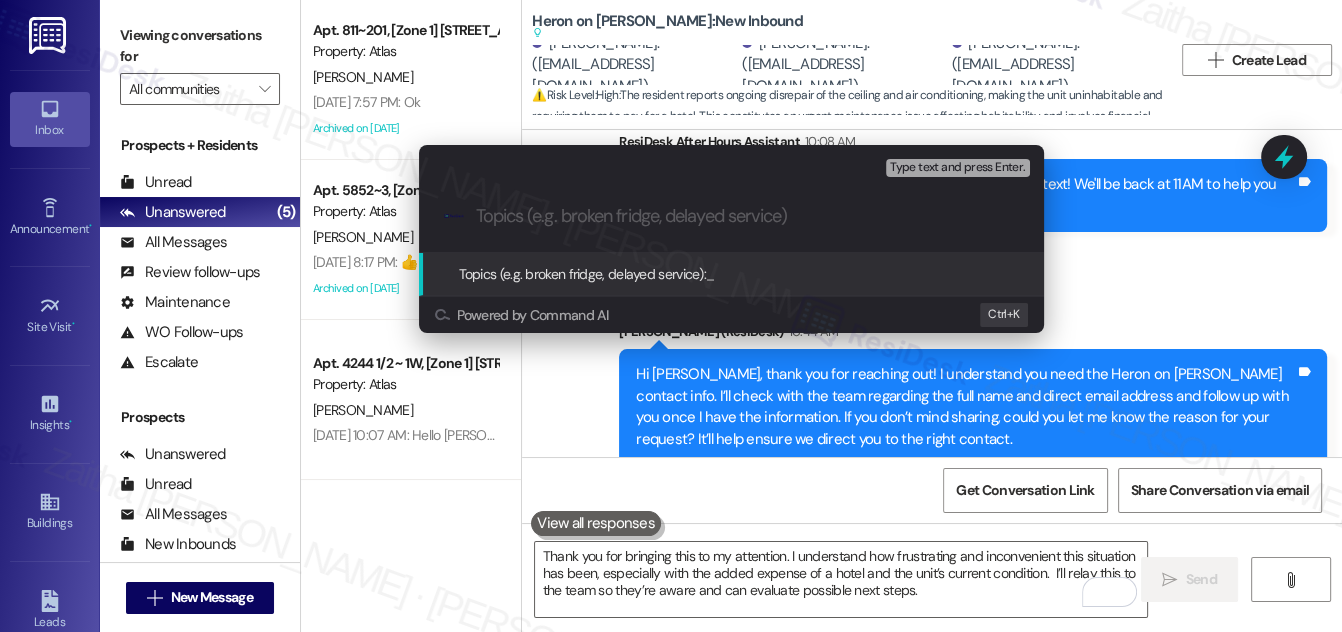 click on "Escalate Conversation Medium risk Topics (e.g. broken fridge, delayed service) Any messages to highlight in the email? Type text and press Enter. .cls-1{fill:#0a055f;}.cls-2{fill:#0cc4c4;} resideskLogoBlueOrange Topics (e.g. broken fridge, delayed service):  _ Powered by Command AI Ctrl+ K" at bounding box center (671, 316) 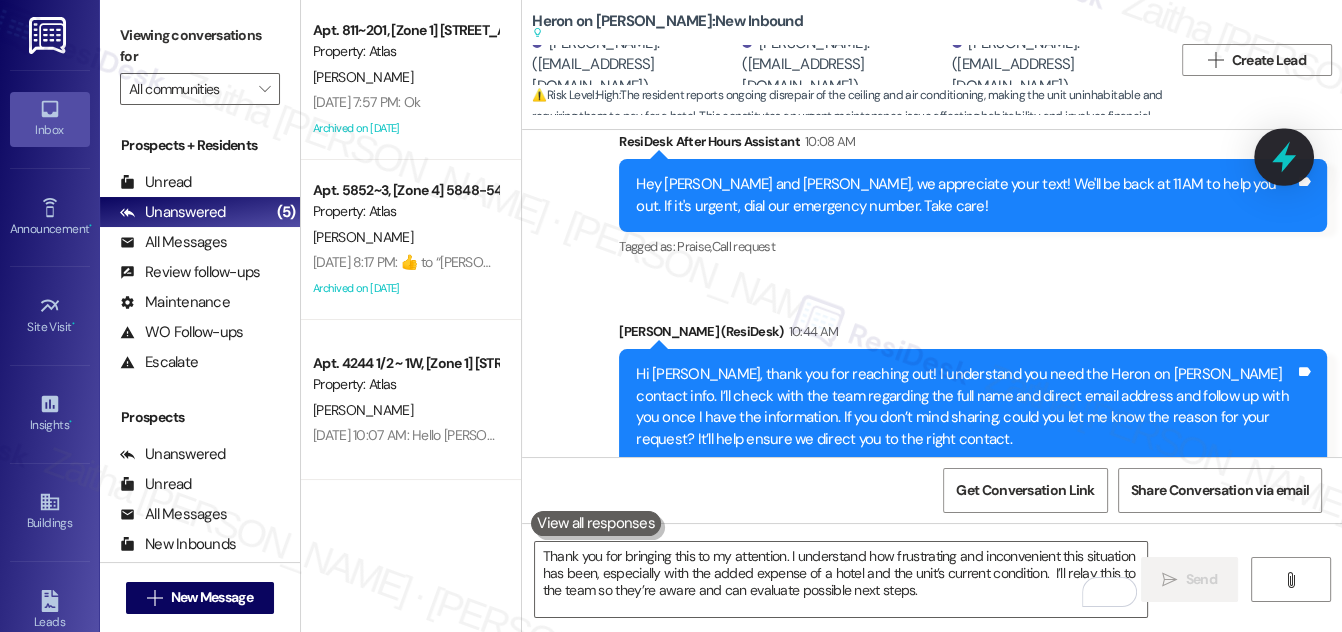 click 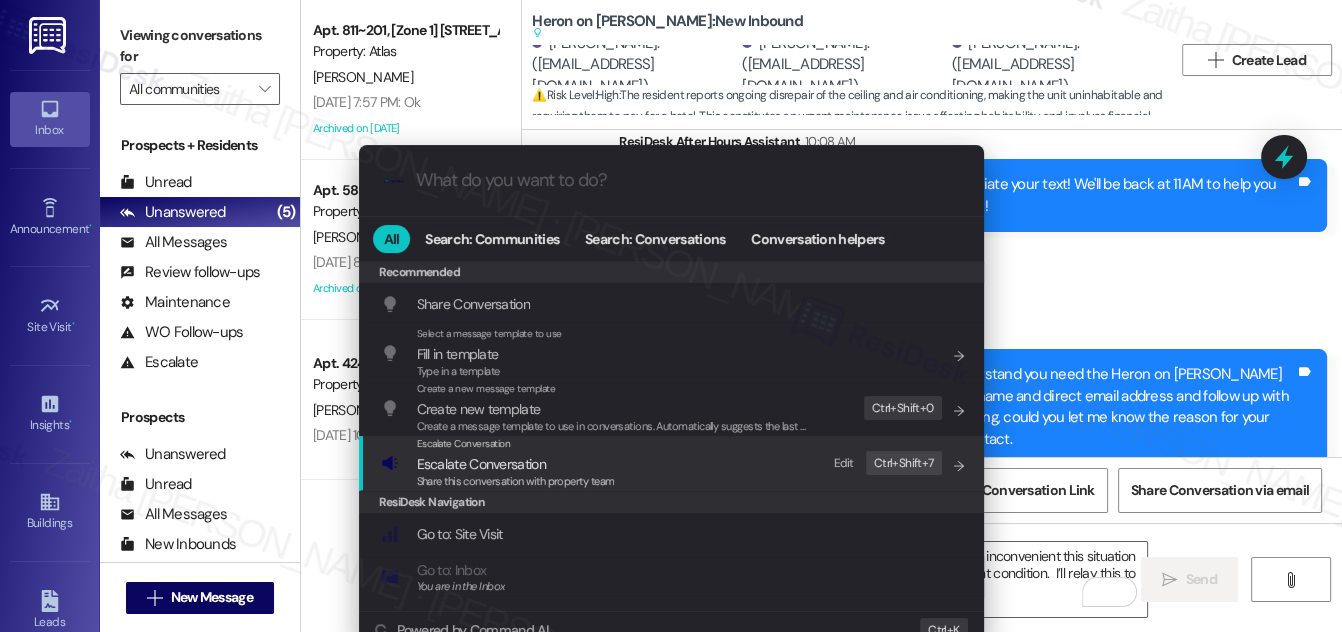 click on "Escalate Conversation" at bounding box center [481, 464] 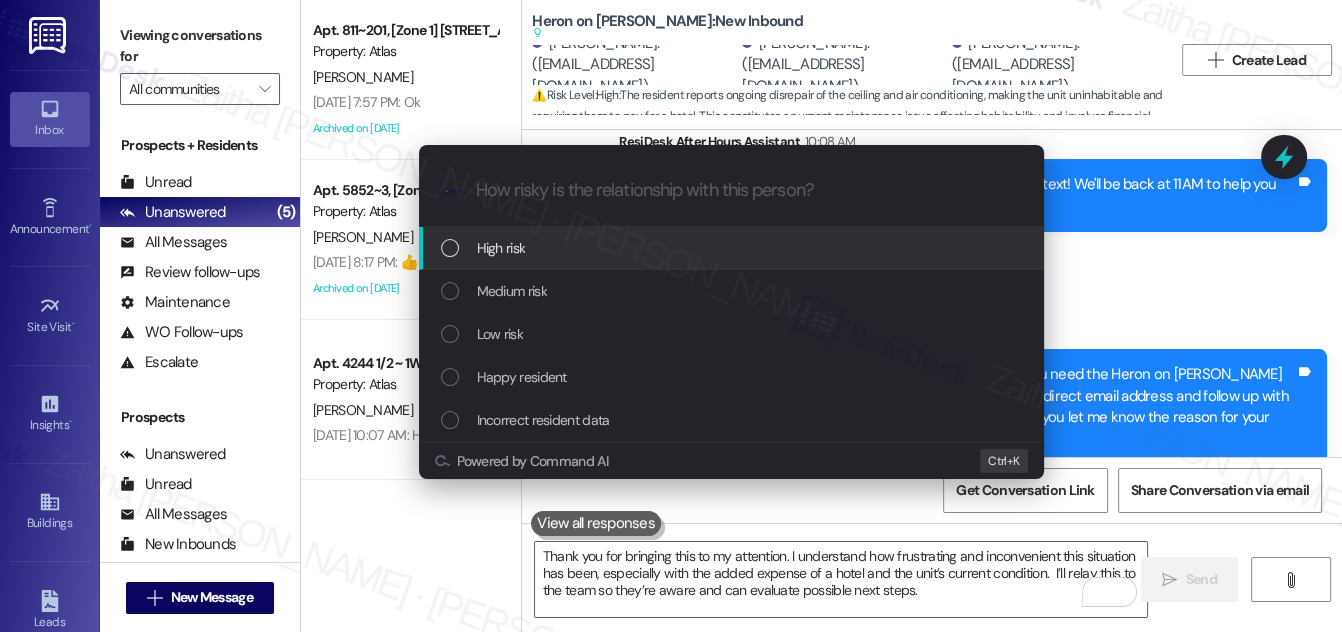 click on "High risk" at bounding box center [733, 248] 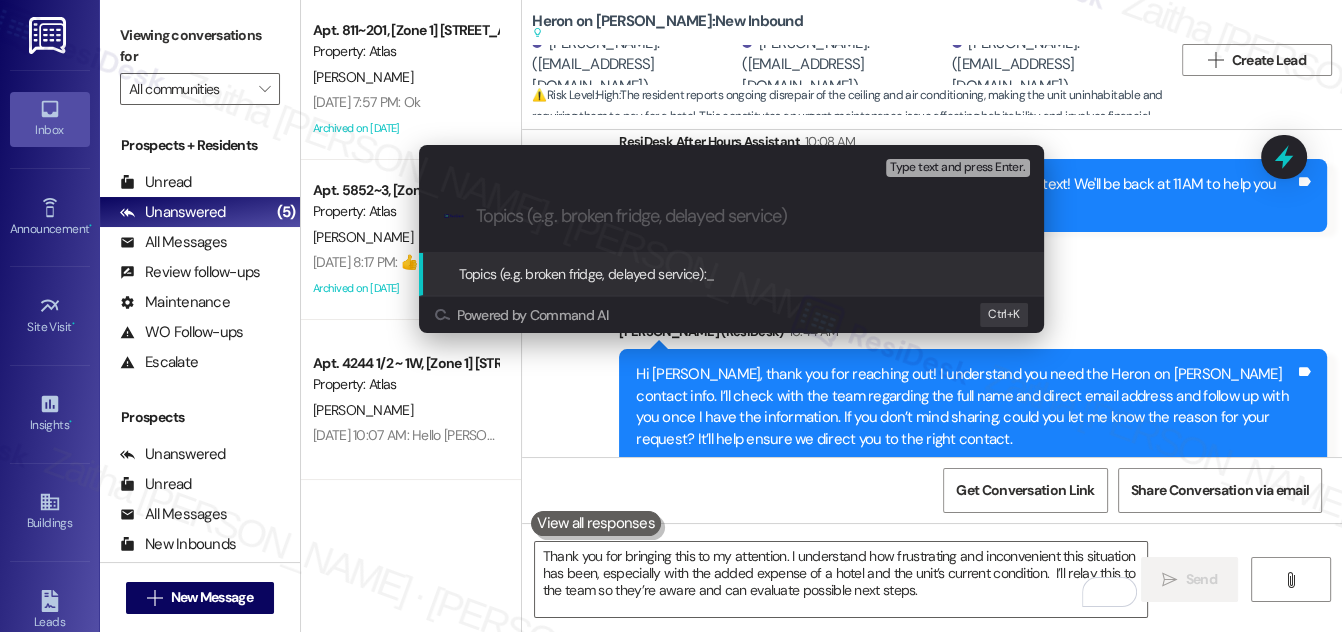 paste on "Concern Regarding Unit Conditions and Request for Contact Information" 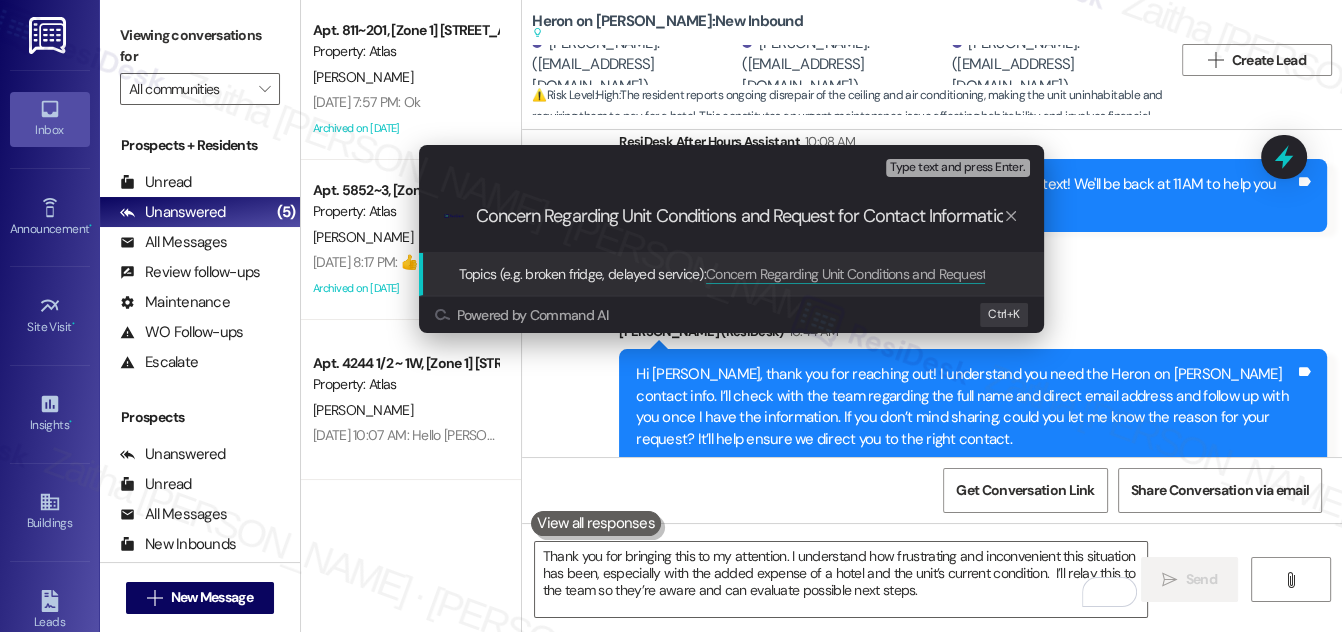 scroll, scrollTop: 0, scrollLeft: 18, axis: horizontal 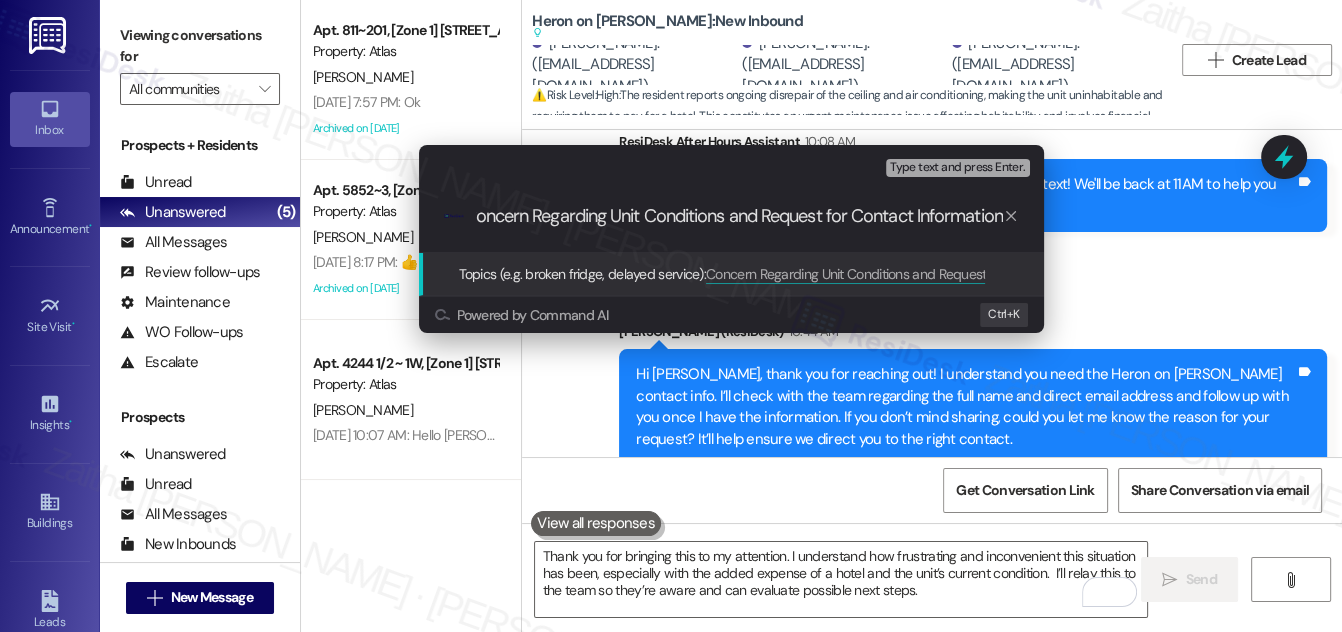 type 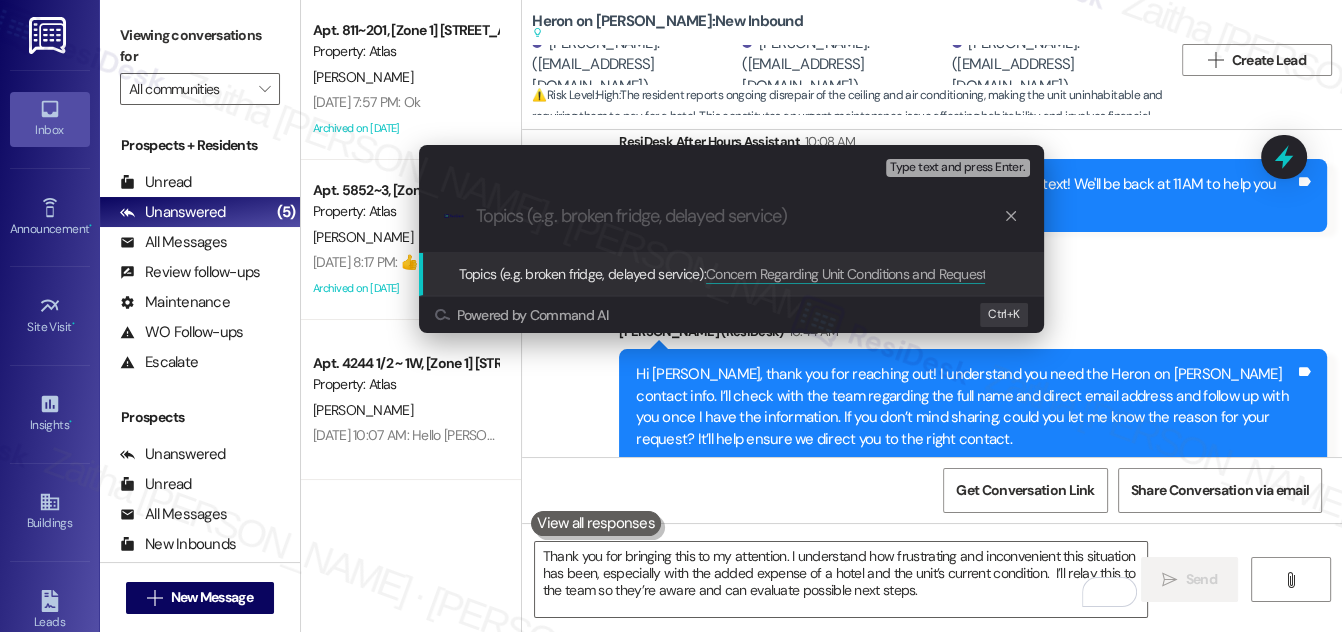 scroll, scrollTop: 0, scrollLeft: 0, axis: both 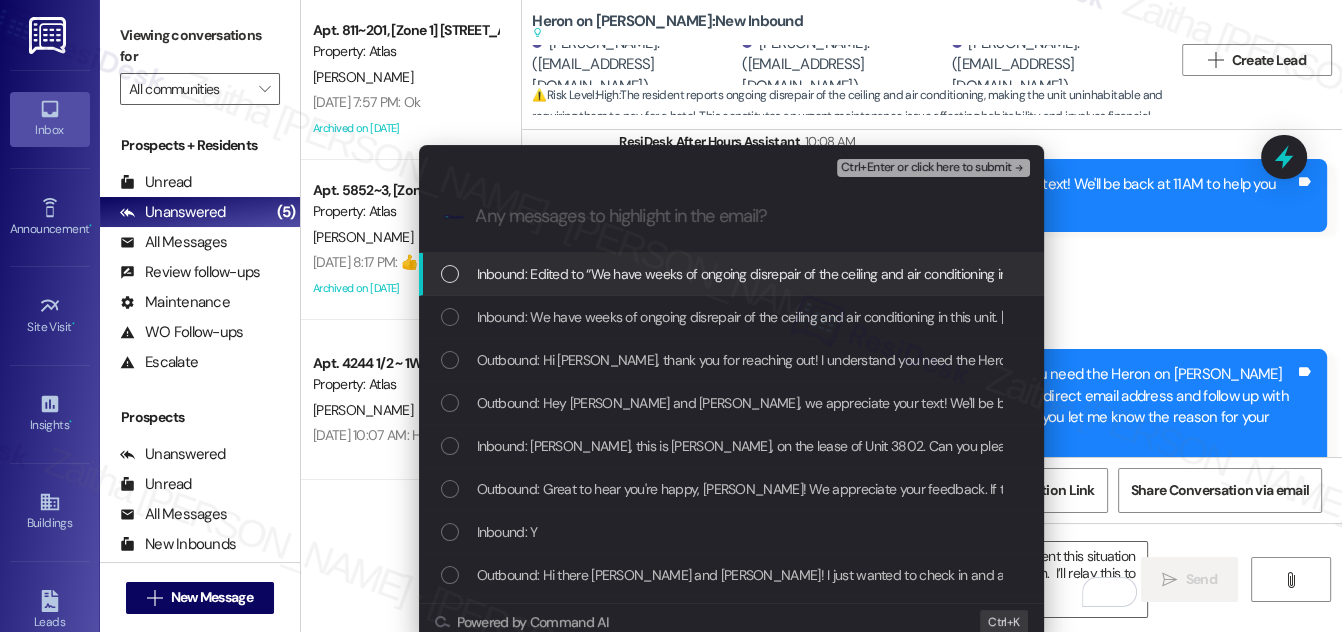click on "Inbound: Edited to “We have weeks of ongoing disrepair of the ceiling and air conditioning in this unit. [PERSON_NAME] is now having to rent a hotel as the unit is at 86 degrees and not a suitable living environment. We are trying to determine how to determine next steps available to us to get this situation remediated.  Paying out of pocket for a hotel, while preparing to pay August rent doesn't seem acceptable.”" at bounding box center [733, 274] 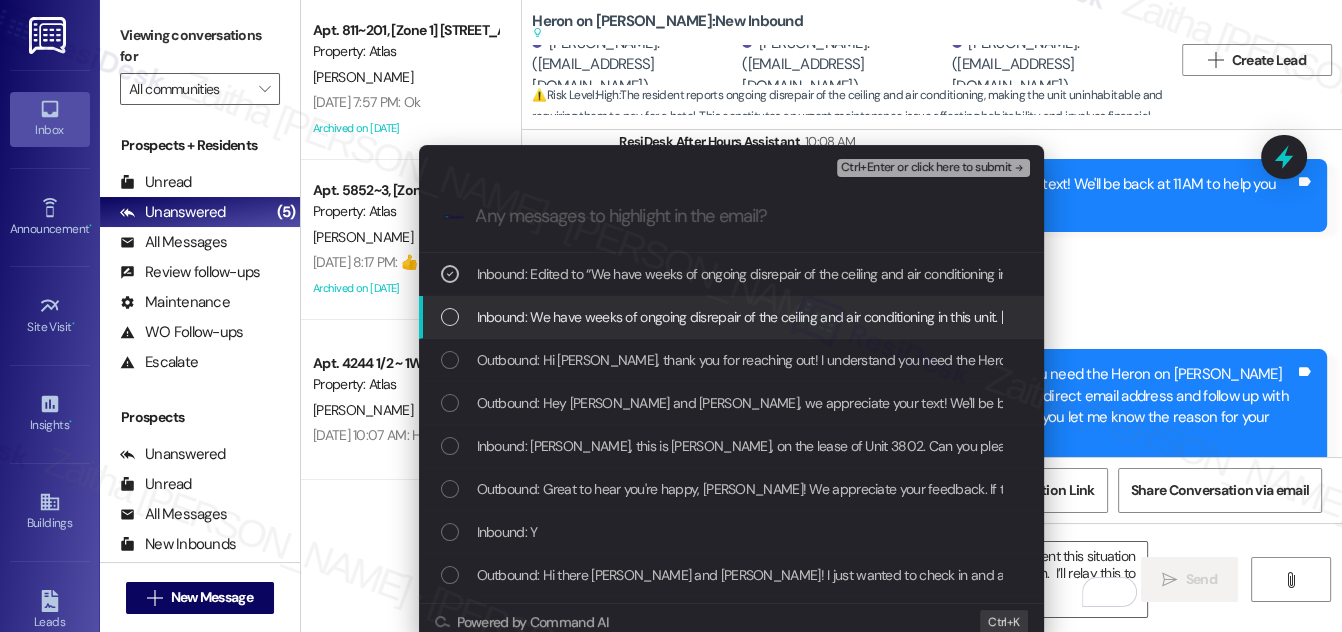 click at bounding box center [450, 317] 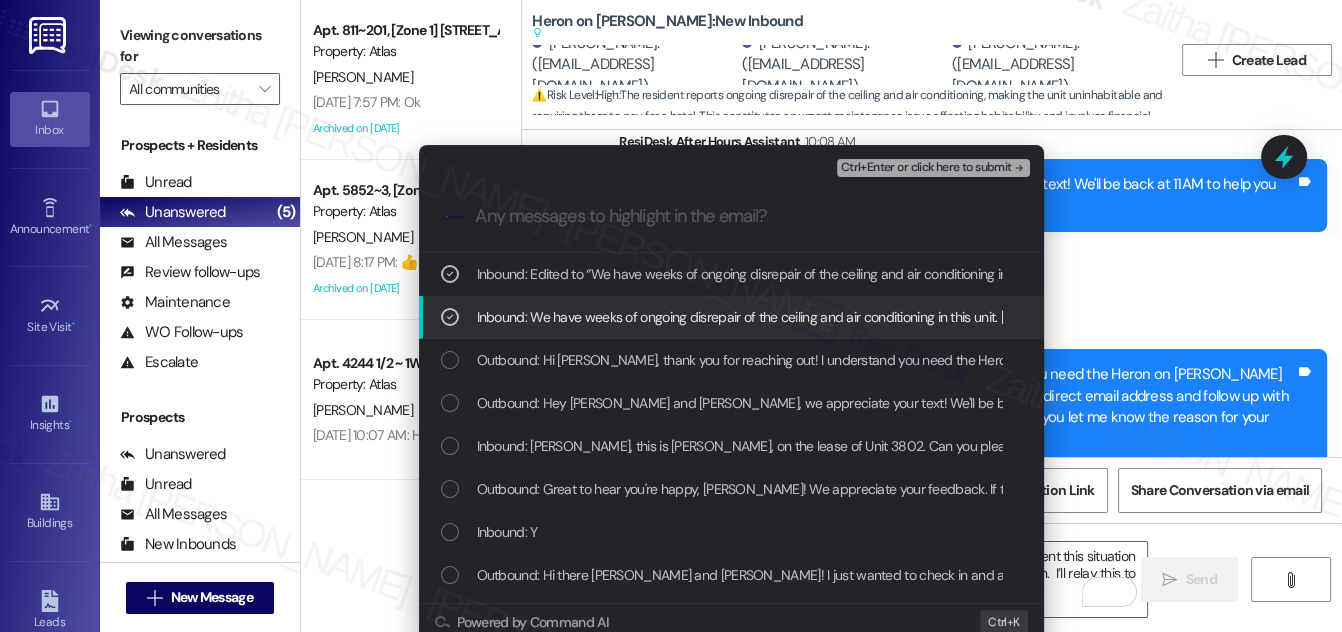 click 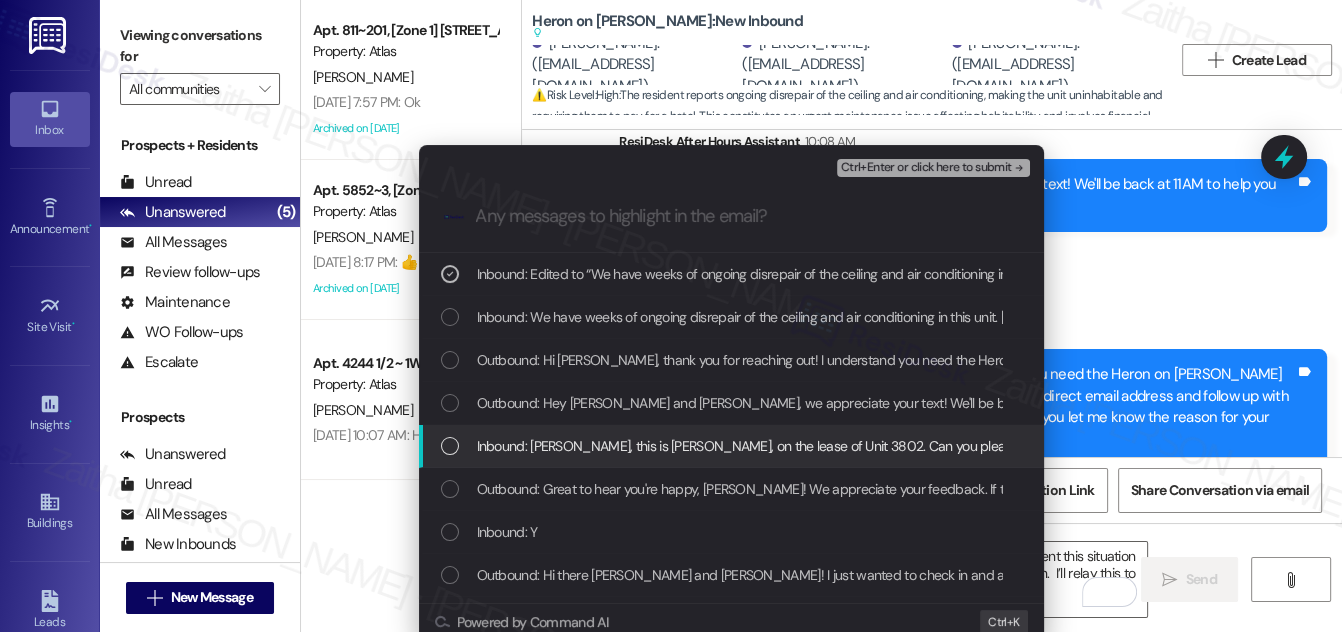 click on "Inbound: [PERSON_NAME], this is [PERSON_NAME], on the lease of Unit 3802. Can you please provide the full name and direct email address for [PERSON_NAME] on [PERSON_NAME]? Your immediate attention would be greatly appreciated." at bounding box center [733, 446] 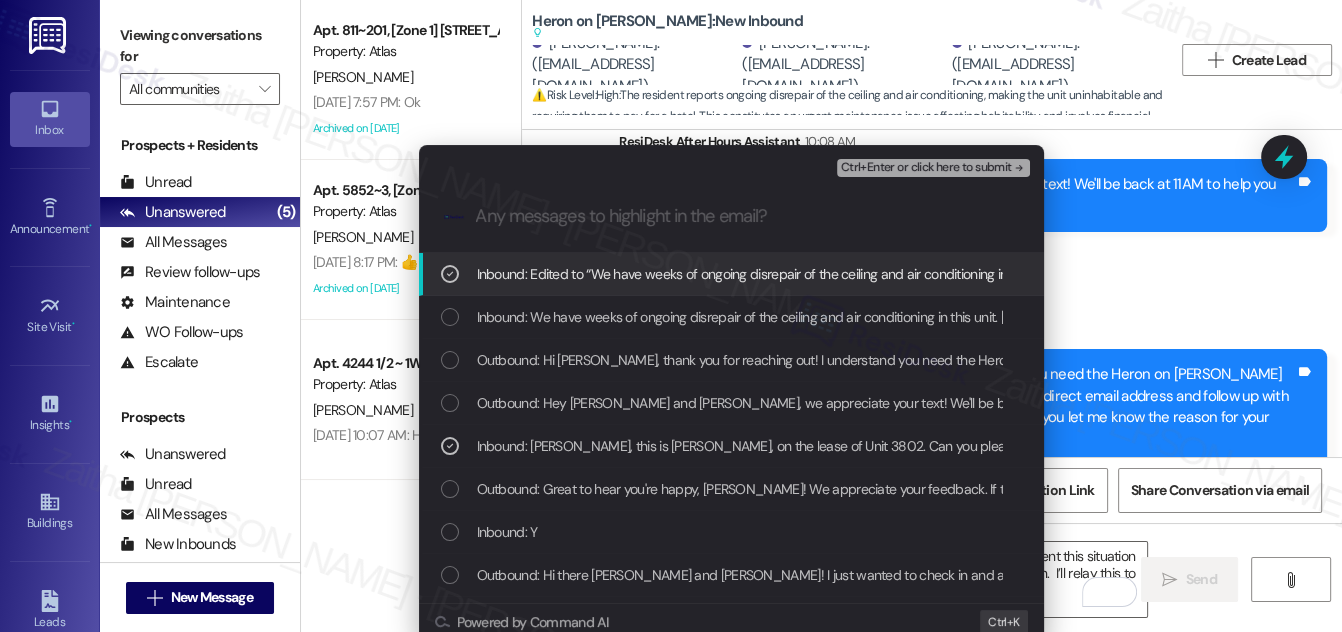 click on "Ctrl+Enter or click here to submit" at bounding box center (926, 168) 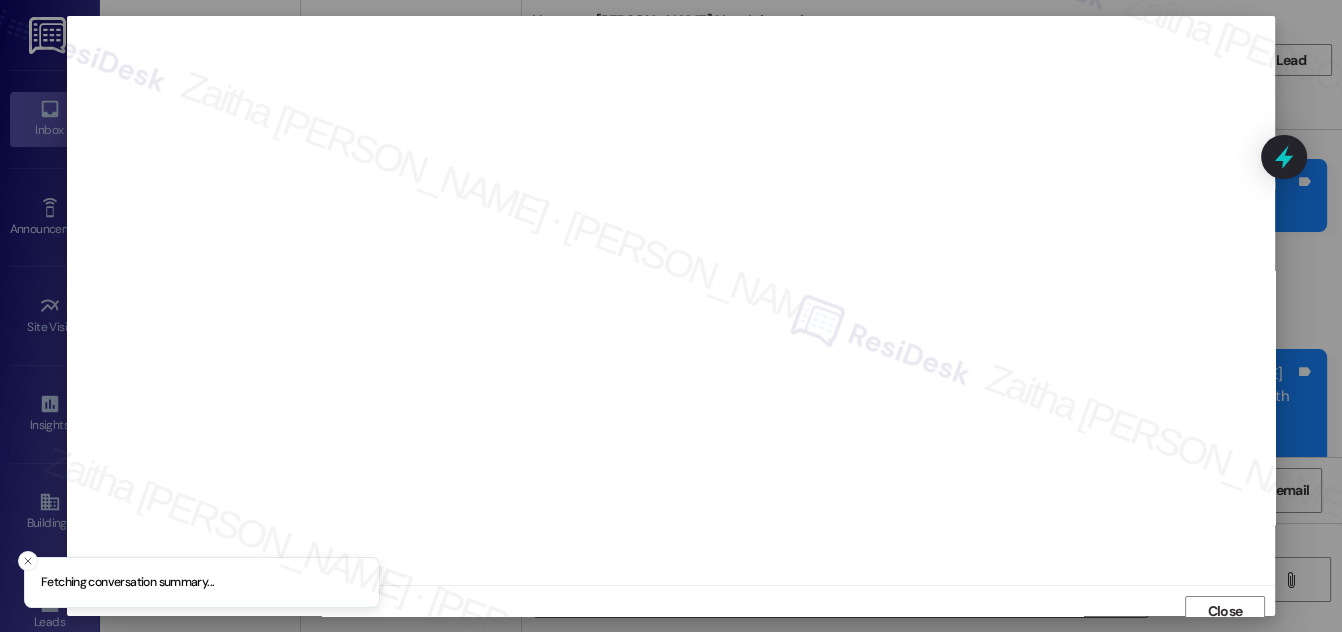 scroll, scrollTop: 11, scrollLeft: 0, axis: vertical 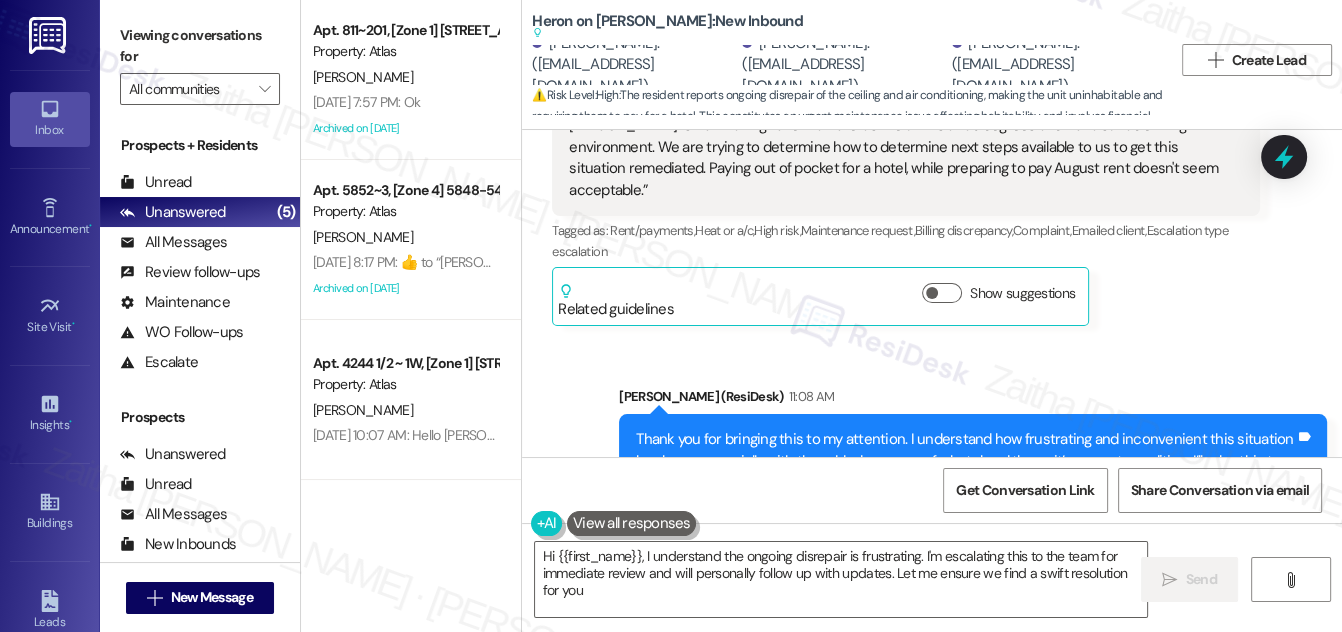 type on "Hi {{first_name}}, I understand the ongoing disrepair is frustrating. I'm escalating this to the team for immediate review and will personally follow up with updates. Let me ensure we find a swift resolution for you!" 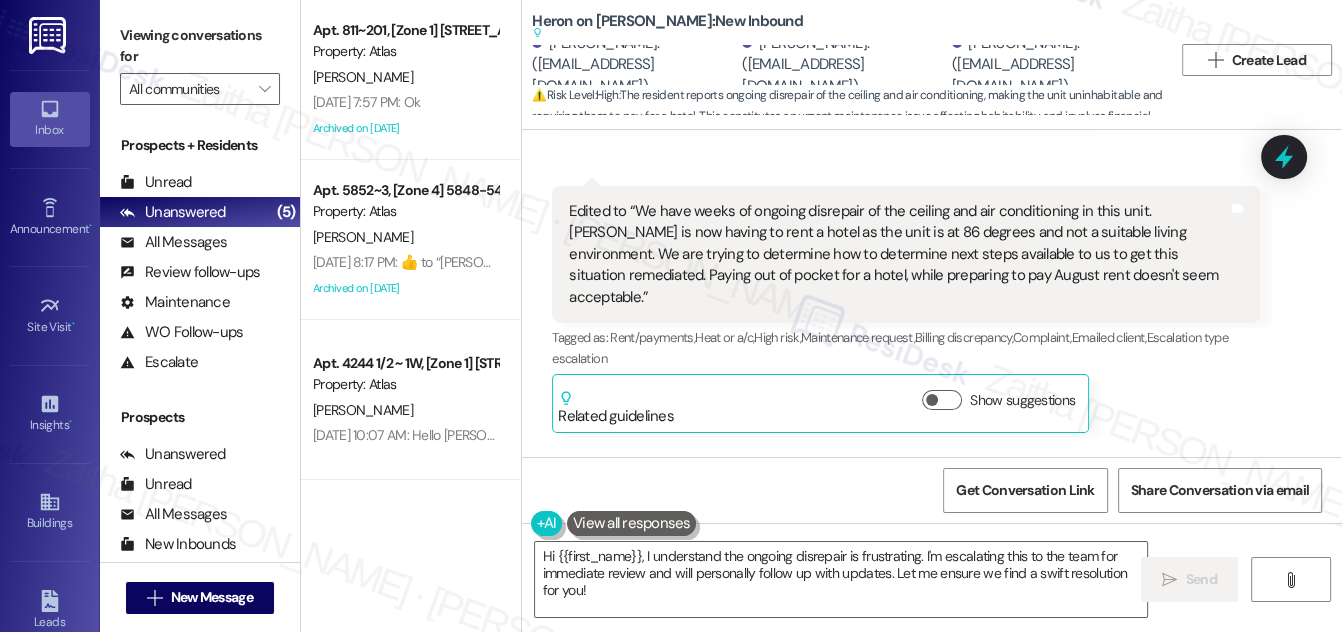 scroll, scrollTop: 4776, scrollLeft: 0, axis: vertical 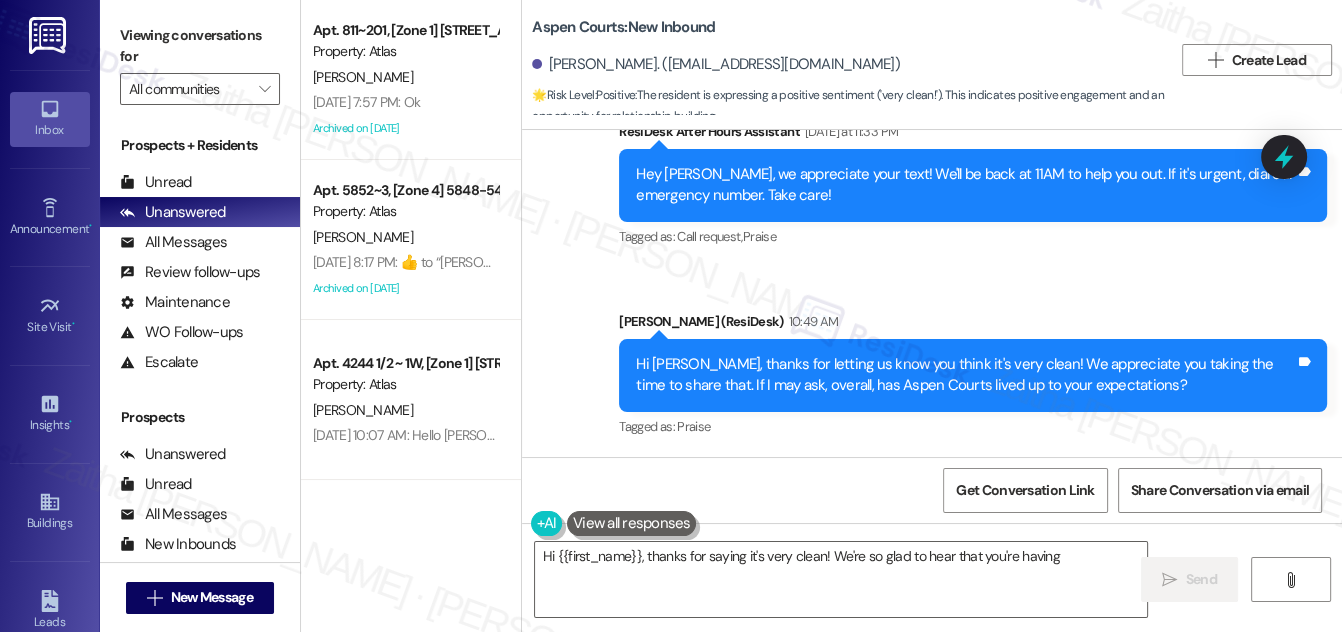 type on "Hi {{first_name}}, thanks for saying it's very clean! We're so glad to hear that you're having a" 